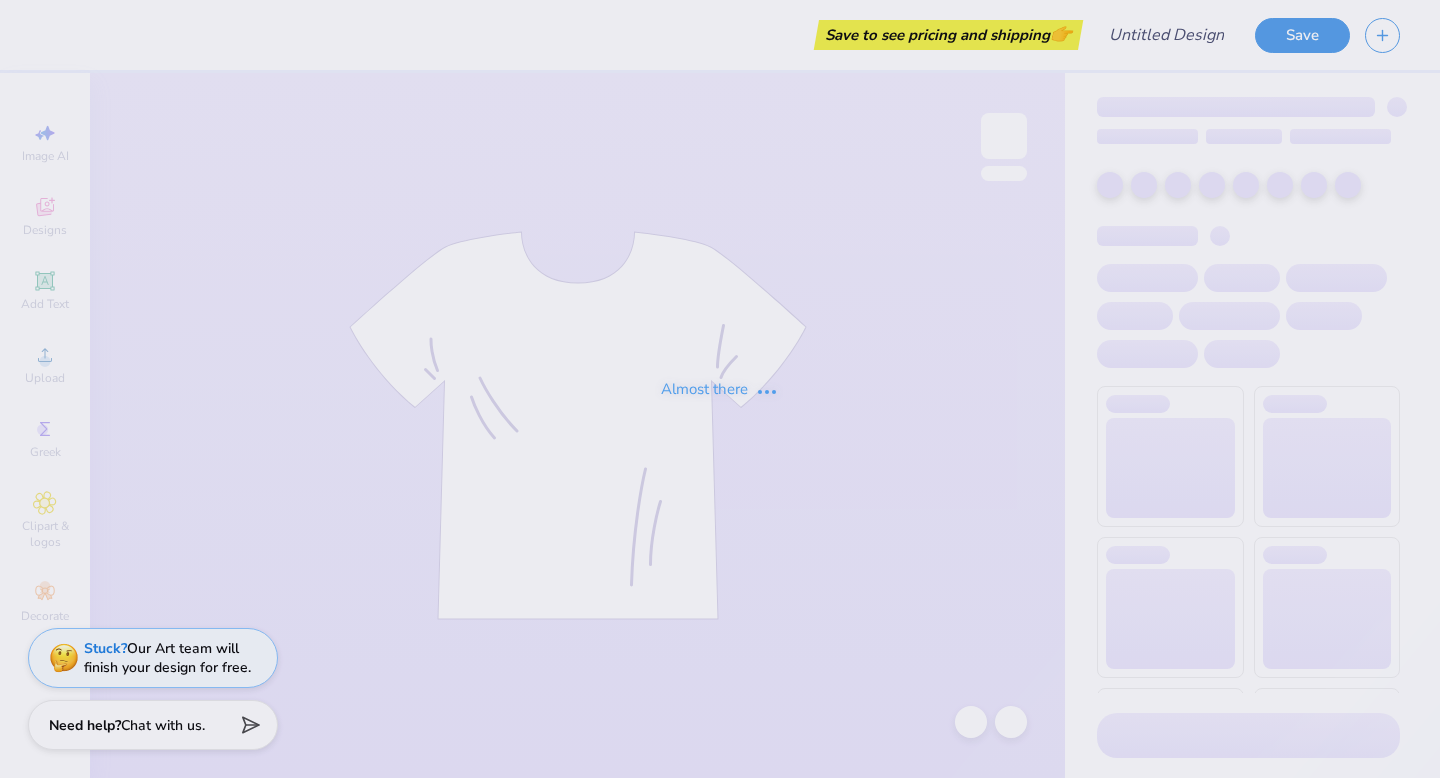 scroll, scrollTop: 0, scrollLeft: 0, axis: both 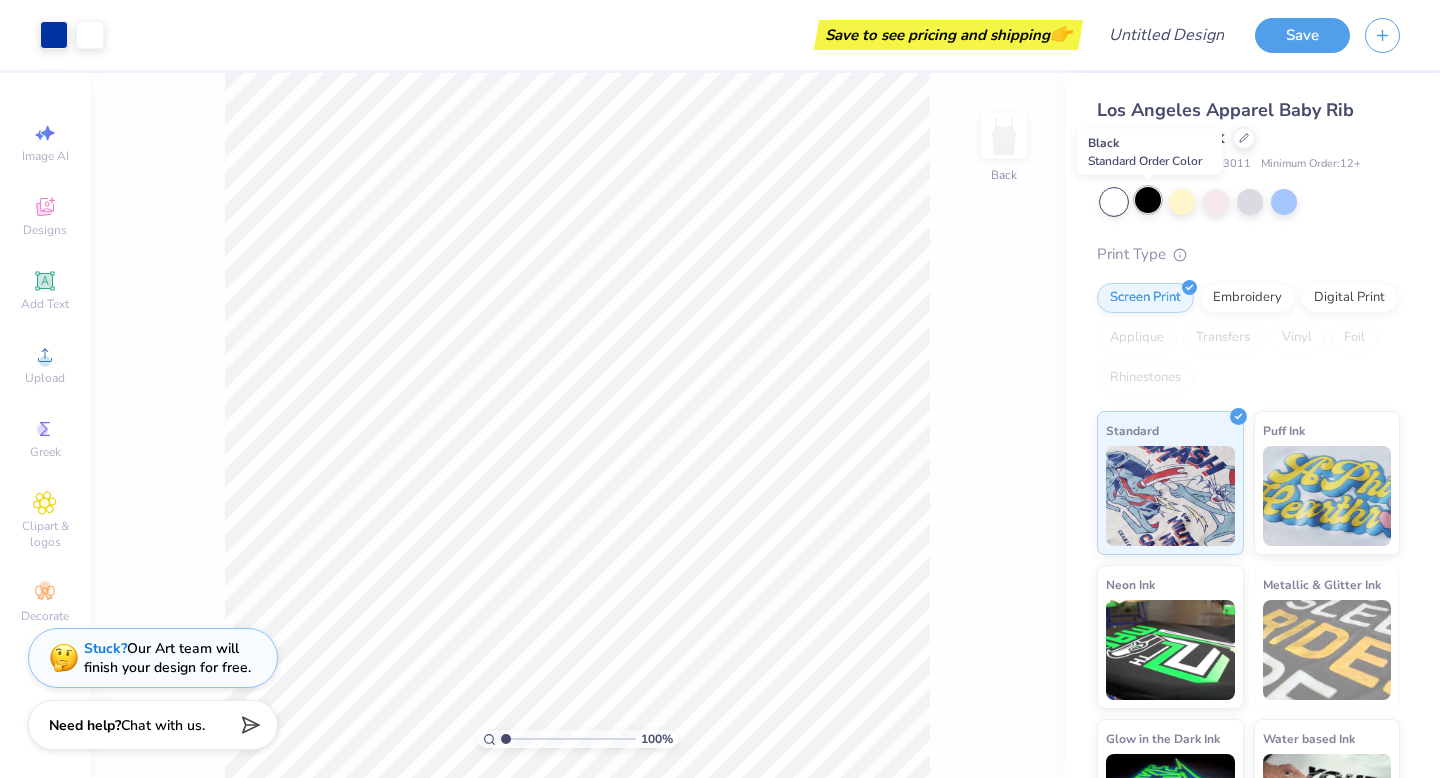 click at bounding box center [1148, 200] 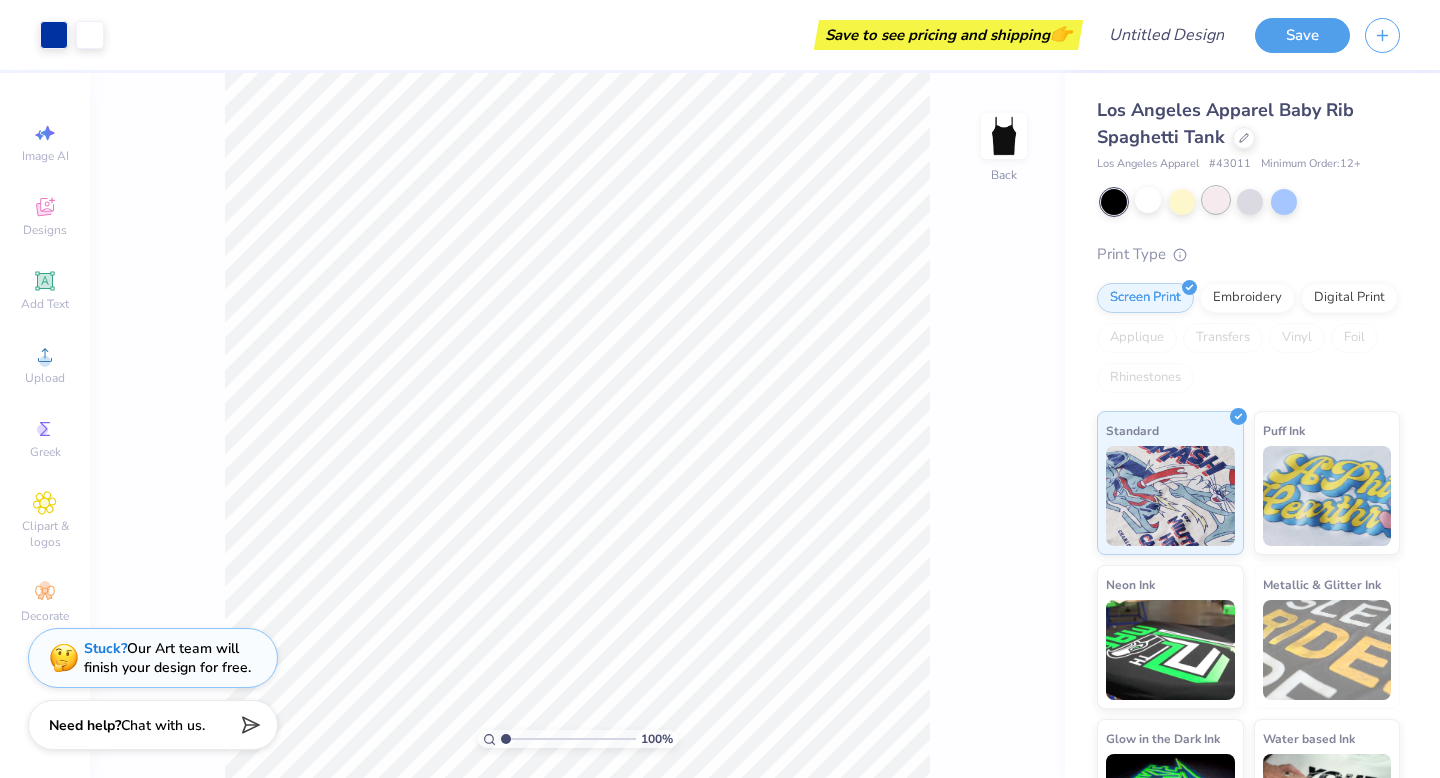 click at bounding box center (1216, 200) 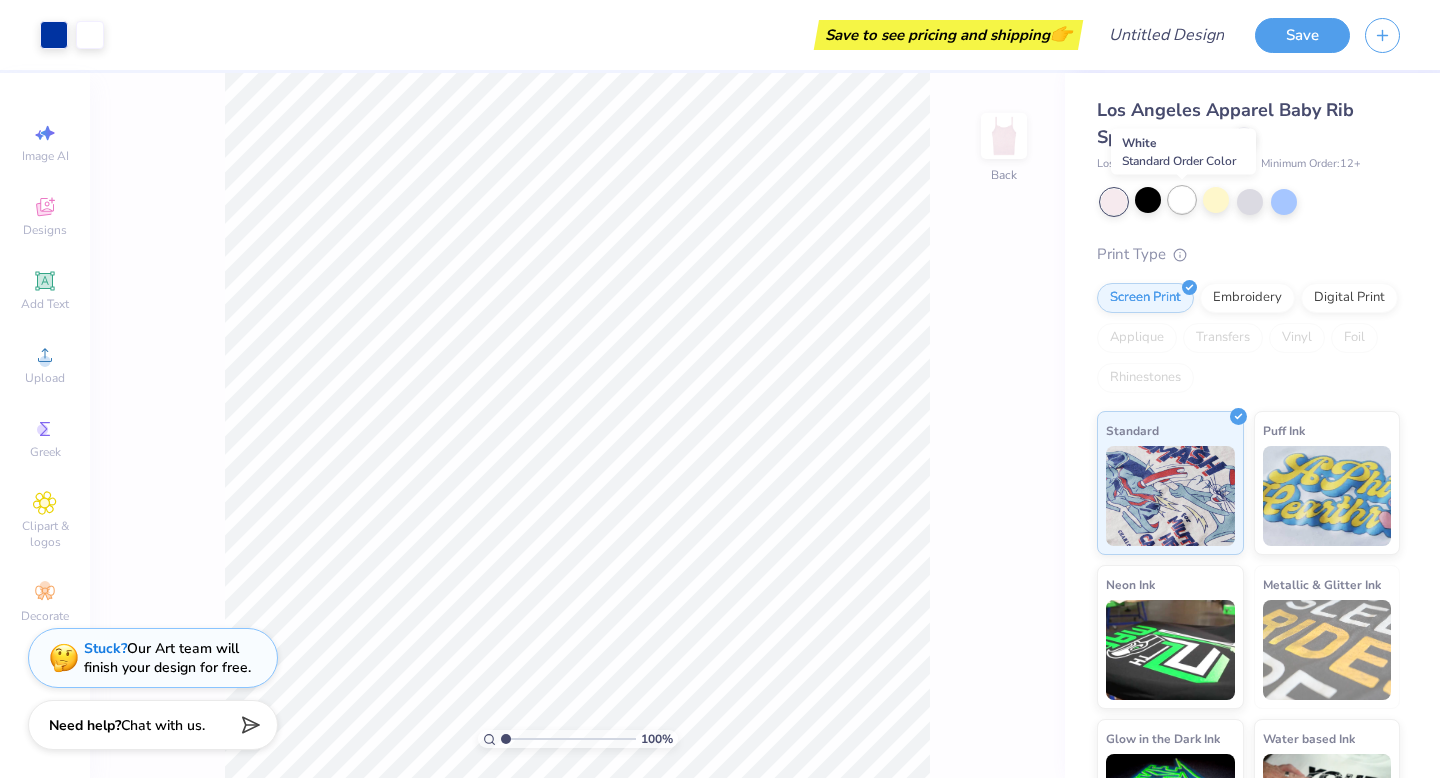 click at bounding box center (1182, 200) 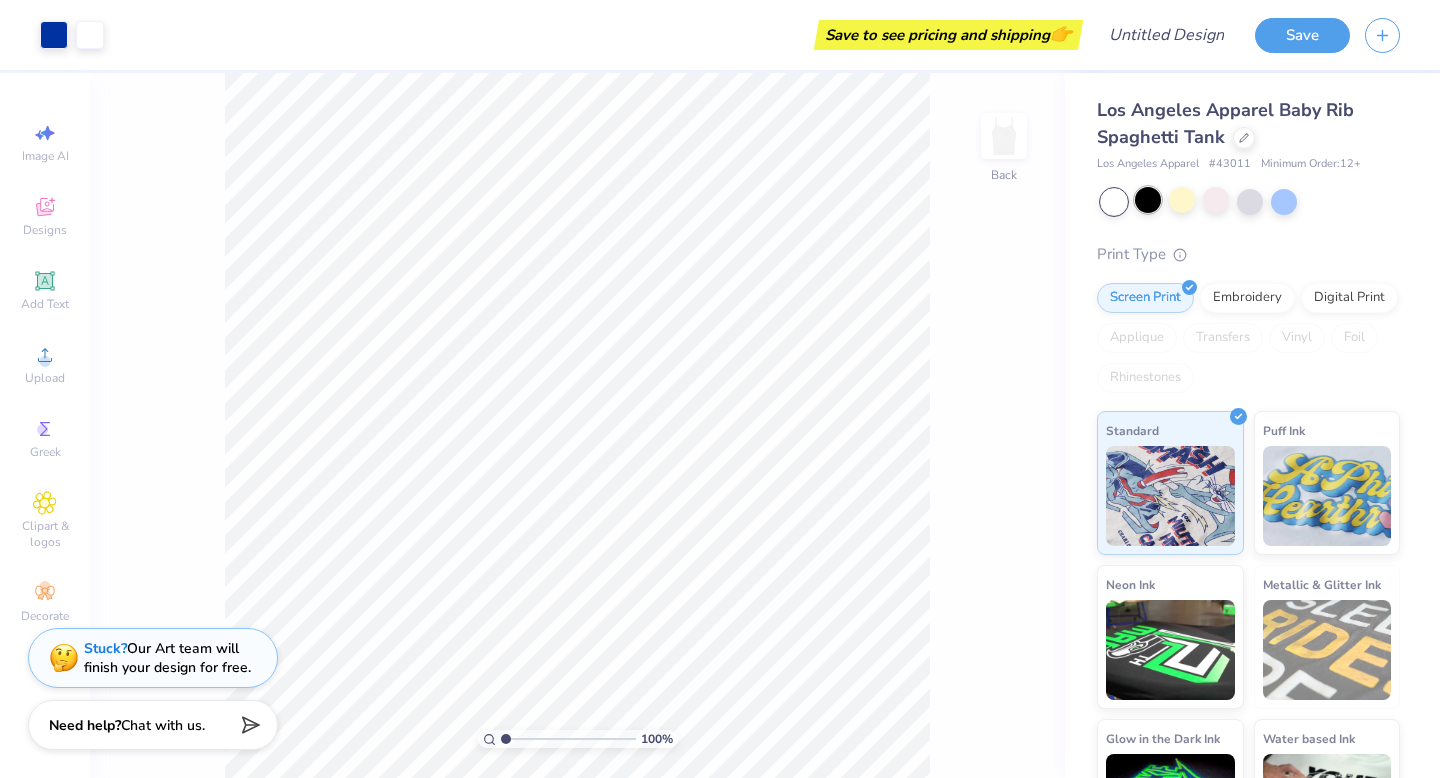 click at bounding box center (1148, 200) 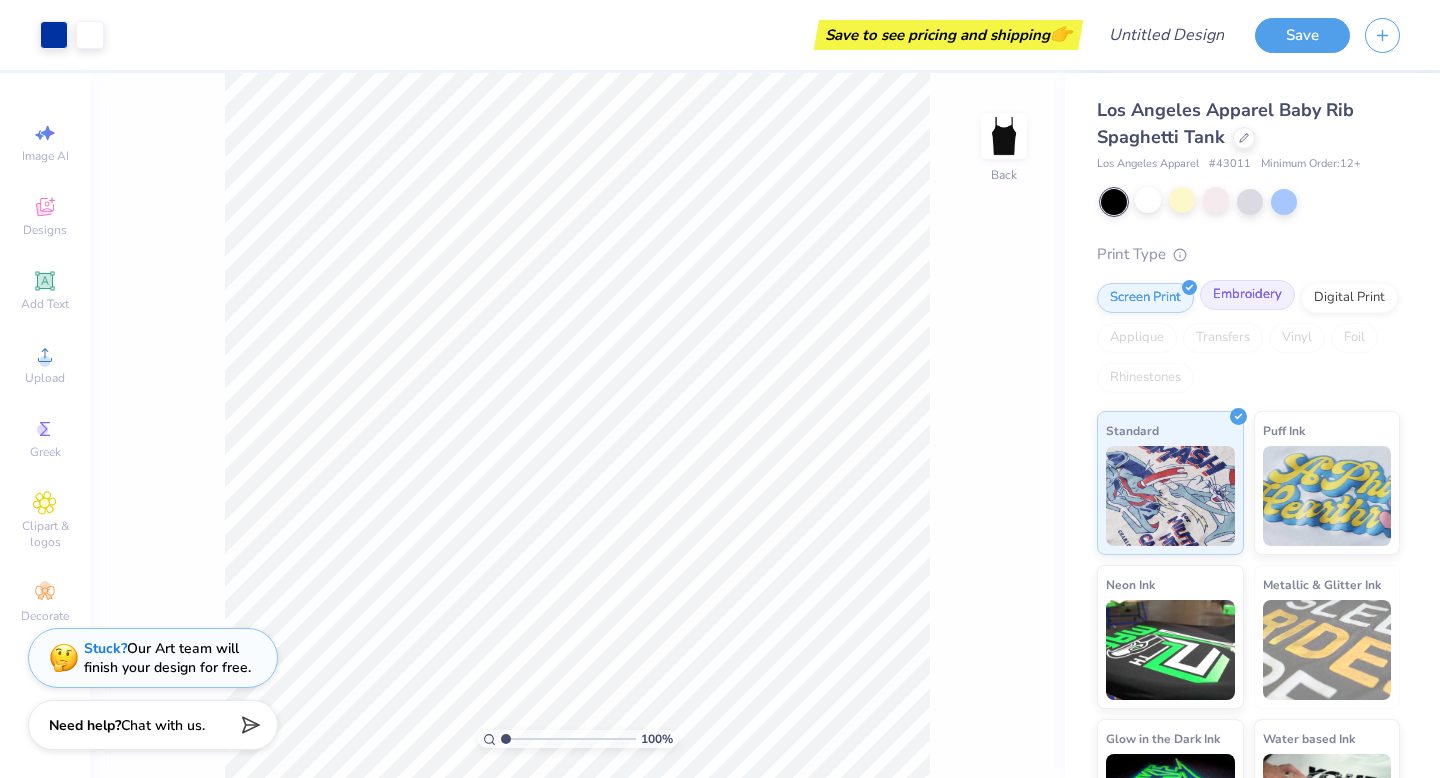 click on "Embroidery" at bounding box center (1247, 295) 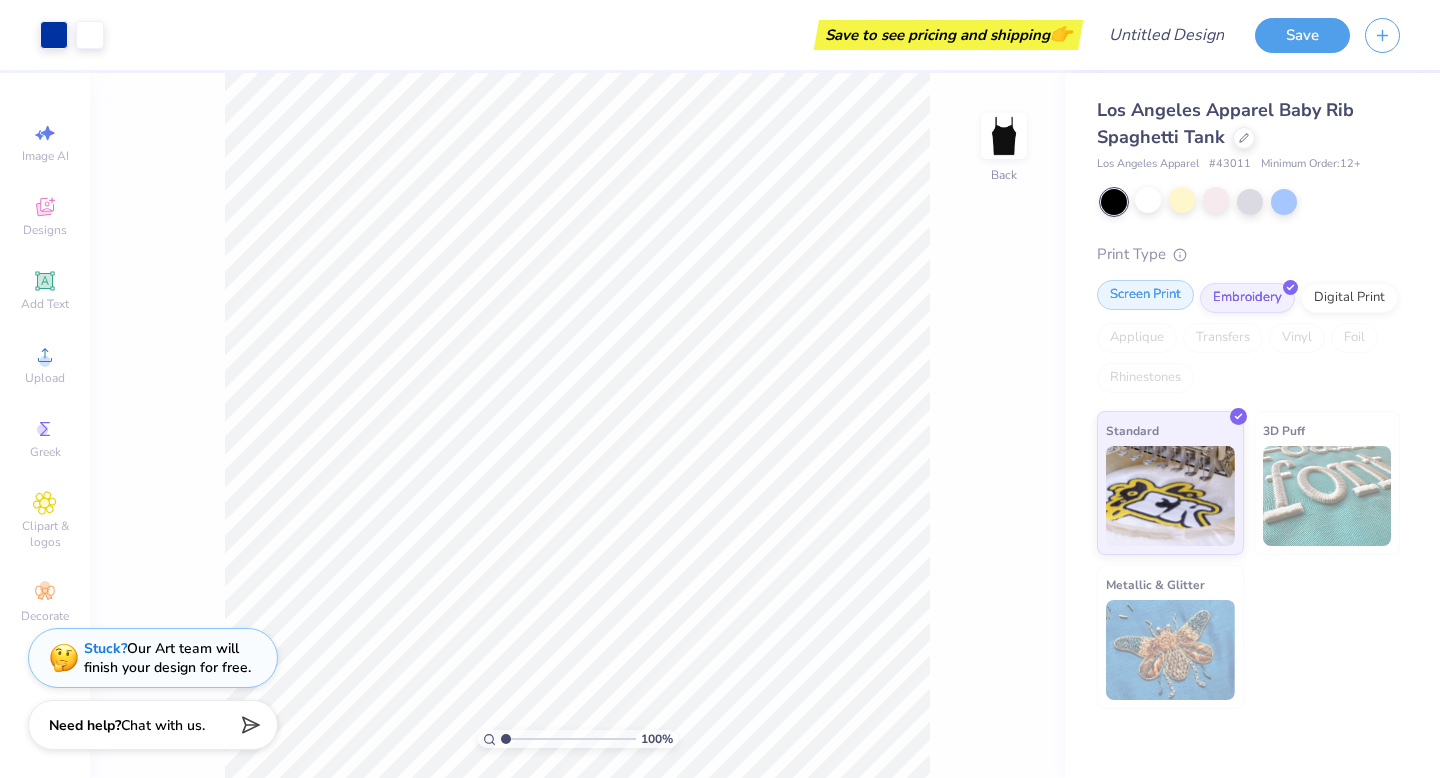 click on "Screen Print" at bounding box center [1145, 295] 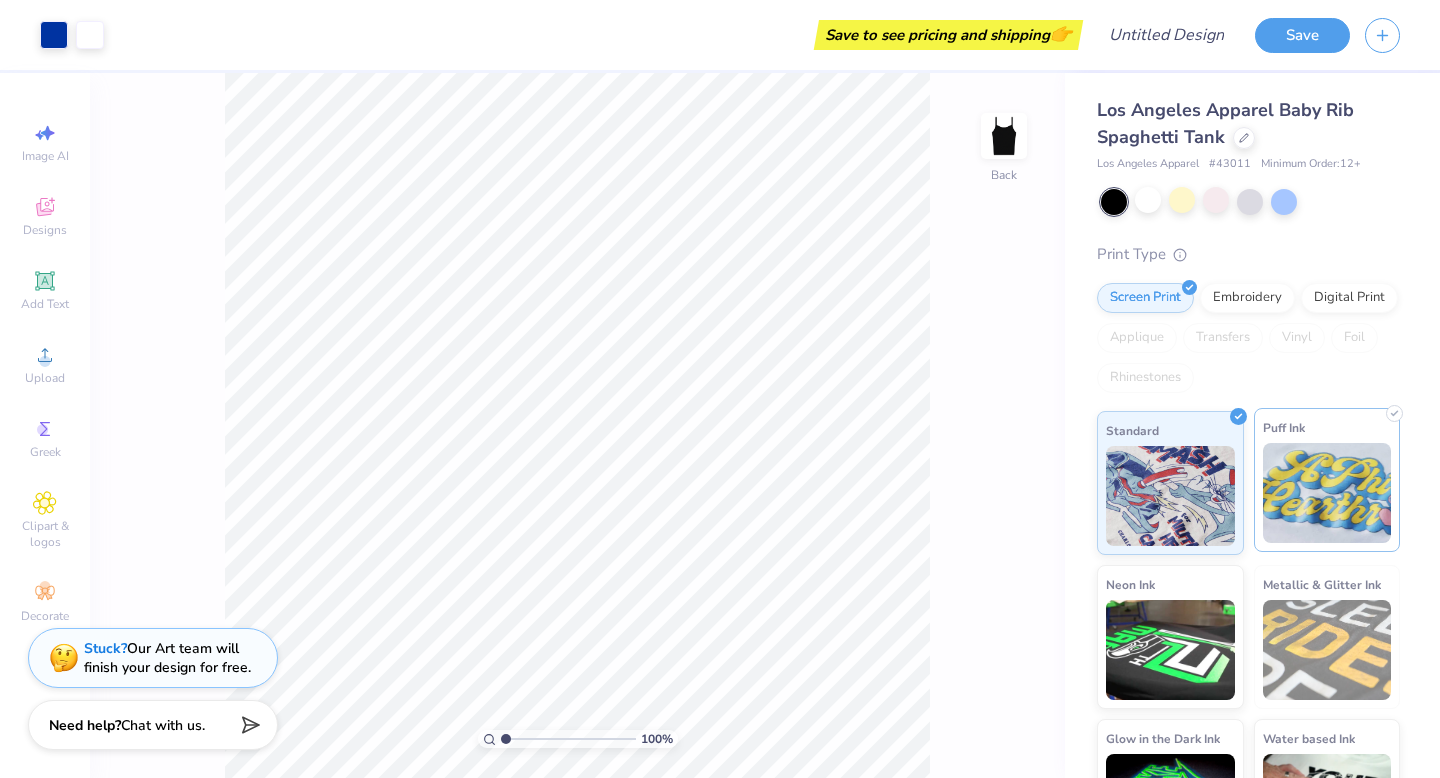 scroll, scrollTop: 85, scrollLeft: 0, axis: vertical 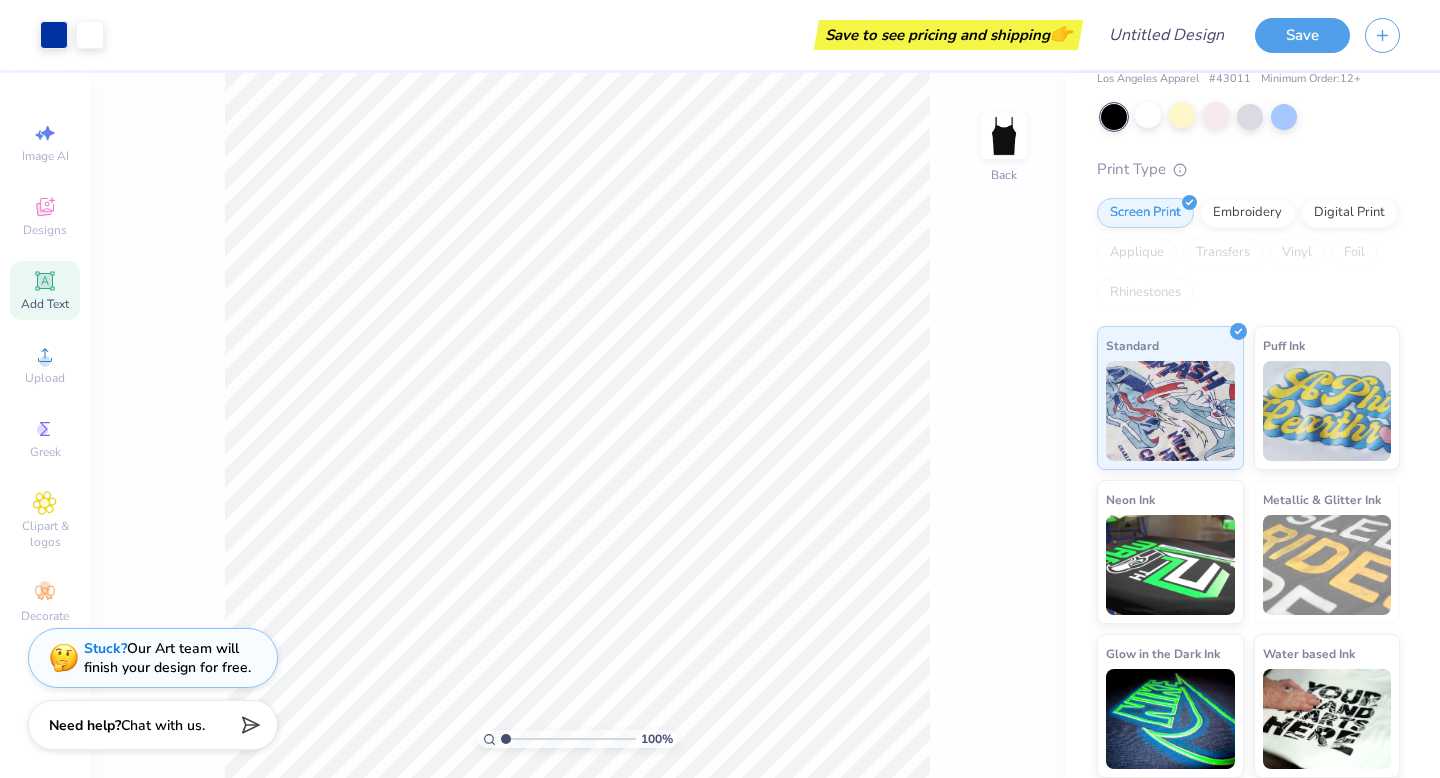 click on "Add Text" at bounding box center [45, 304] 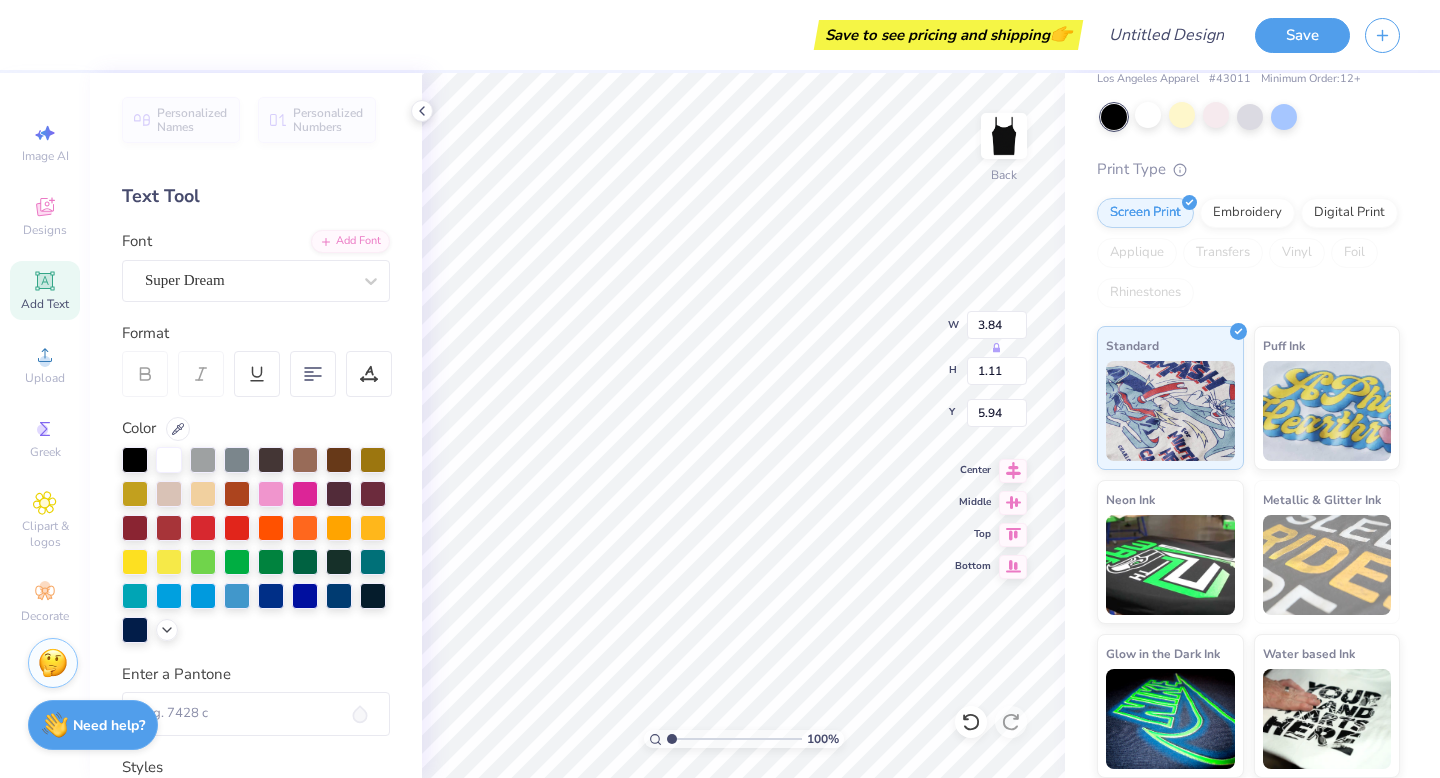 type on "6.79" 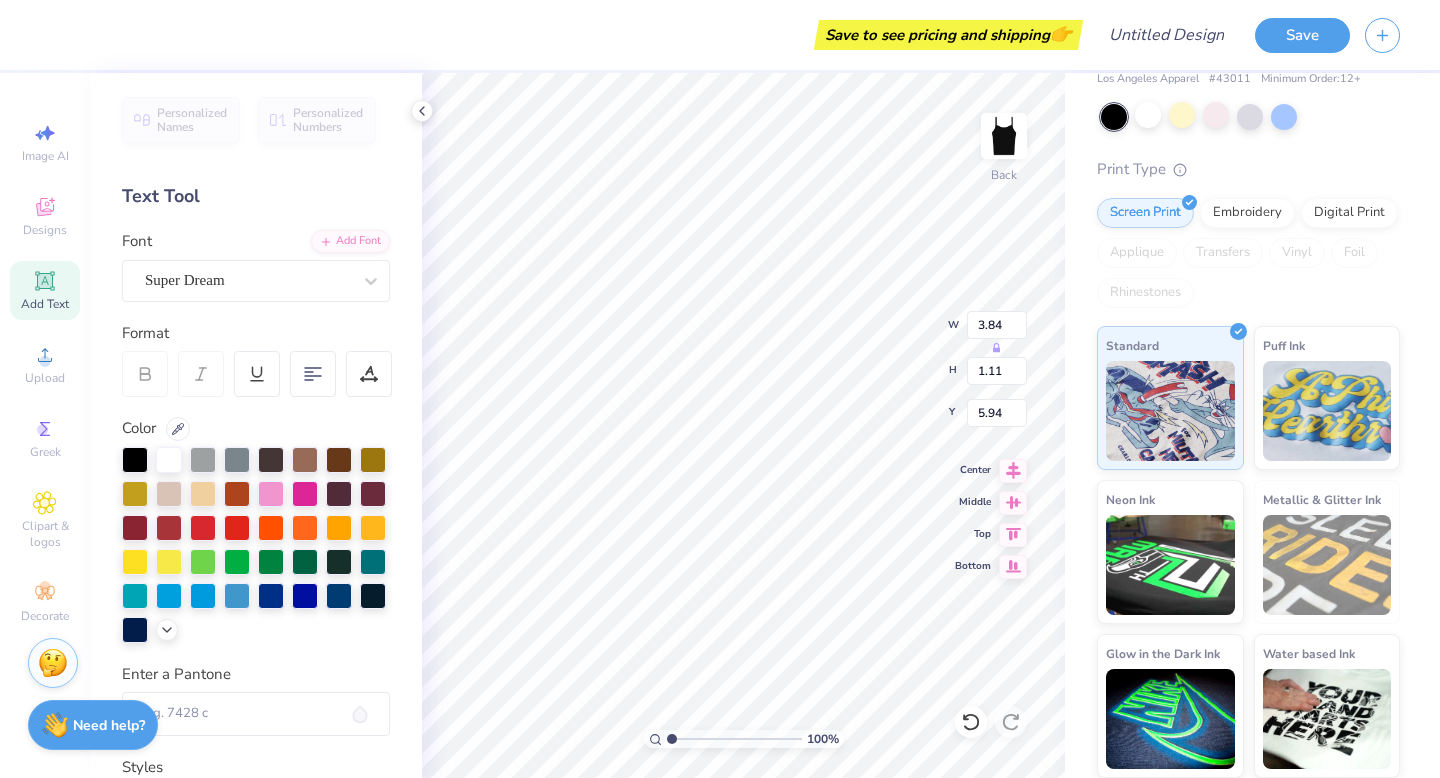 type on "2.31" 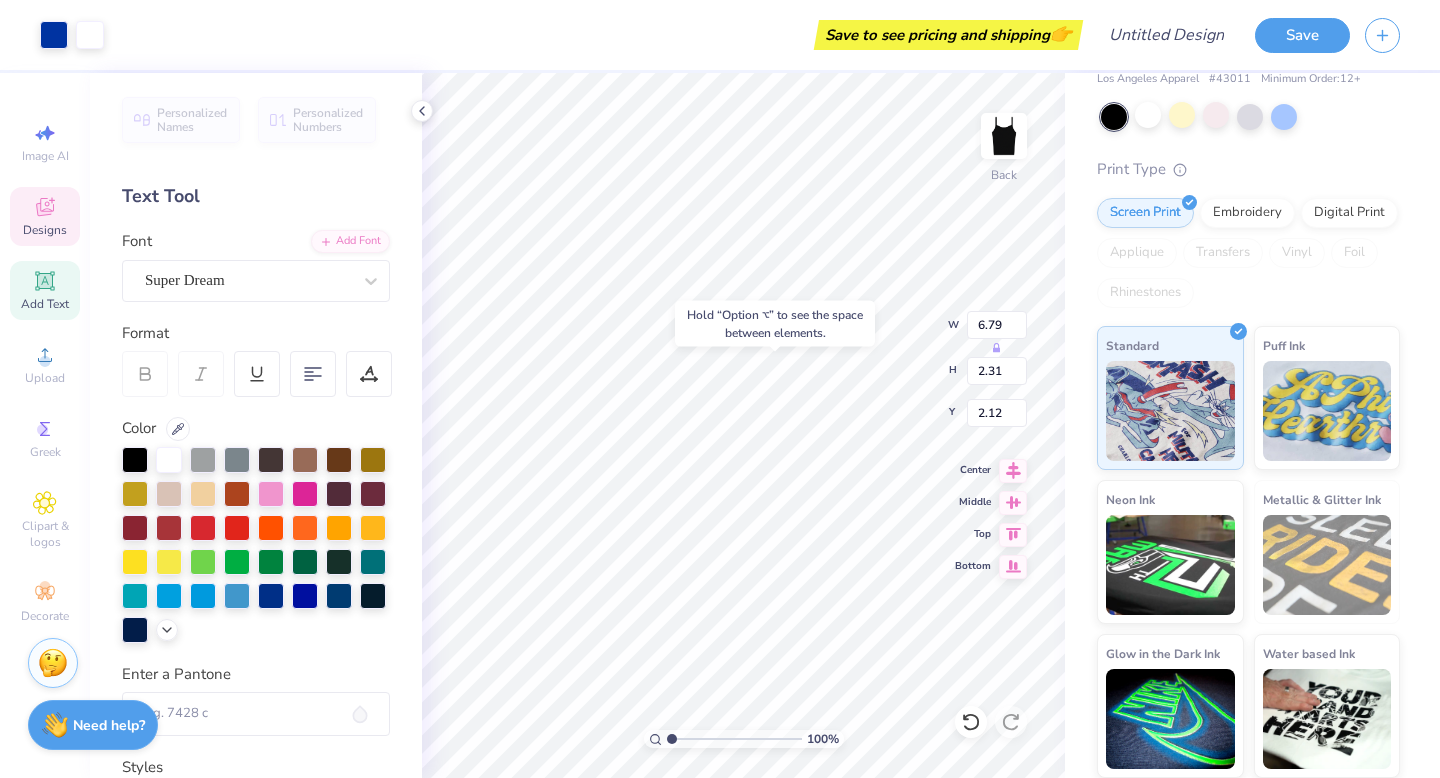 type on "2.16" 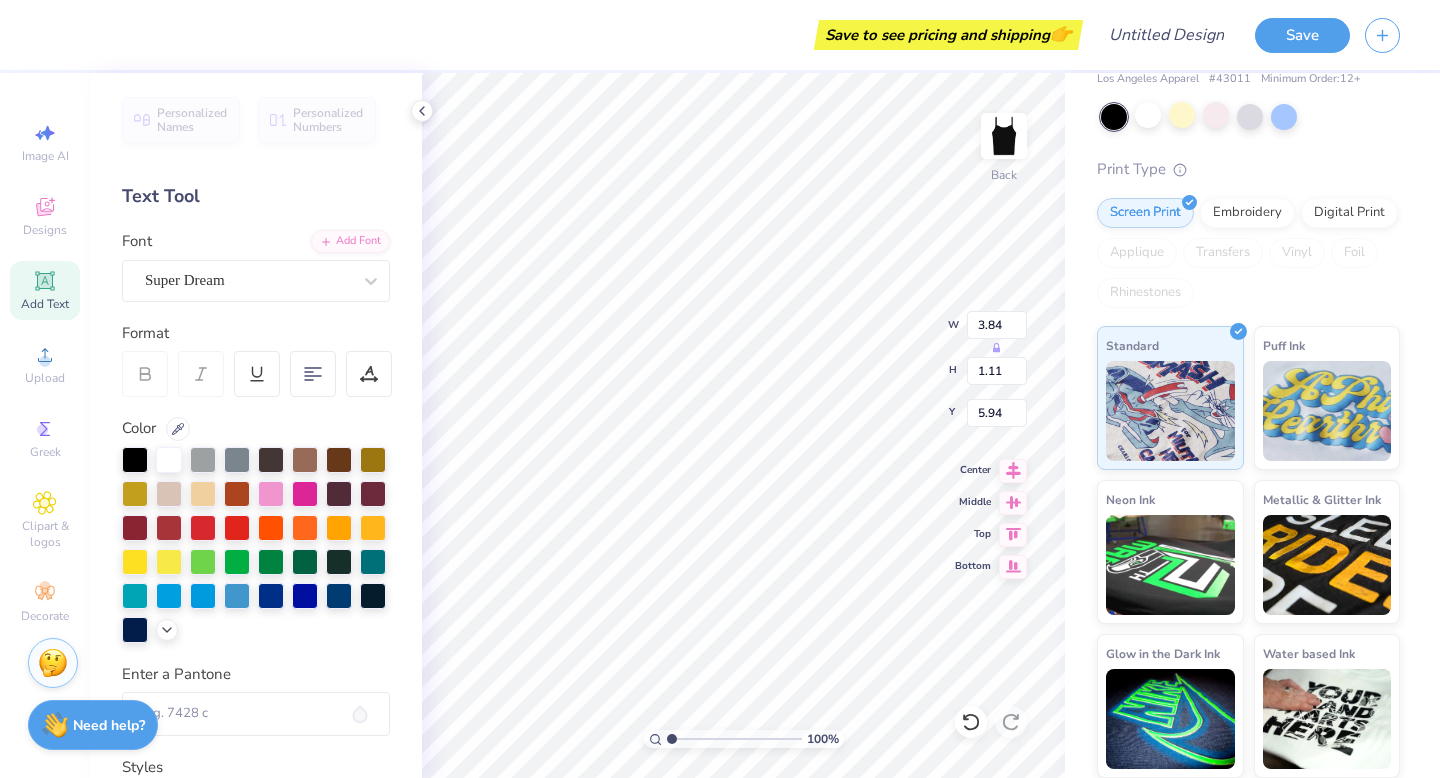 scroll, scrollTop: 0, scrollLeft: 1, axis: horizontal 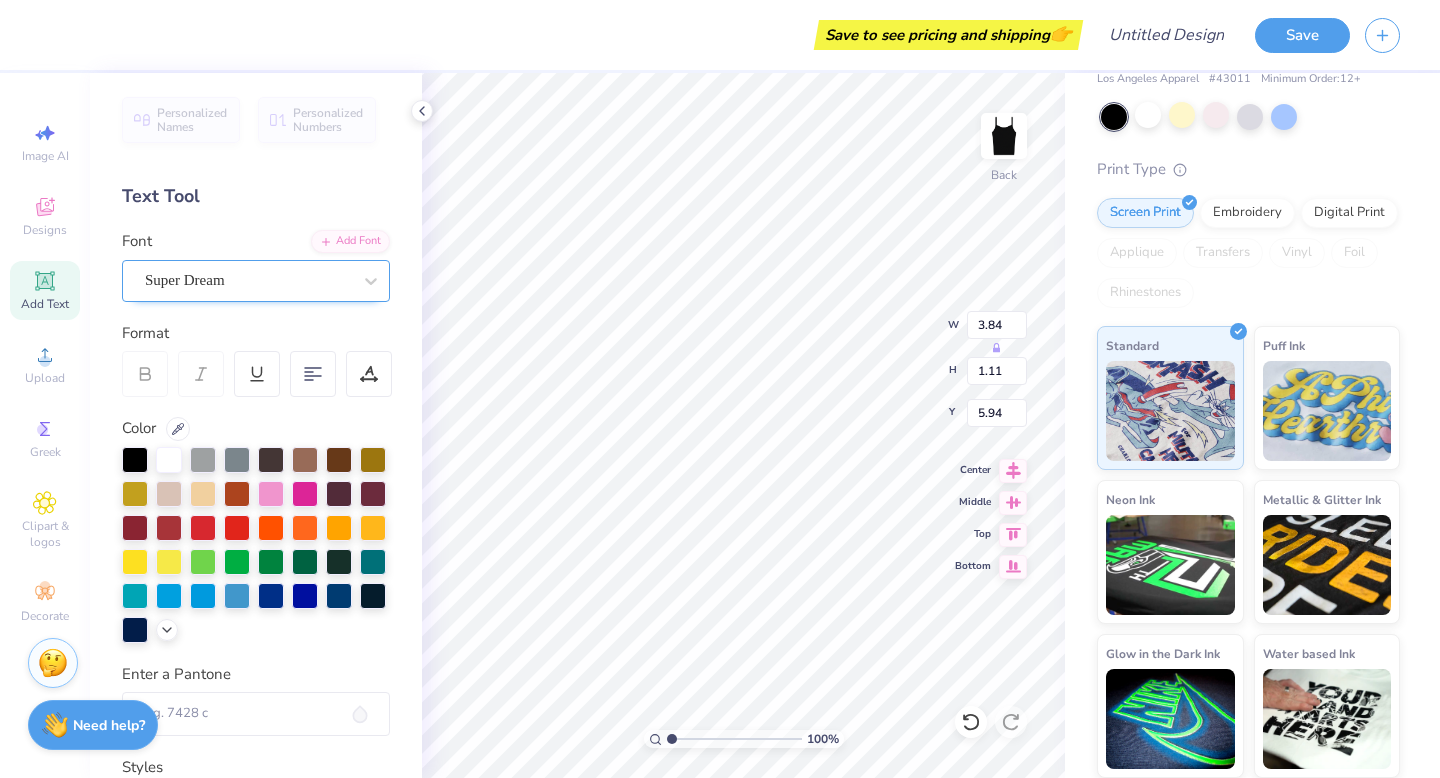 type on "Matcza" 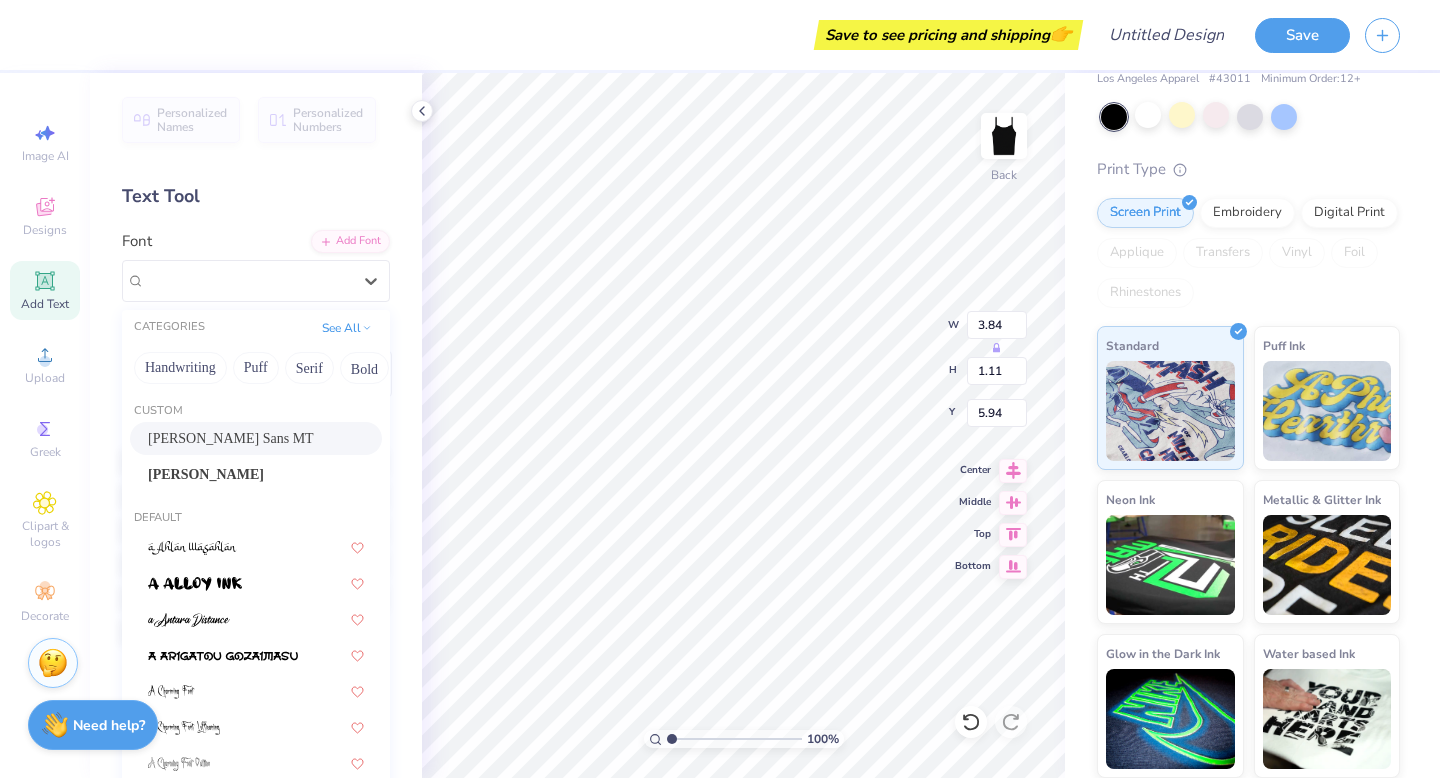 click on "[PERSON_NAME] Sans MT" at bounding box center (256, 438) 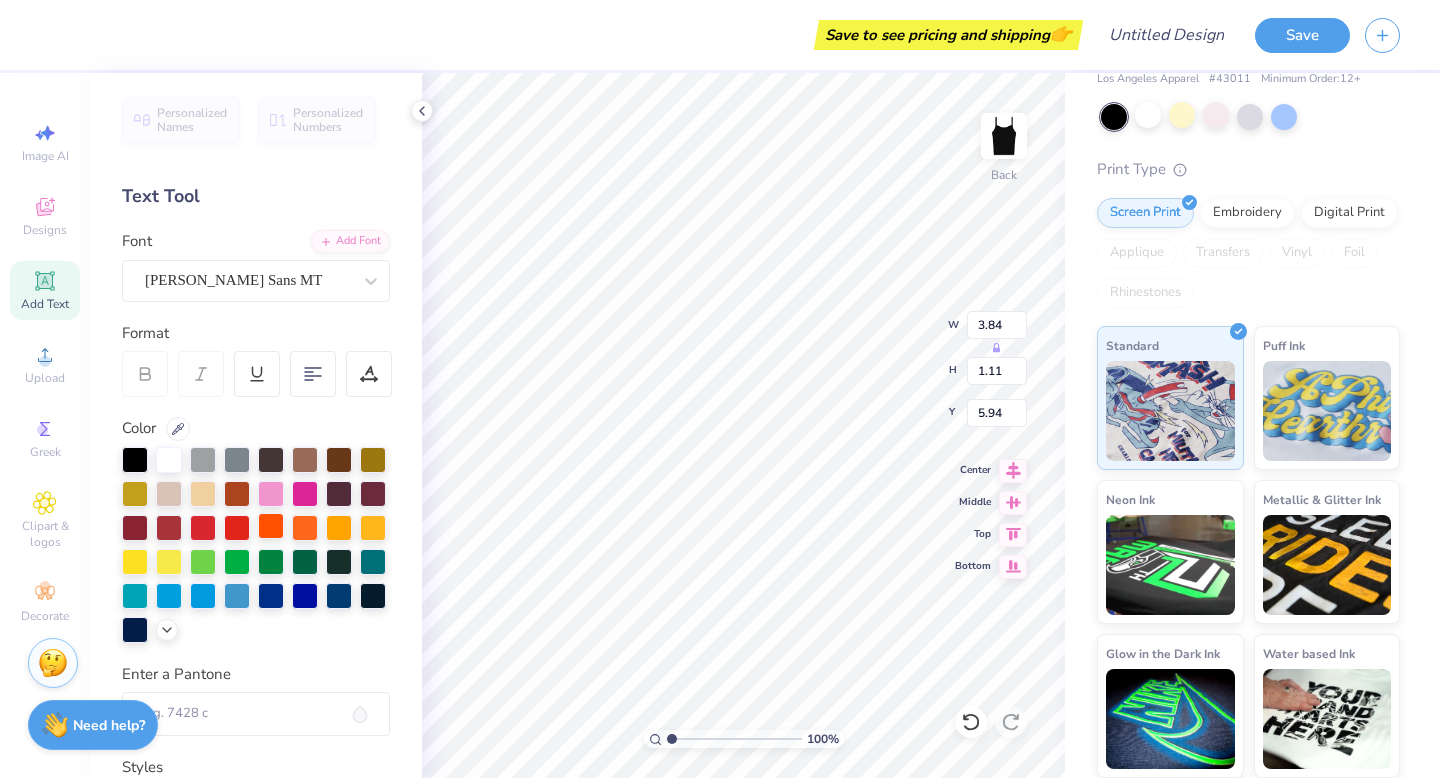 click at bounding box center [271, 526] 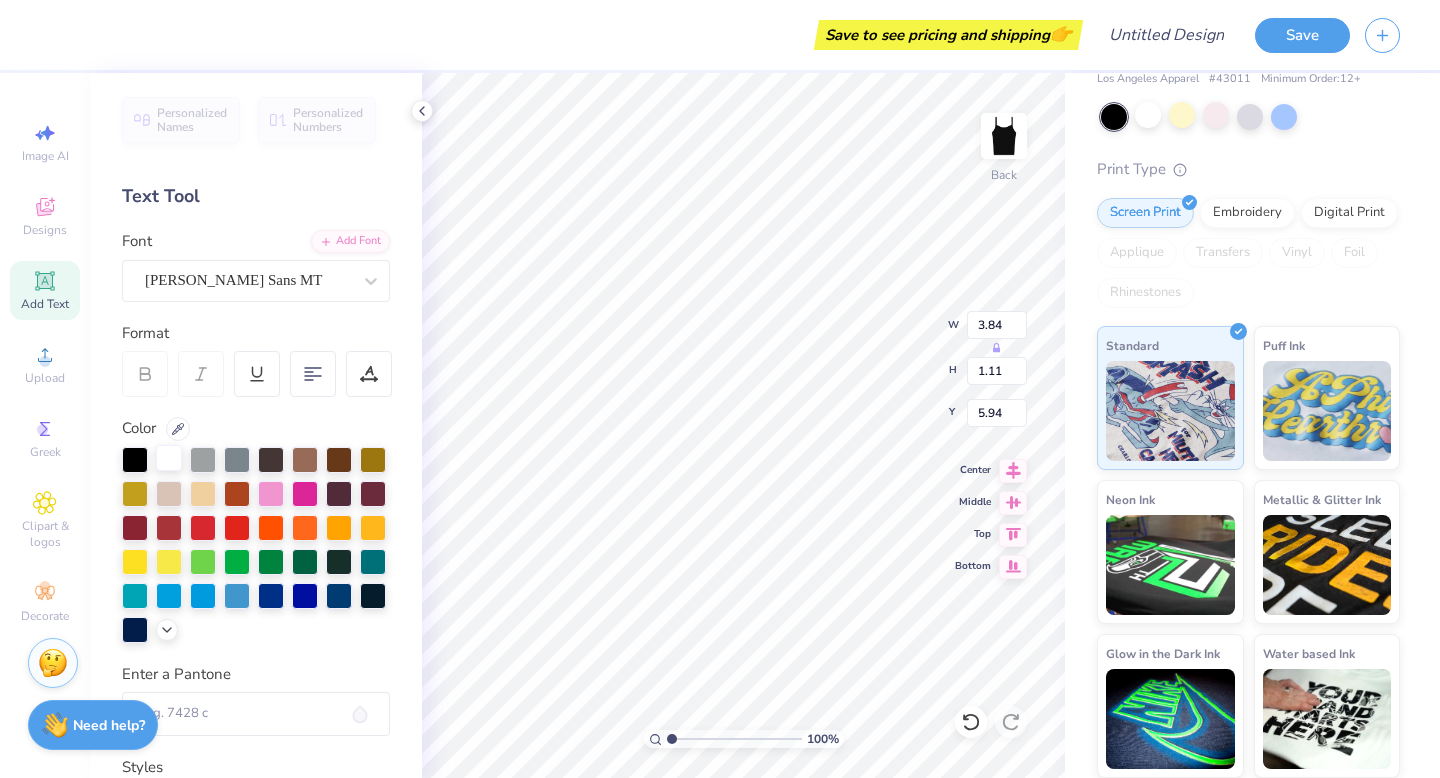 click at bounding box center [169, 458] 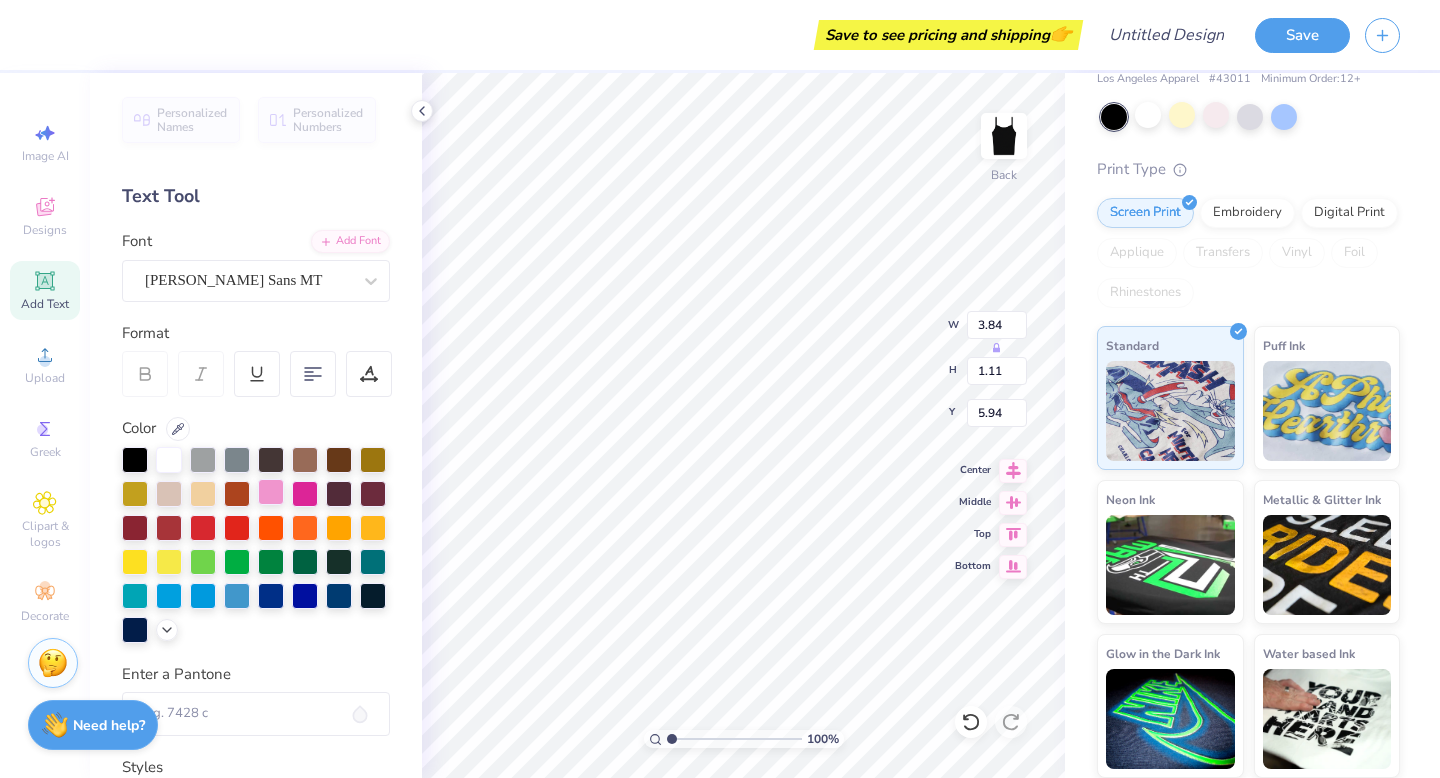 click at bounding box center [271, 492] 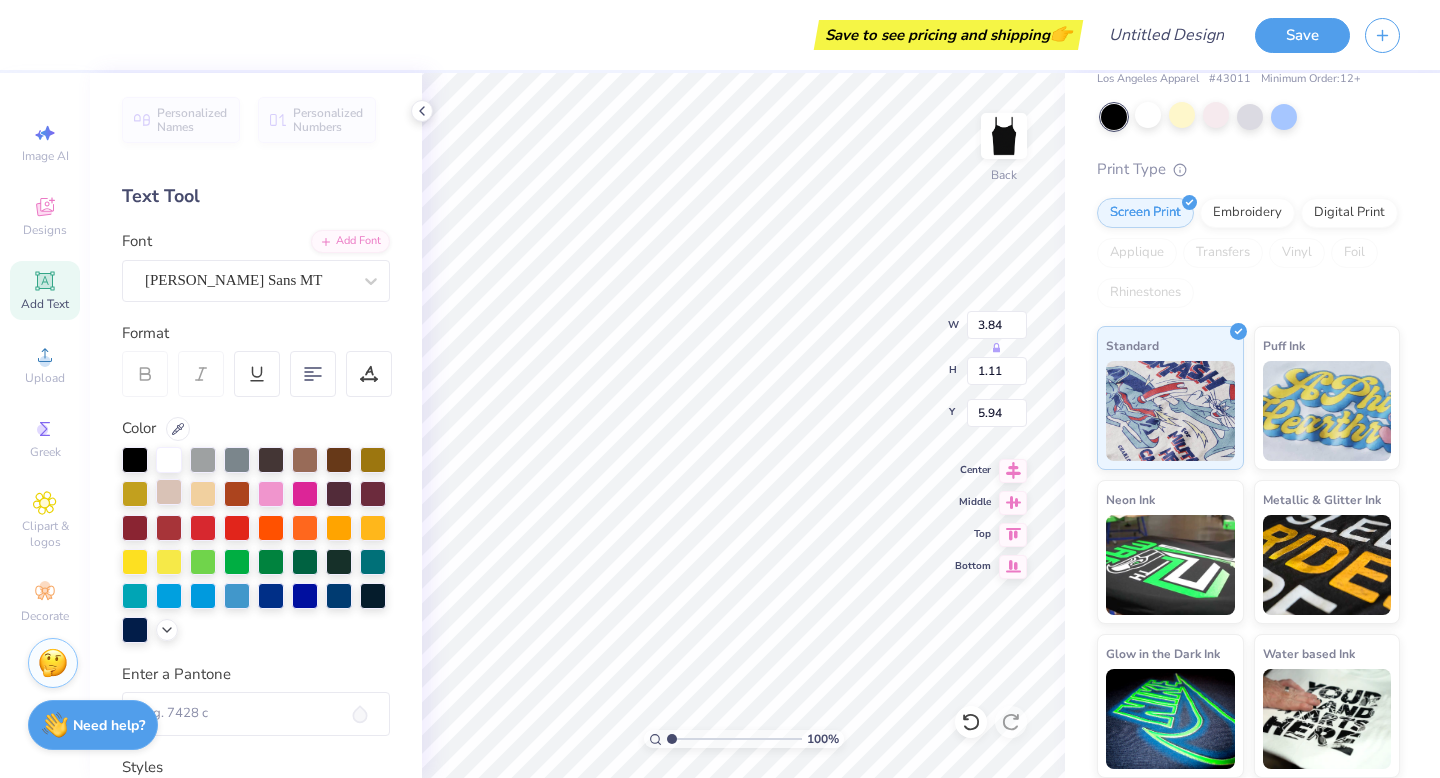 click at bounding box center [169, 492] 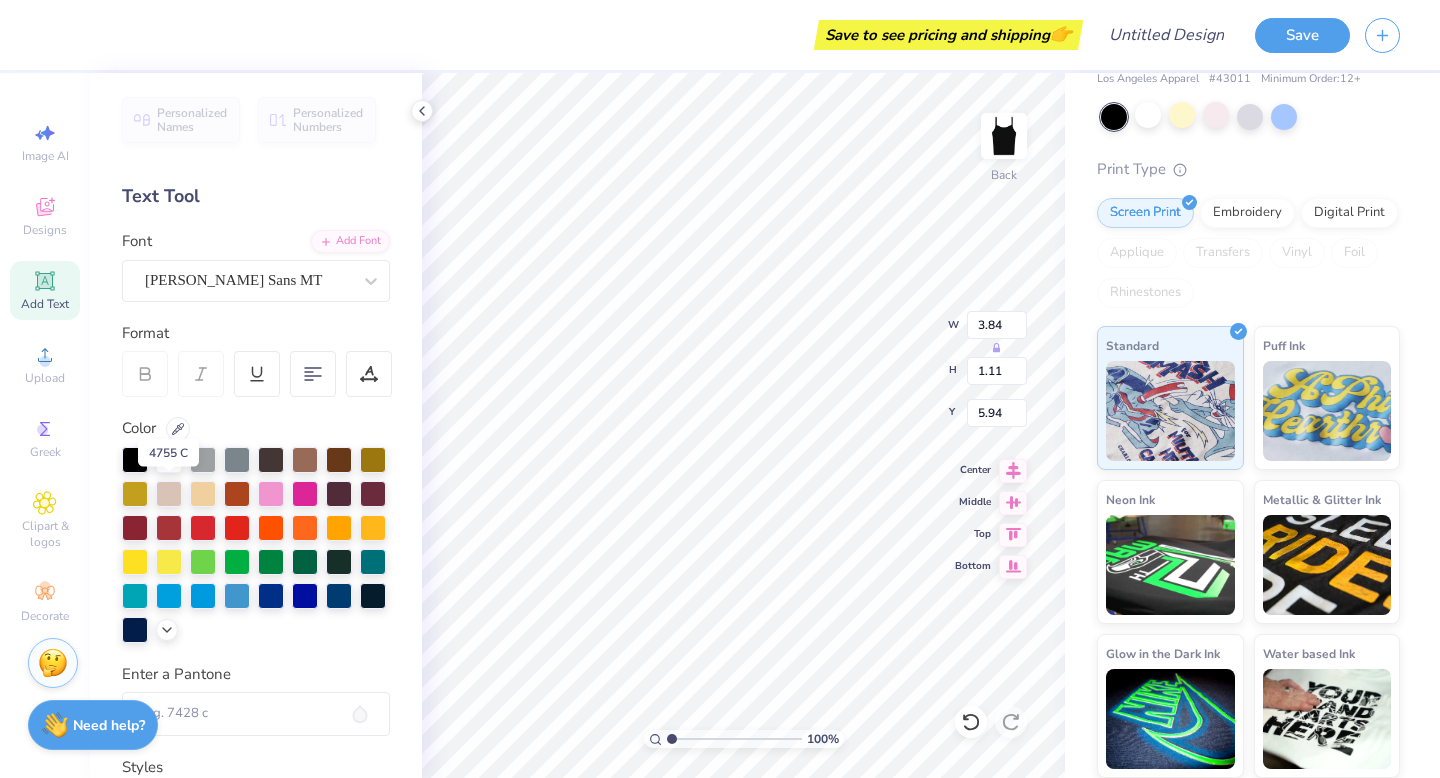 click at bounding box center [256, 545] 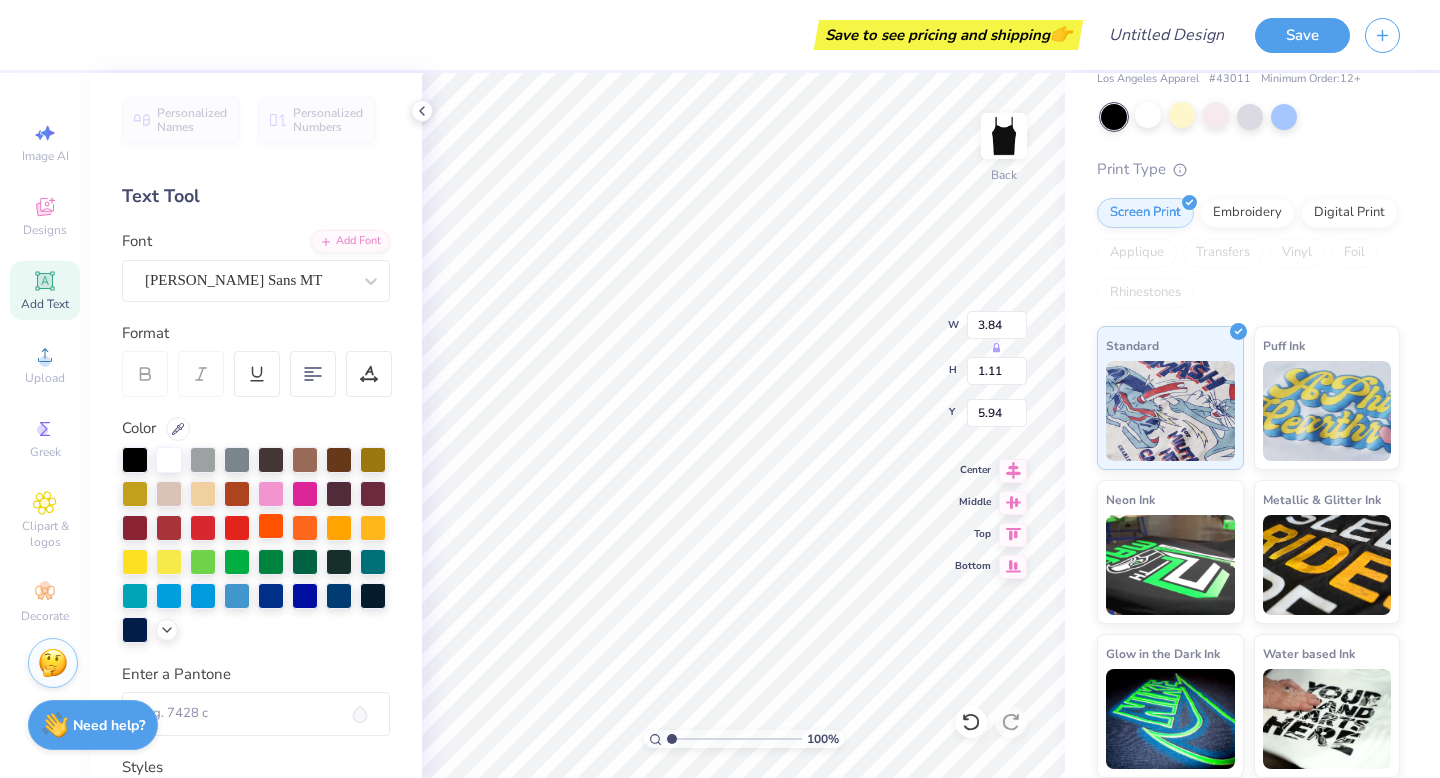 click at bounding box center (271, 526) 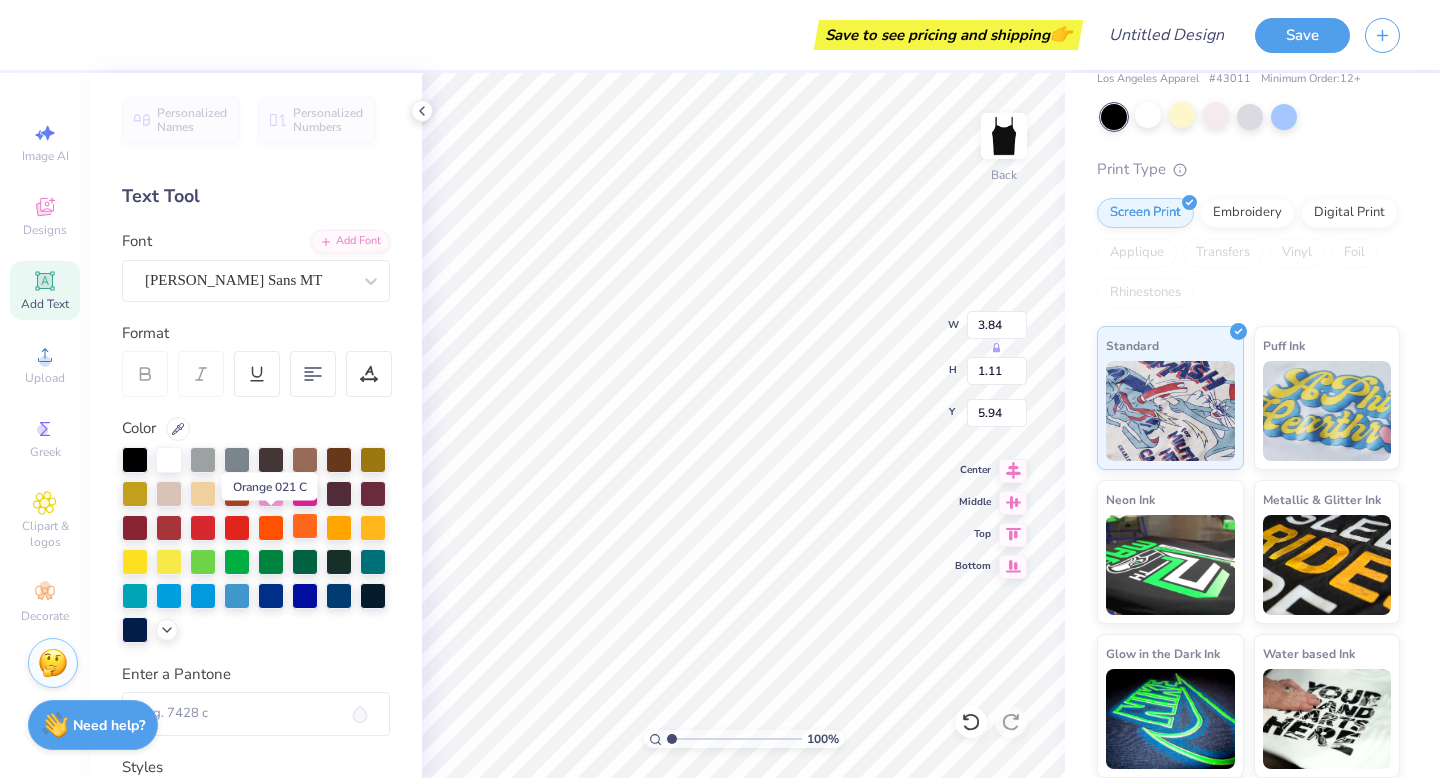 click at bounding box center (305, 526) 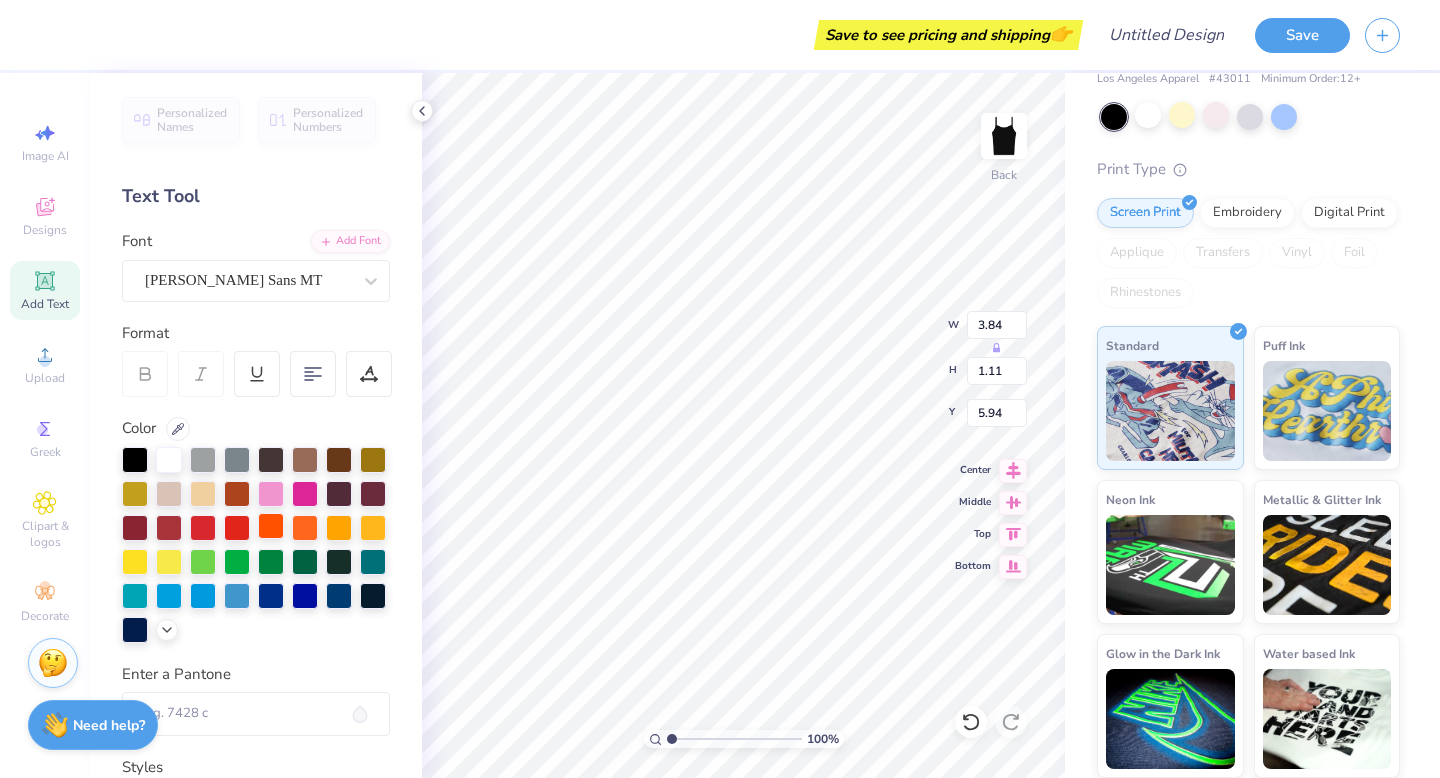 click at bounding box center [271, 526] 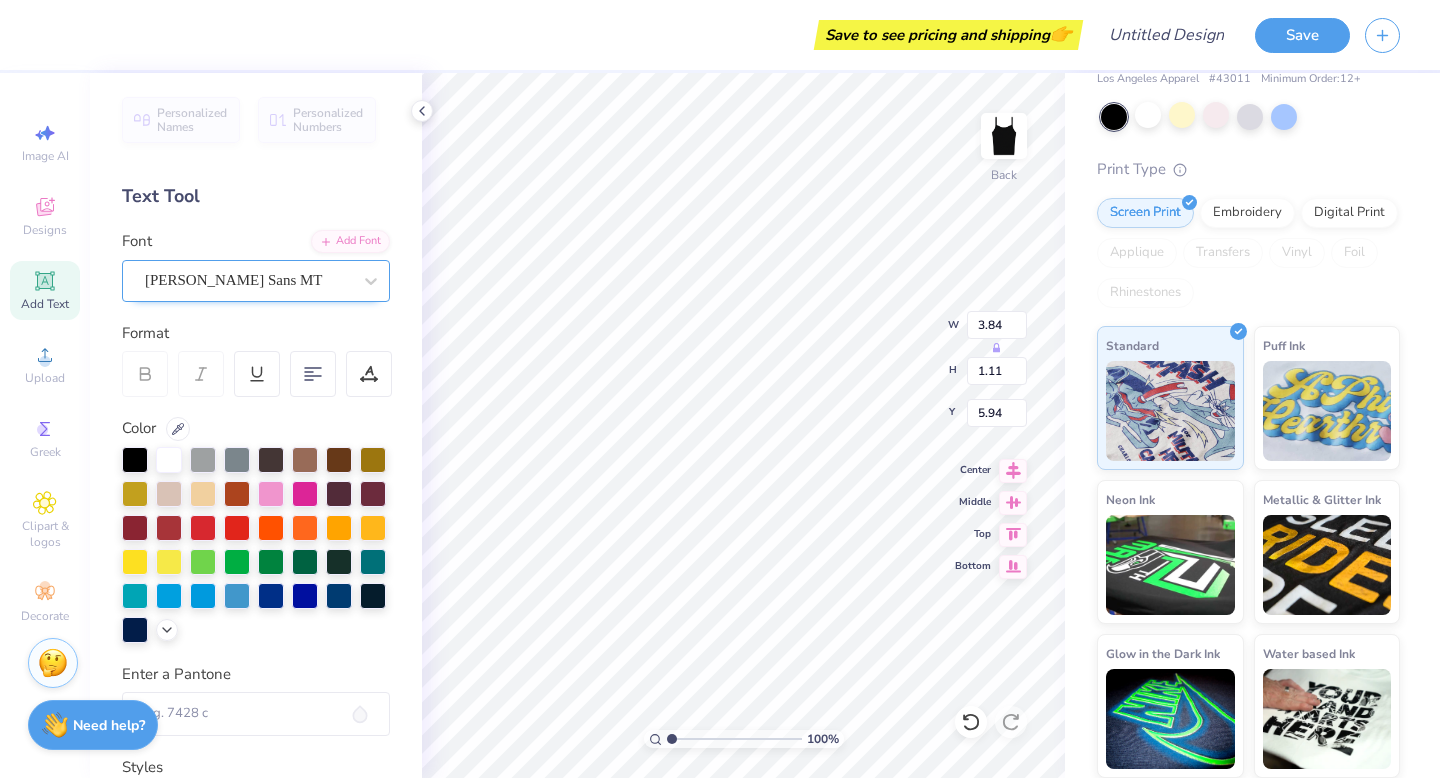 click on "[PERSON_NAME] Sans MT" at bounding box center (248, 280) 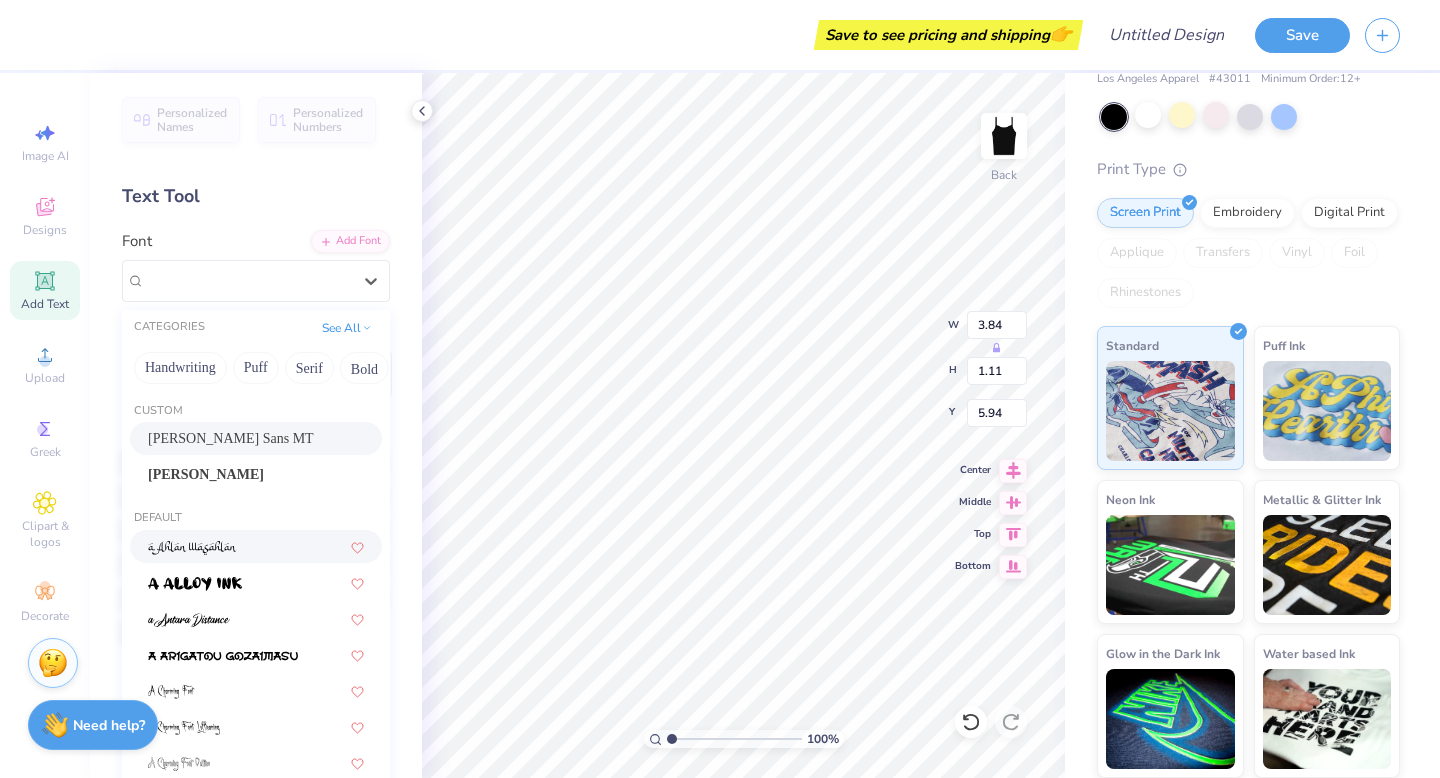 click at bounding box center (256, 546) 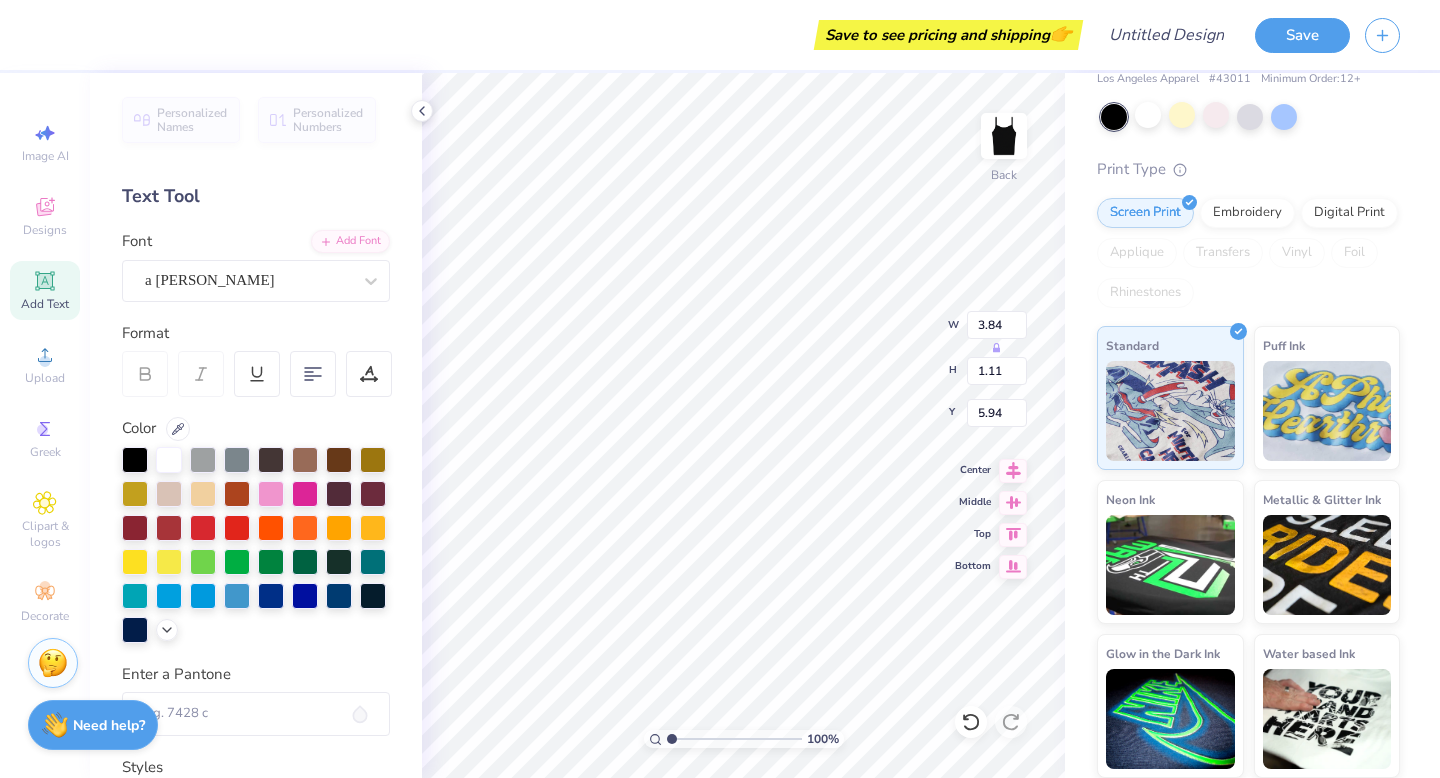 click on "Personalized Names Personalized Numbers Text Tool  Add Font Font a Ahlan Wasahlan Format Color Enter a Pantone Styles Text Shape" at bounding box center (256, 425) 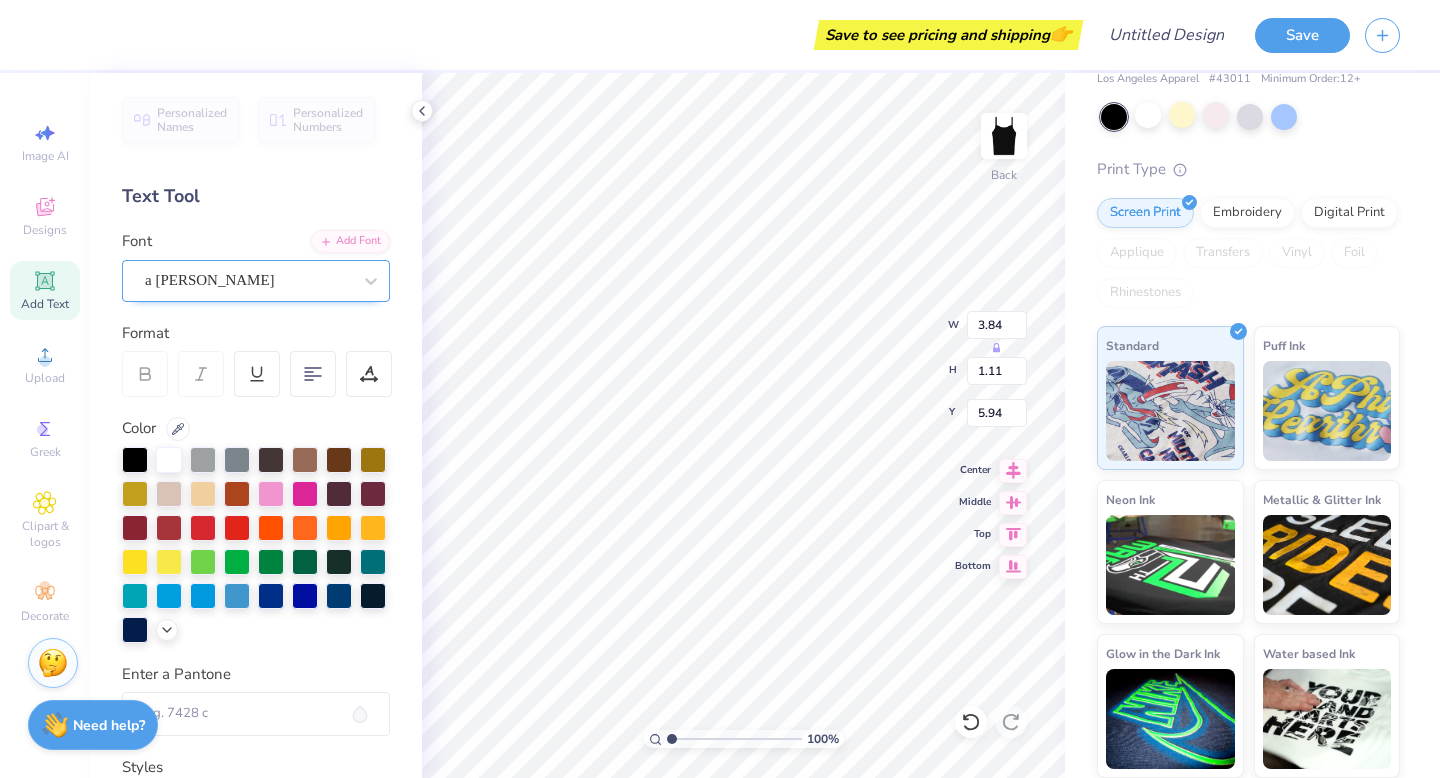 click on "a [PERSON_NAME]" at bounding box center (248, 280) 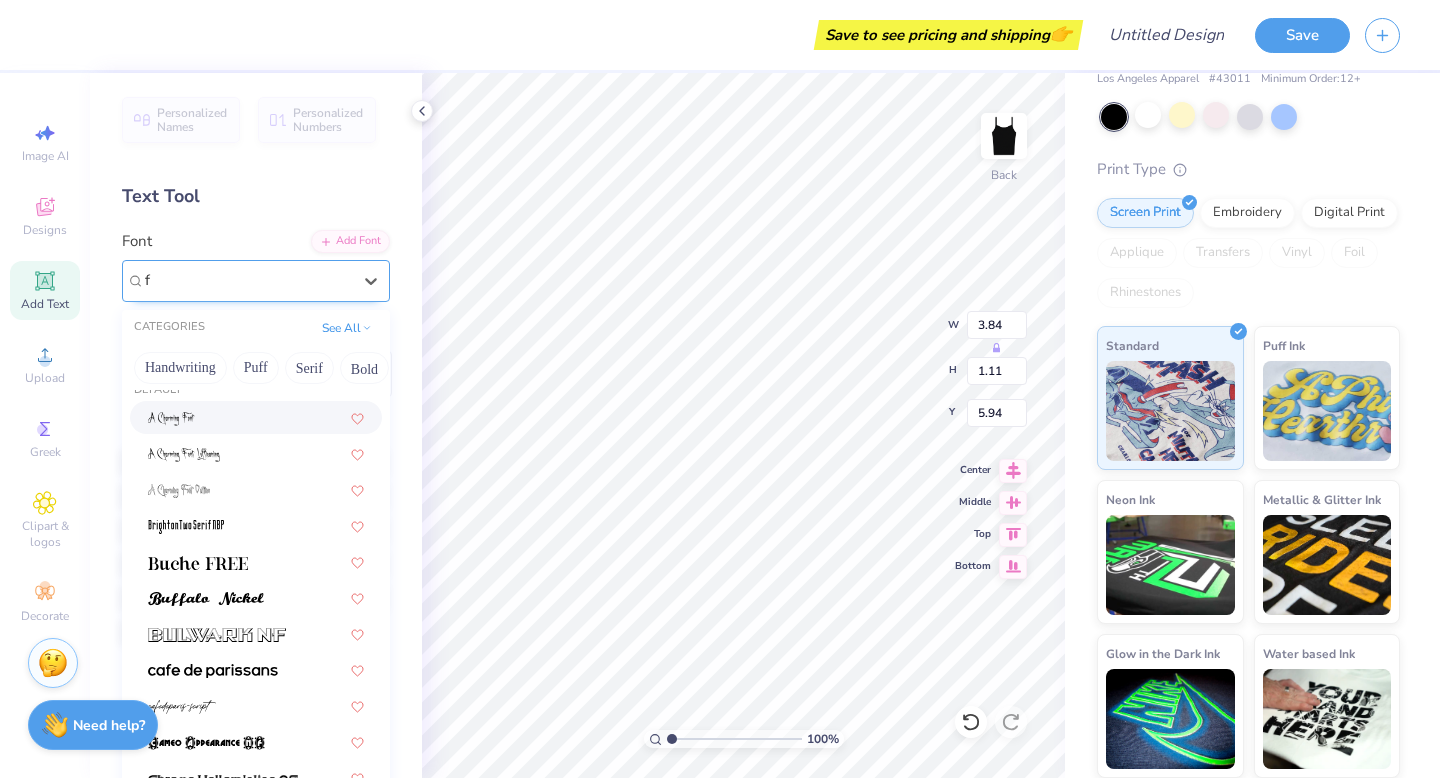 scroll, scrollTop: 0, scrollLeft: 0, axis: both 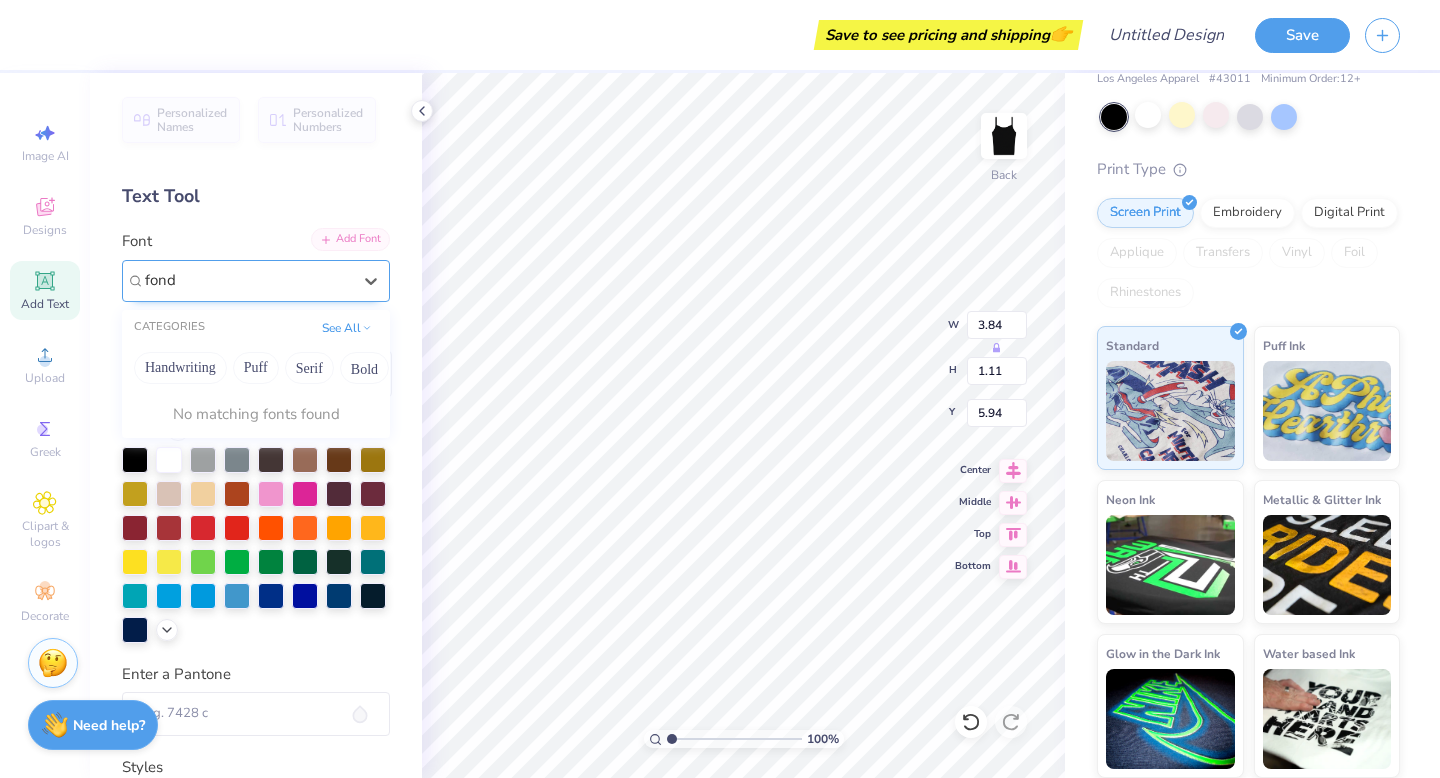 type on "fond" 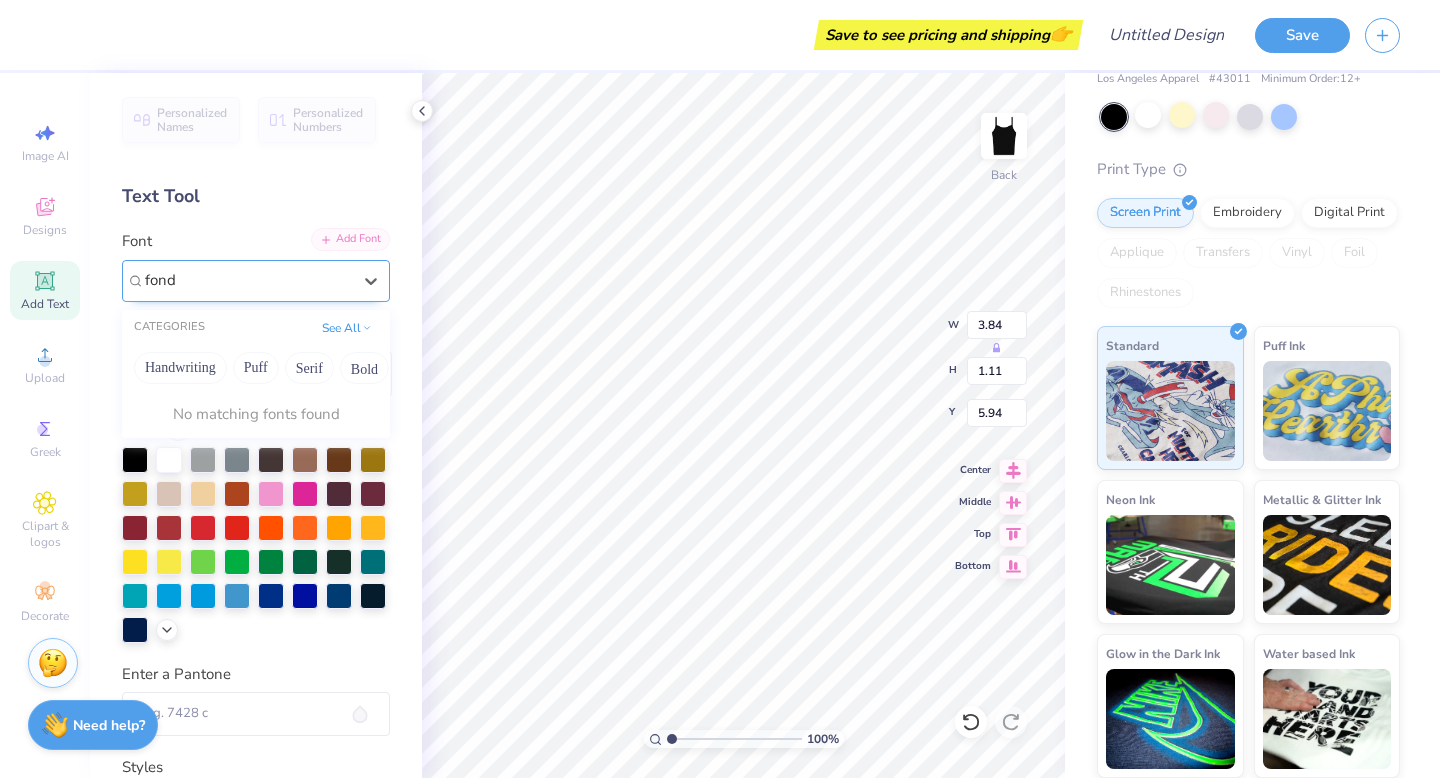 type 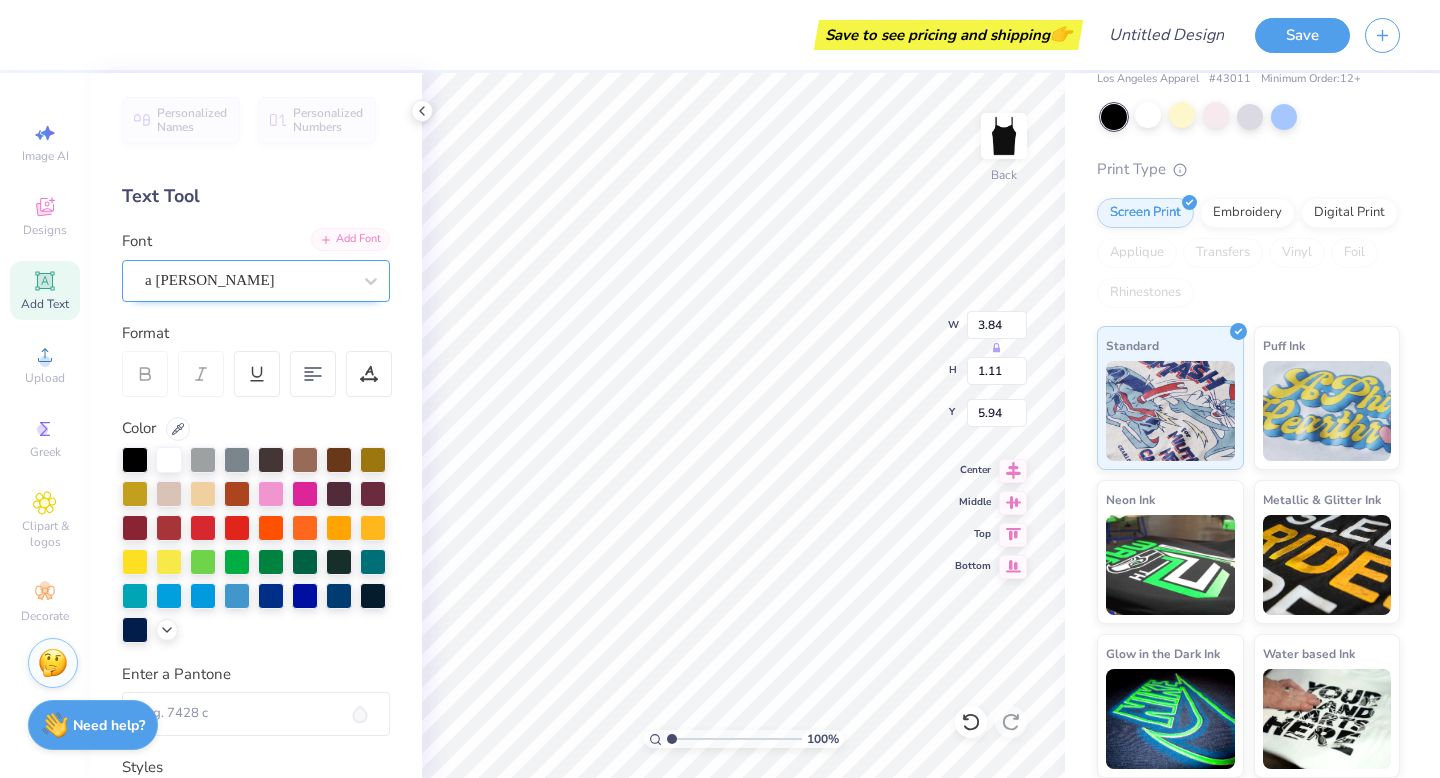 click on "Add Font" at bounding box center (350, 239) 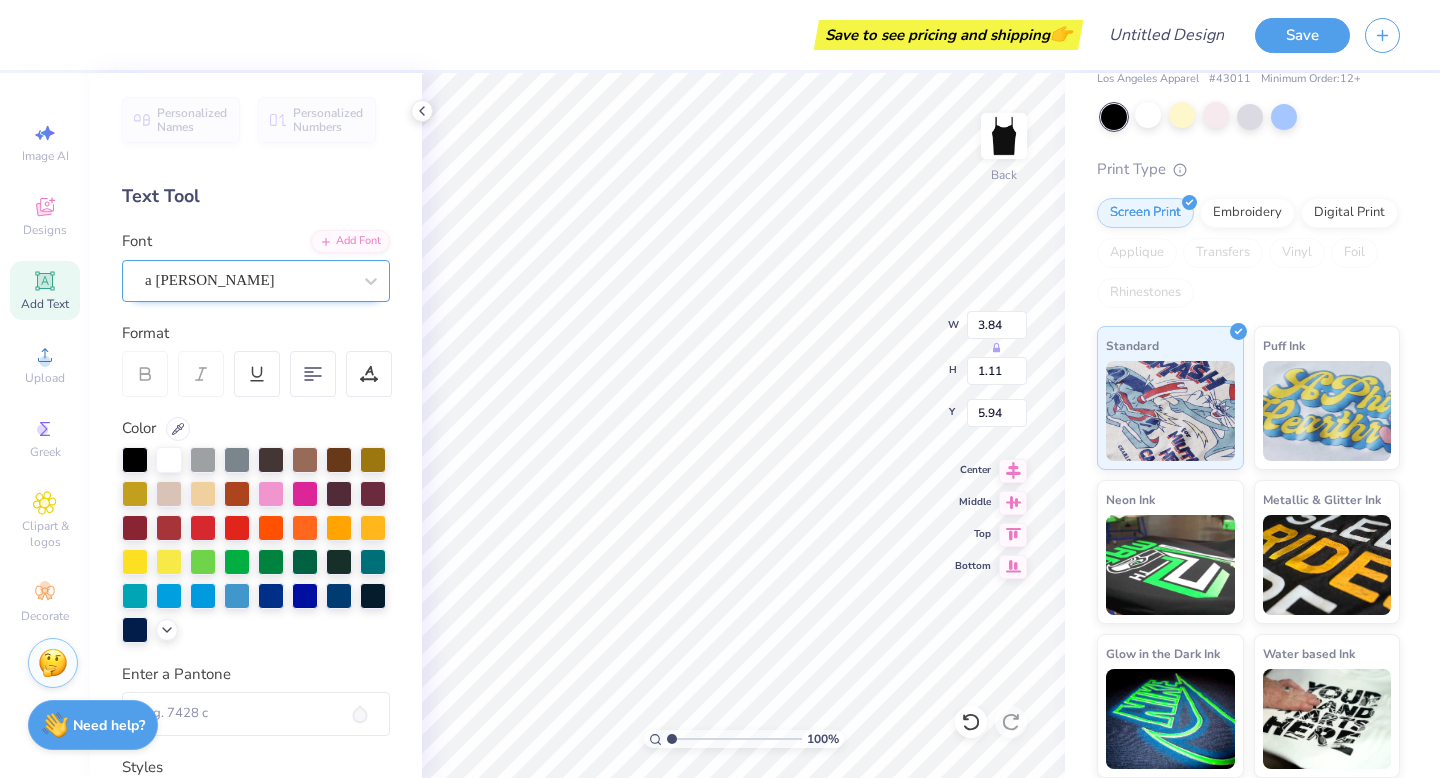 click on "a [PERSON_NAME]" at bounding box center (248, 280) 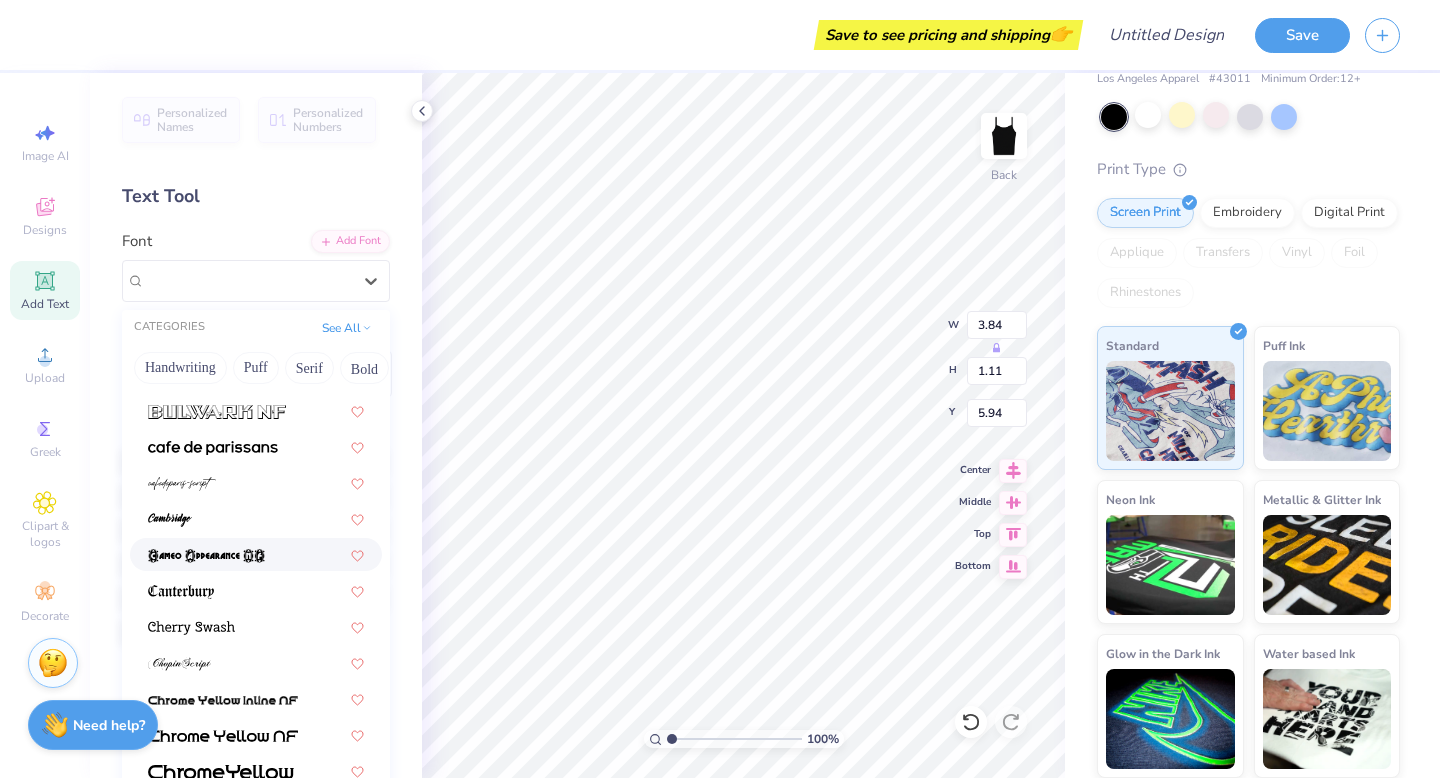 scroll, scrollTop: 1685, scrollLeft: 0, axis: vertical 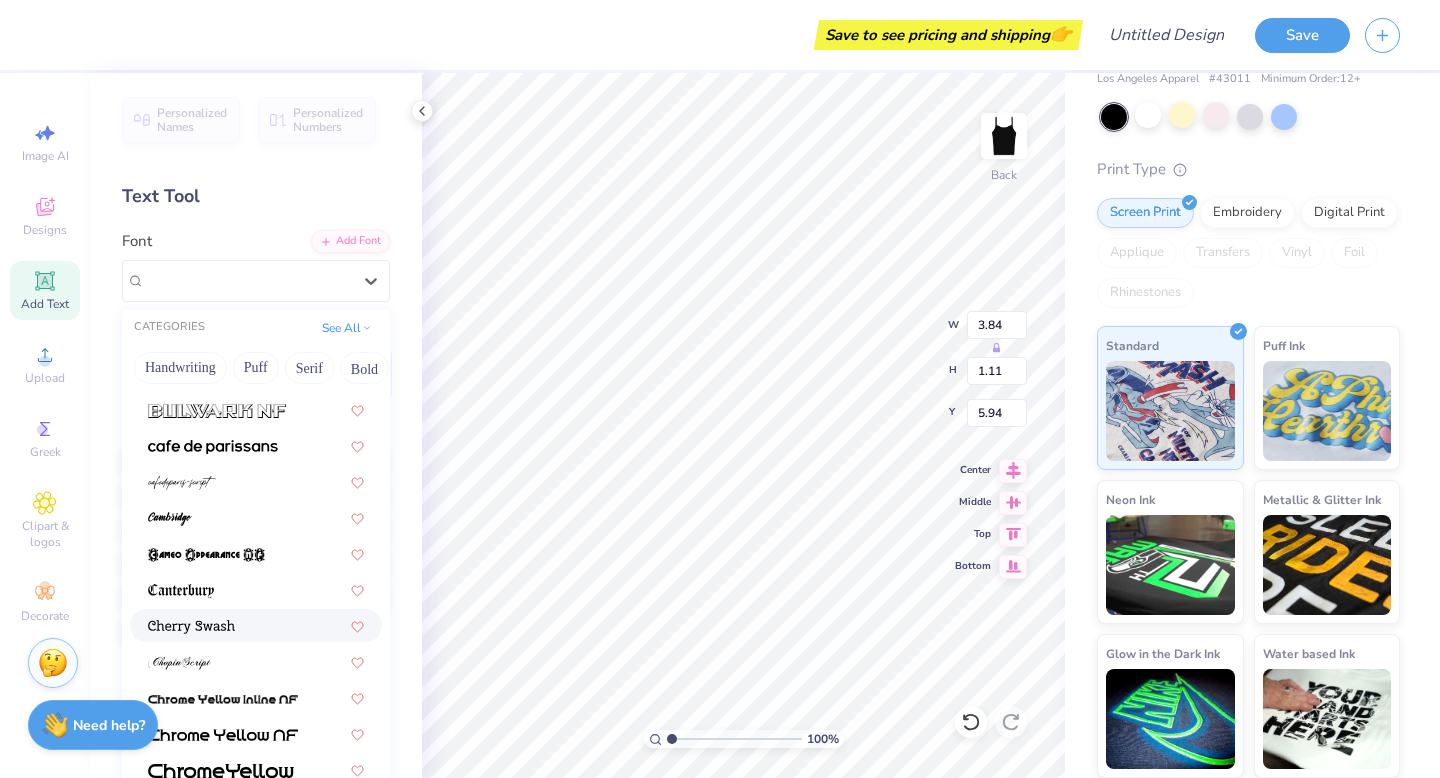 click at bounding box center [256, 625] 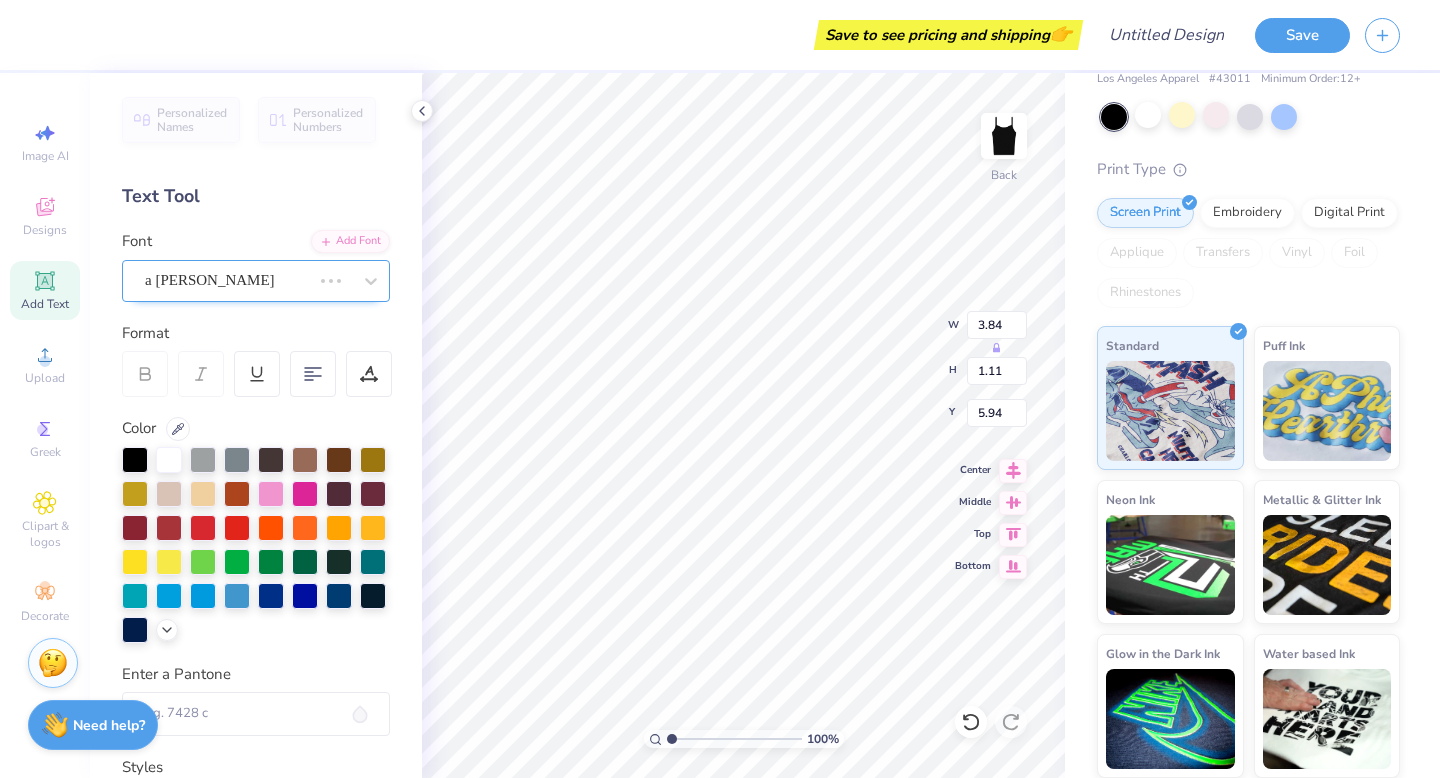click on "a [PERSON_NAME]" at bounding box center [228, 280] 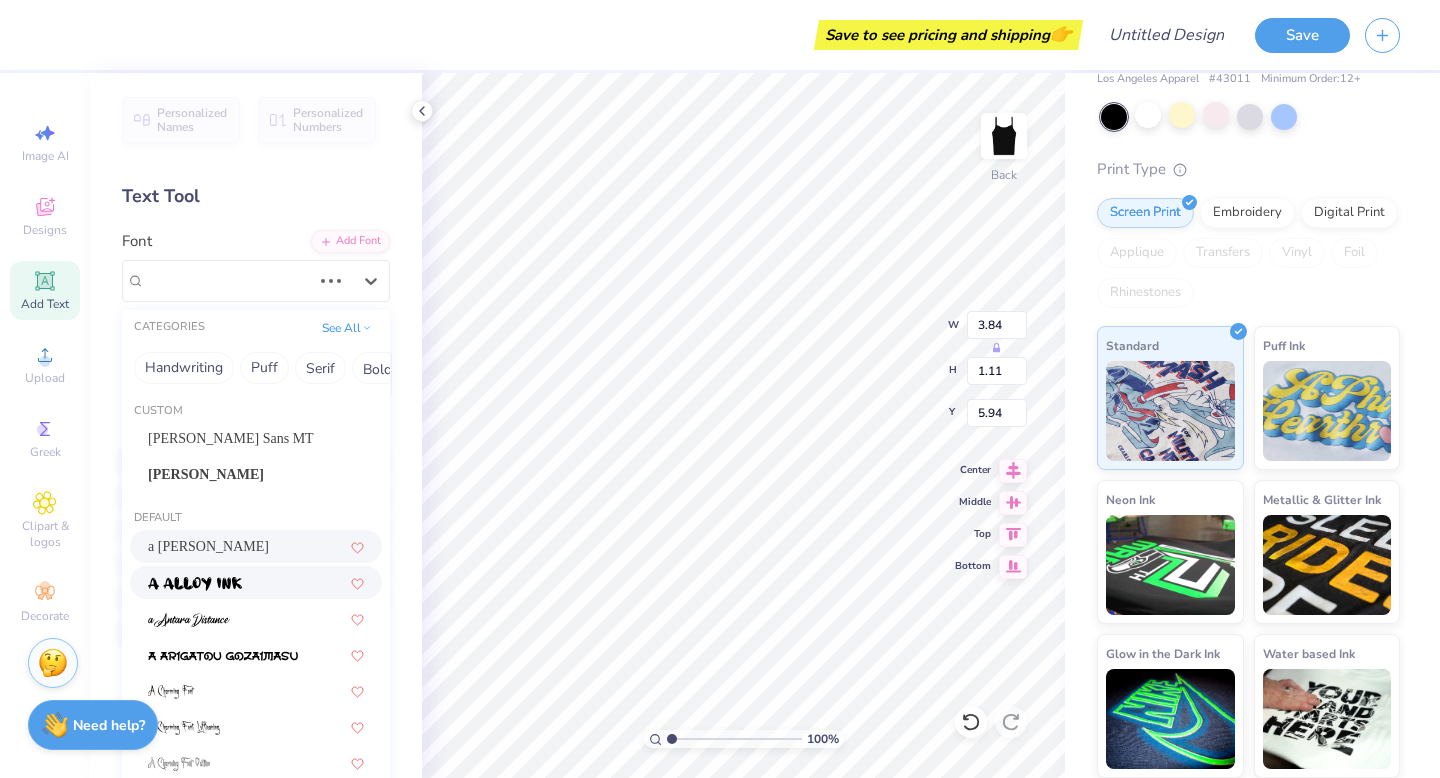click at bounding box center (256, 582) 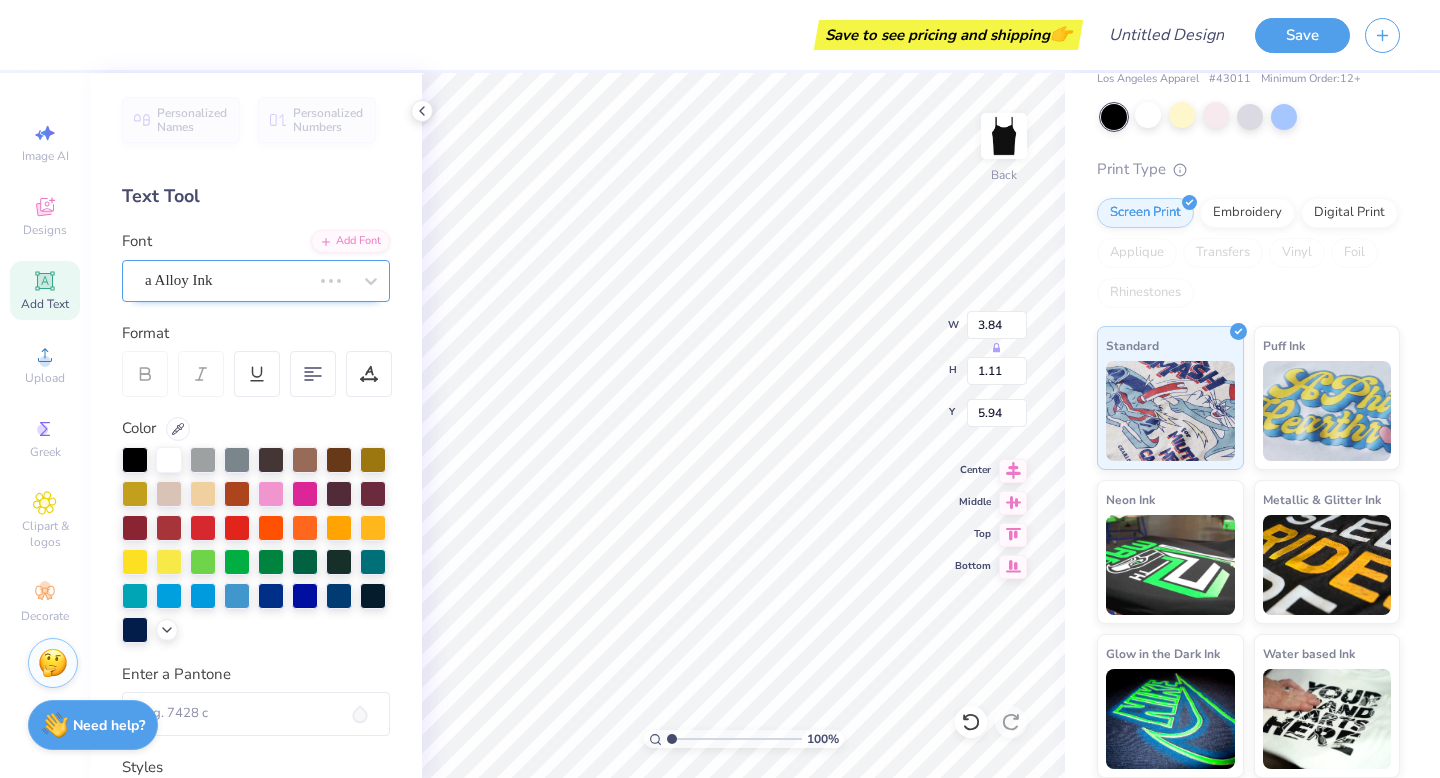 click on "a Alloy Ink" at bounding box center (228, 280) 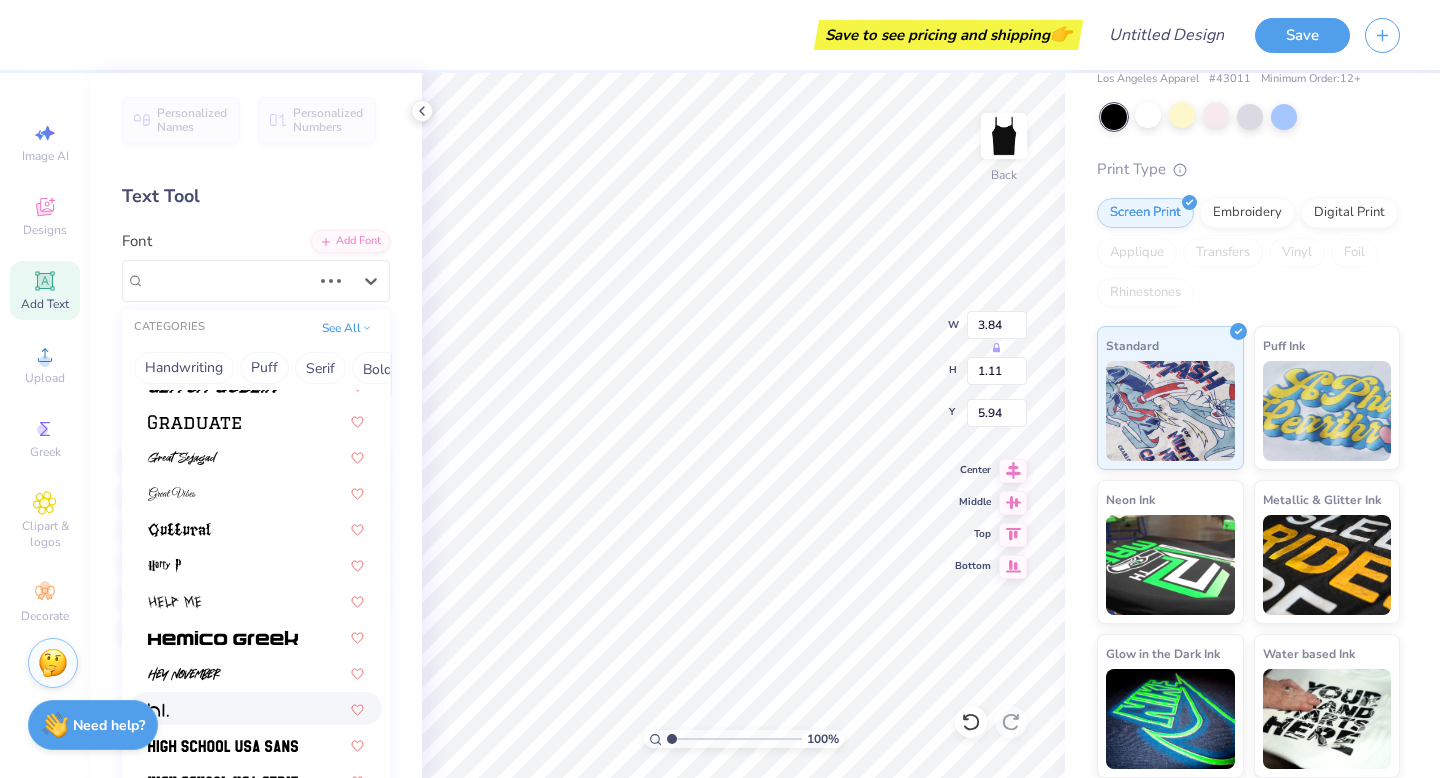 scroll, scrollTop: 4249, scrollLeft: 0, axis: vertical 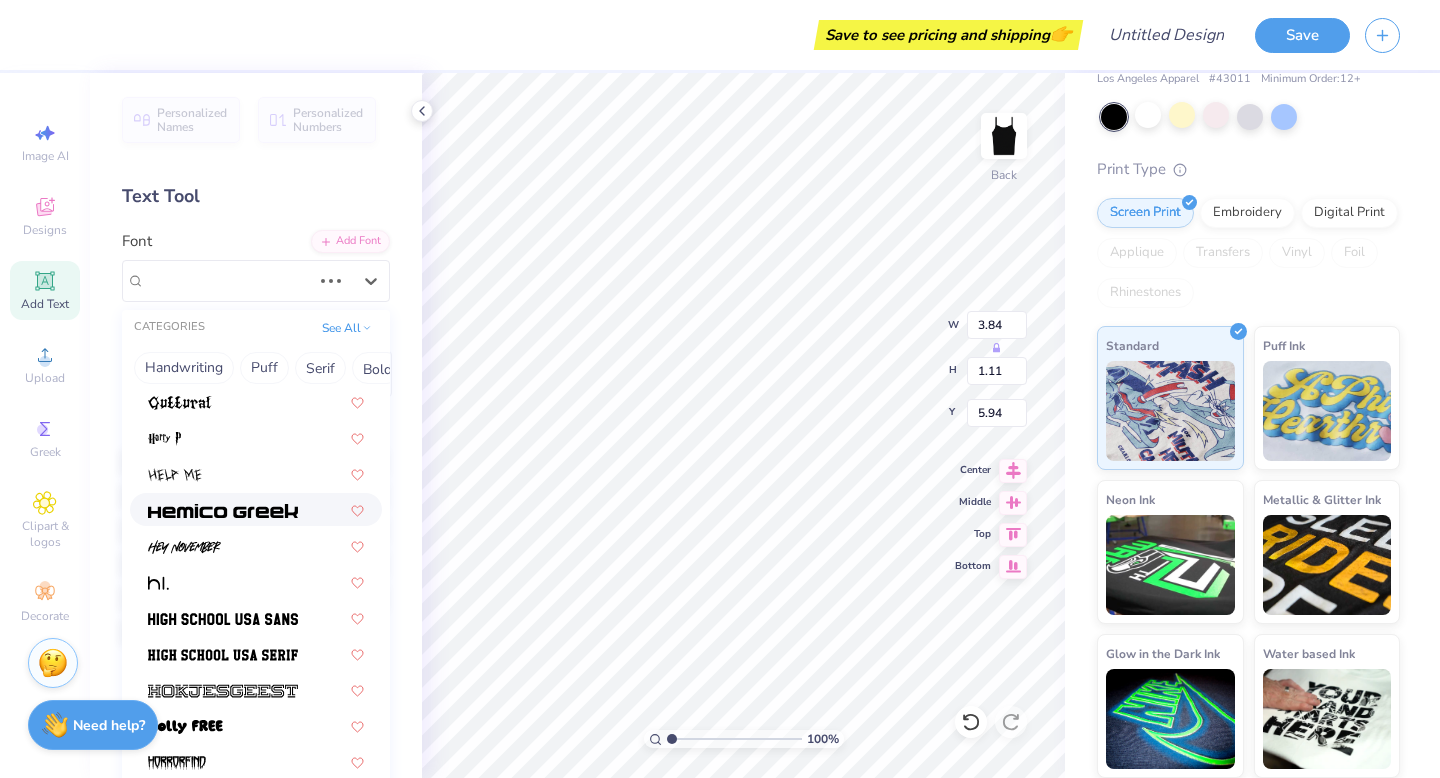 click at bounding box center [223, 511] 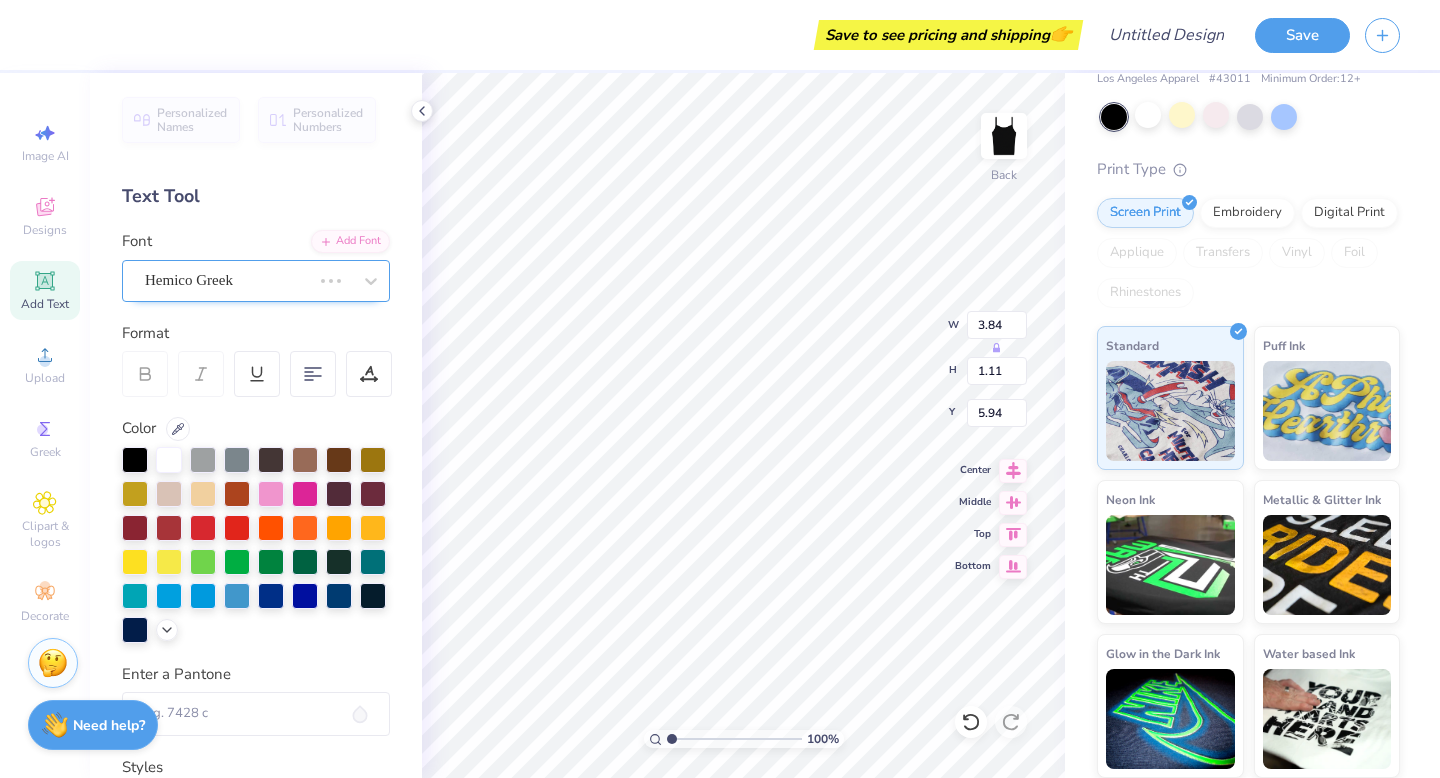 click at bounding box center [228, 280] 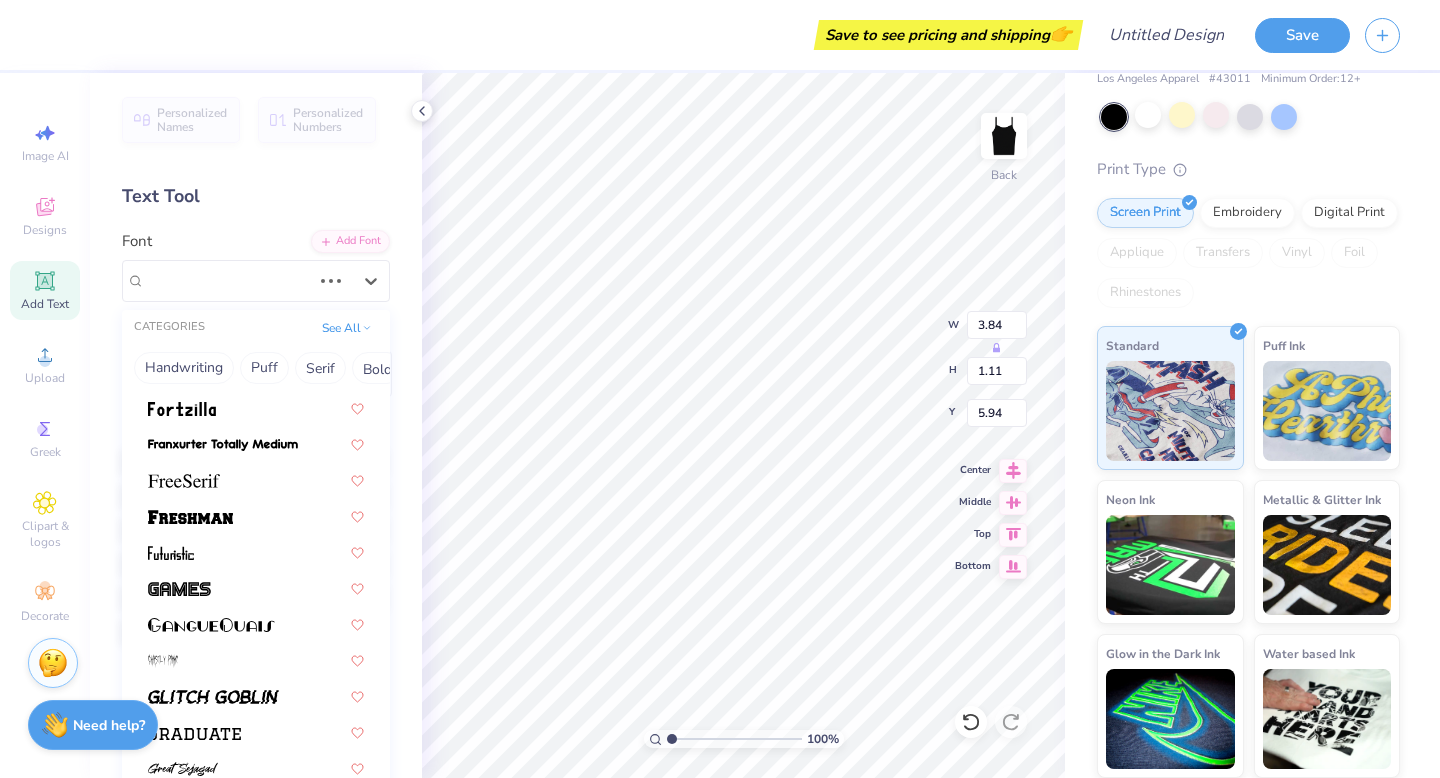 scroll, scrollTop: 4608, scrollLeft: 0, axis: vertical 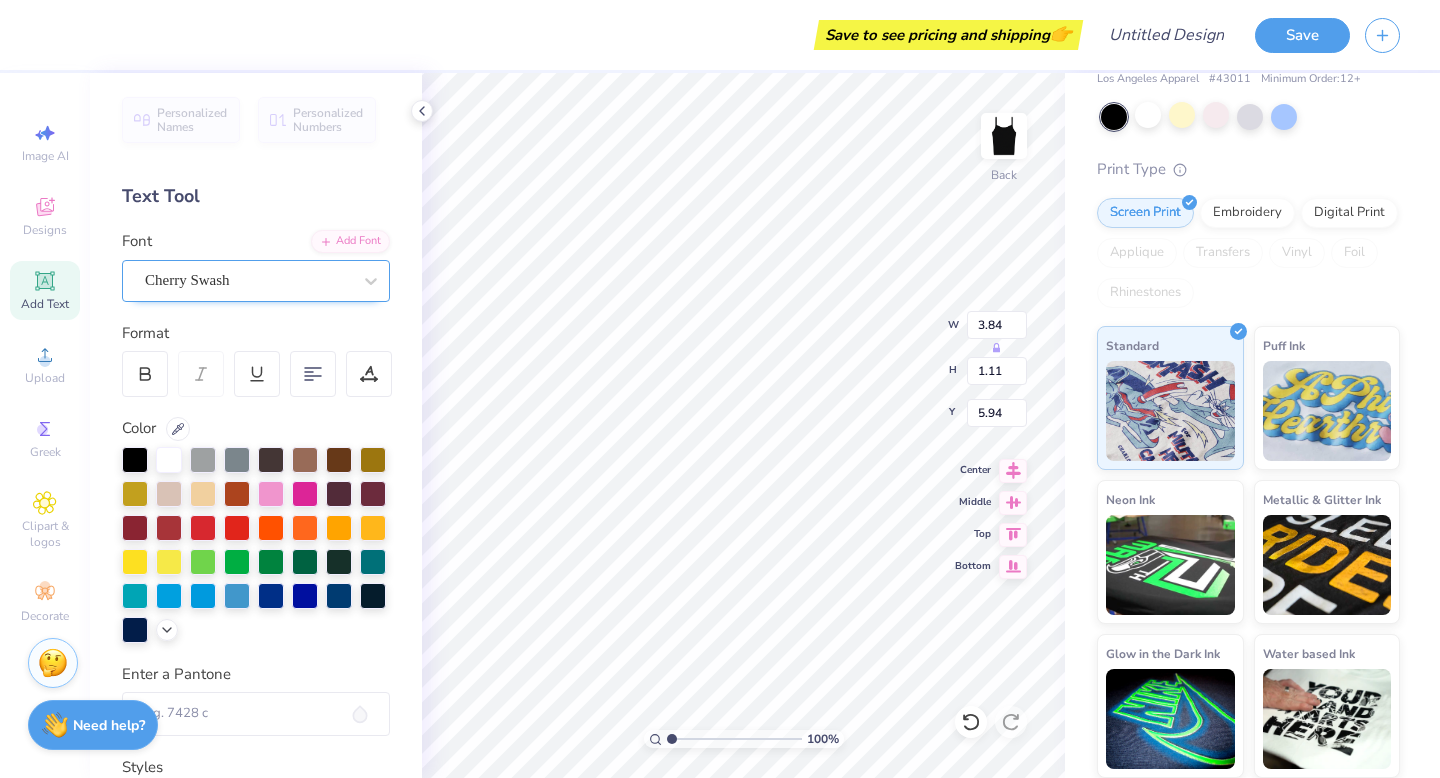 click on "Cherry Swash" at bounding box center [248, 280] 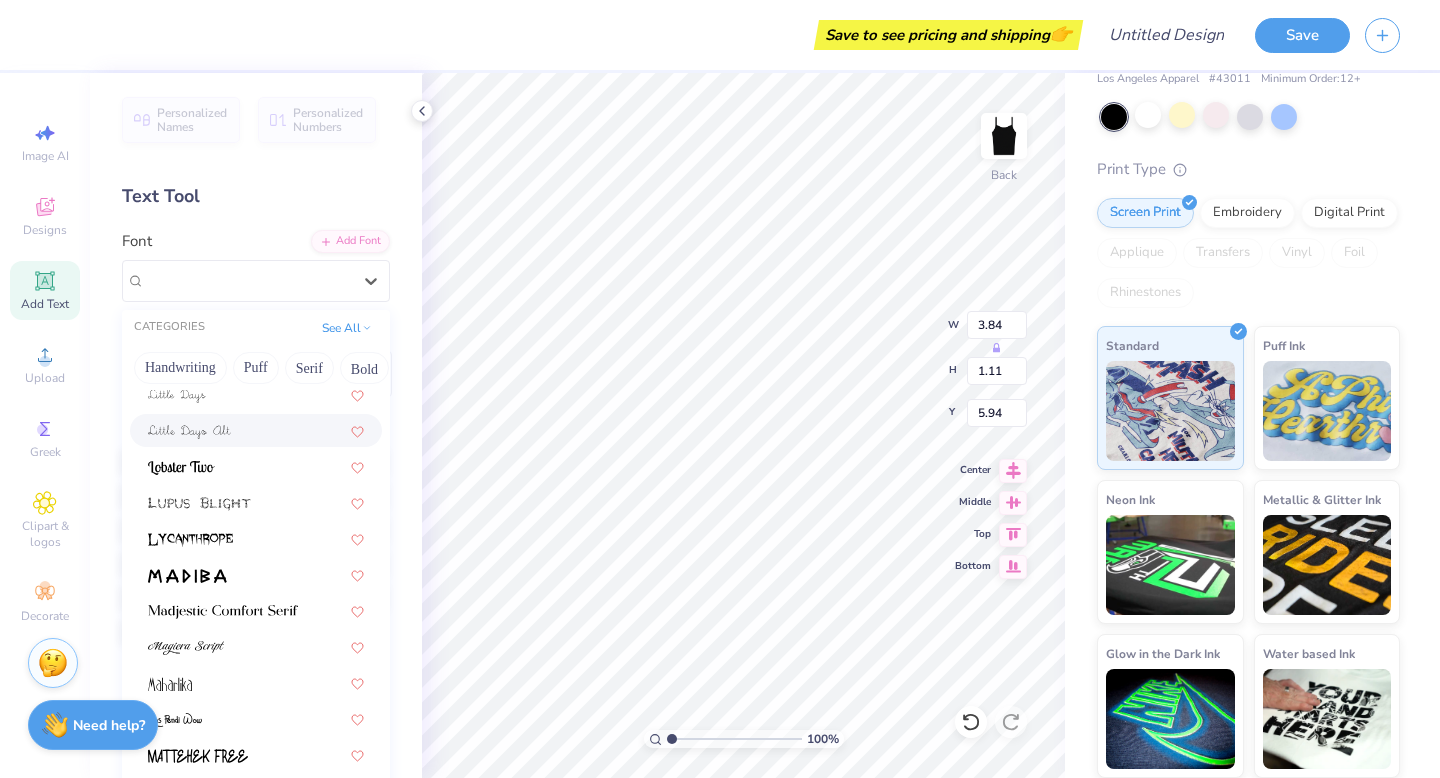 scroll, scrollTop: 6139, scrollLeft: 0, axis: vertical 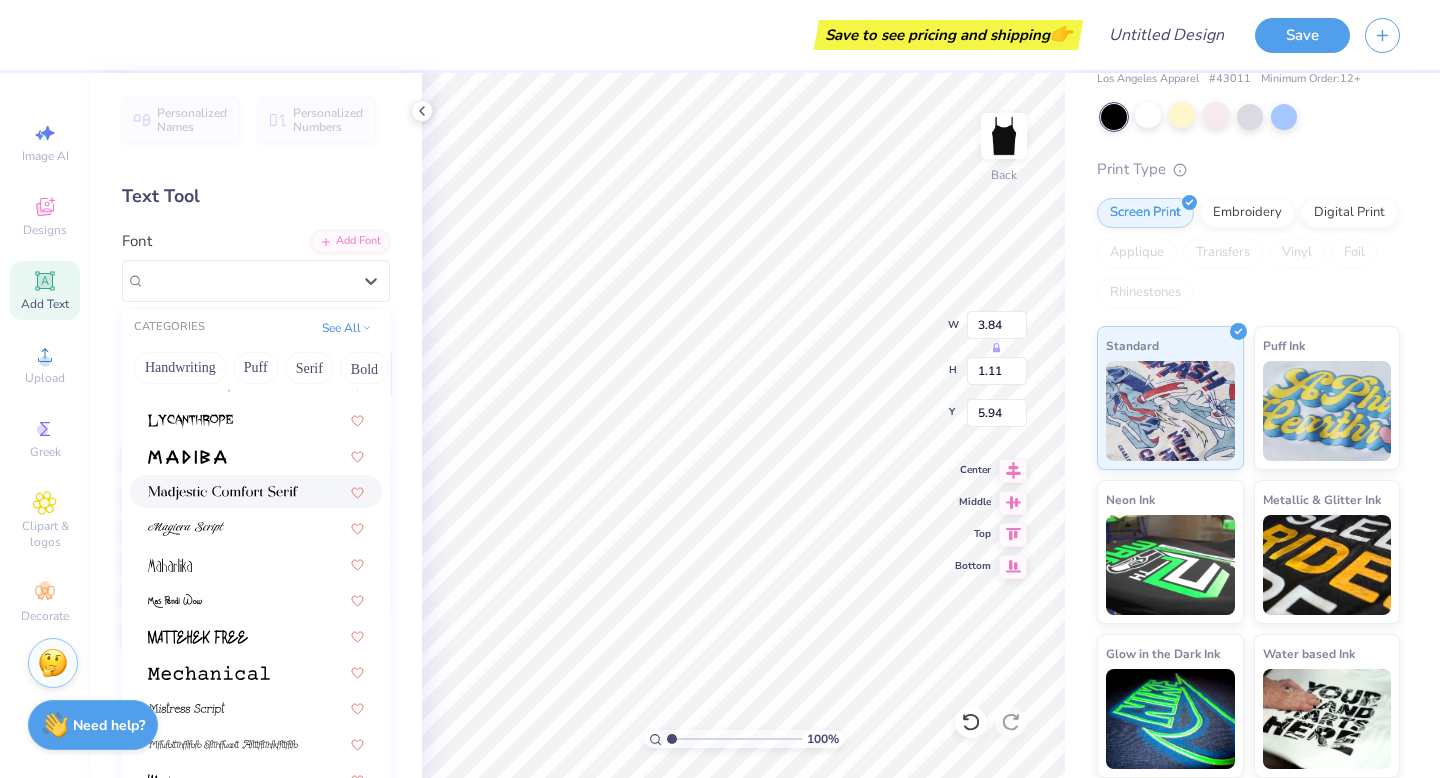 click at bounding box center (223, 493) 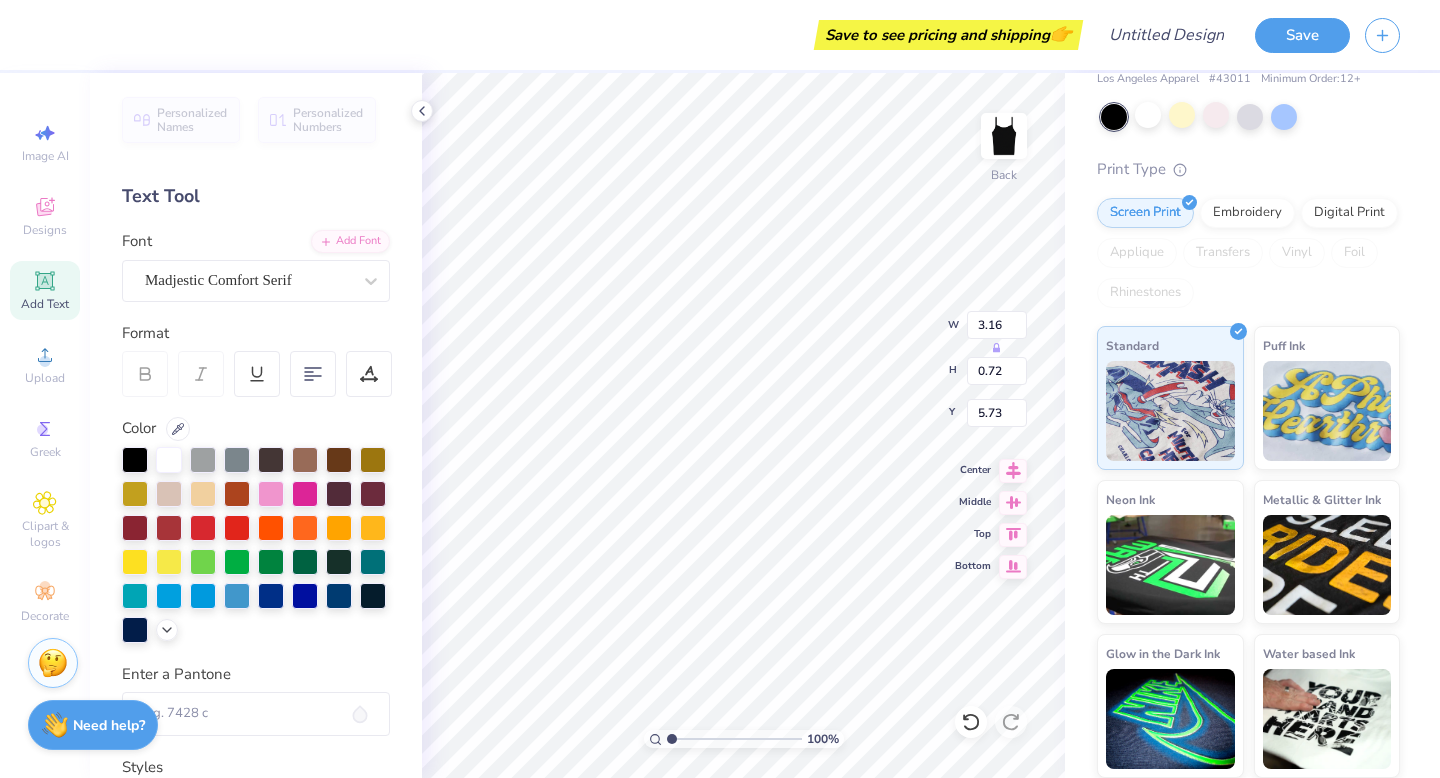 type on "3.16" 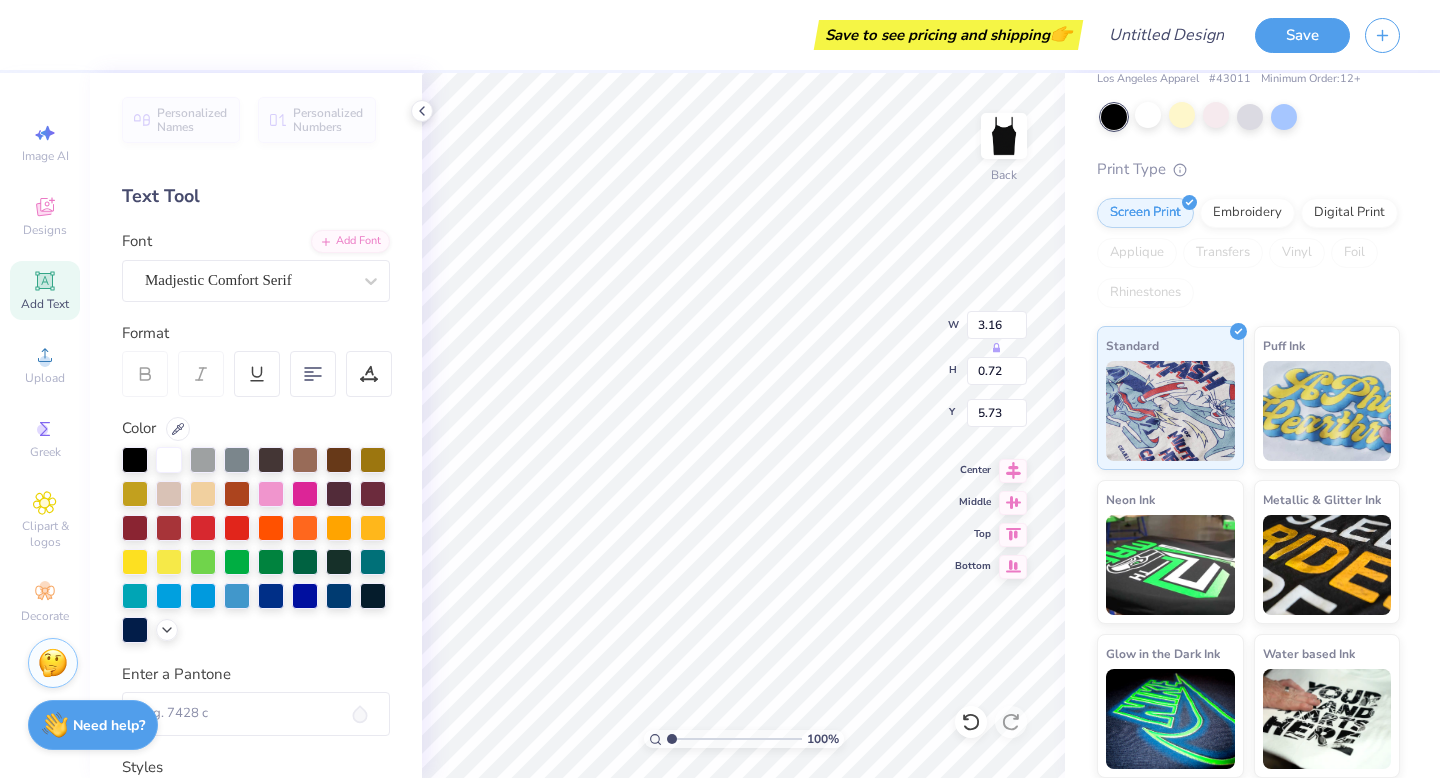type on "0.72" 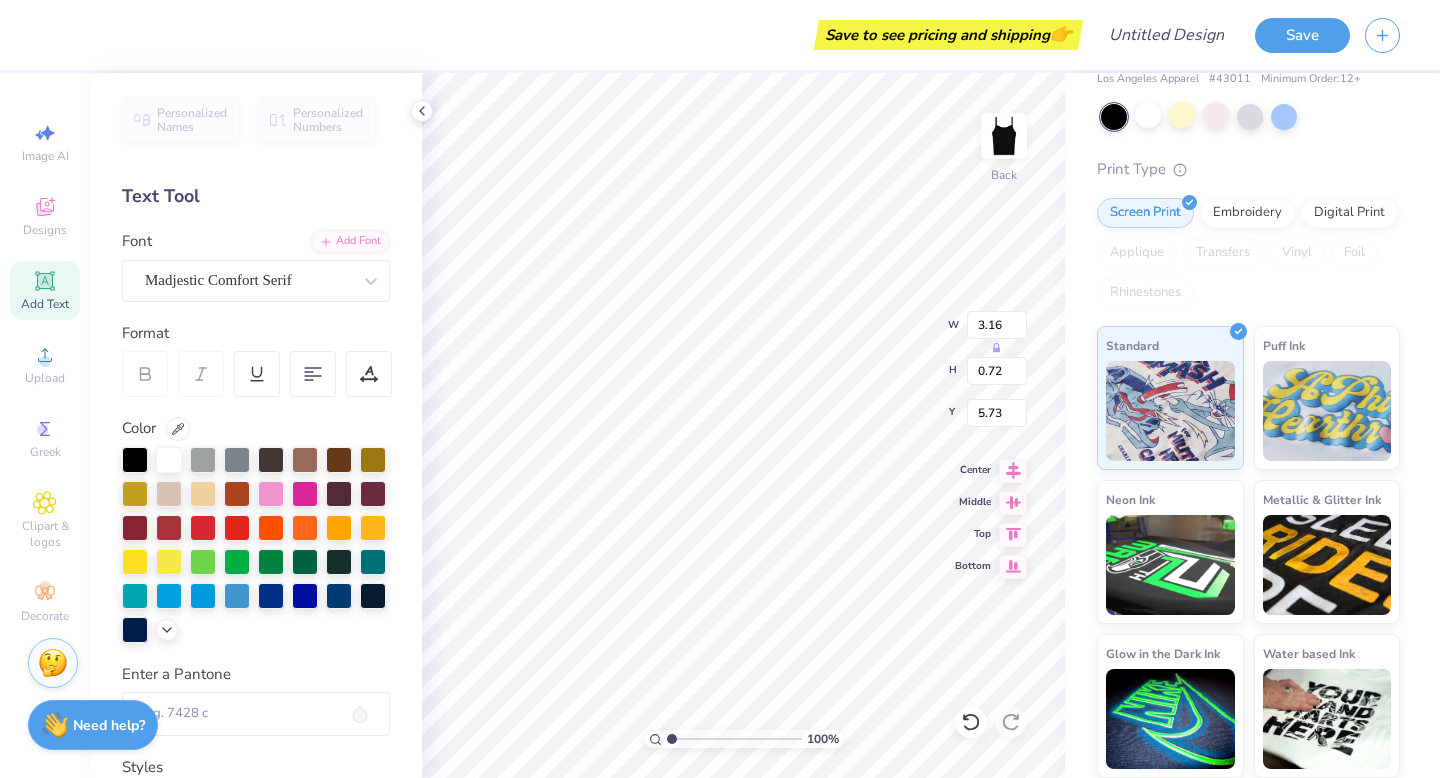 type on "2.17" 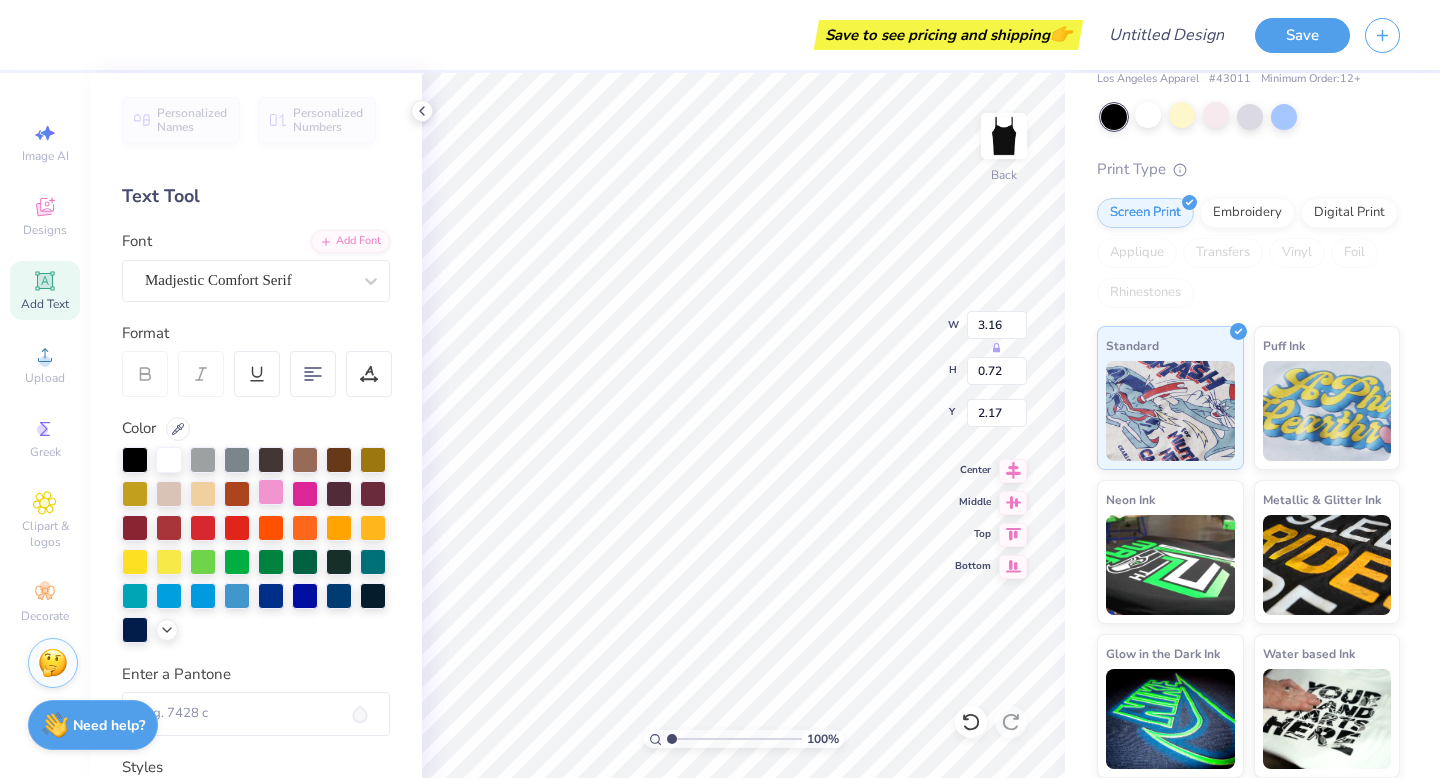 click at bounding box center [271, 492] 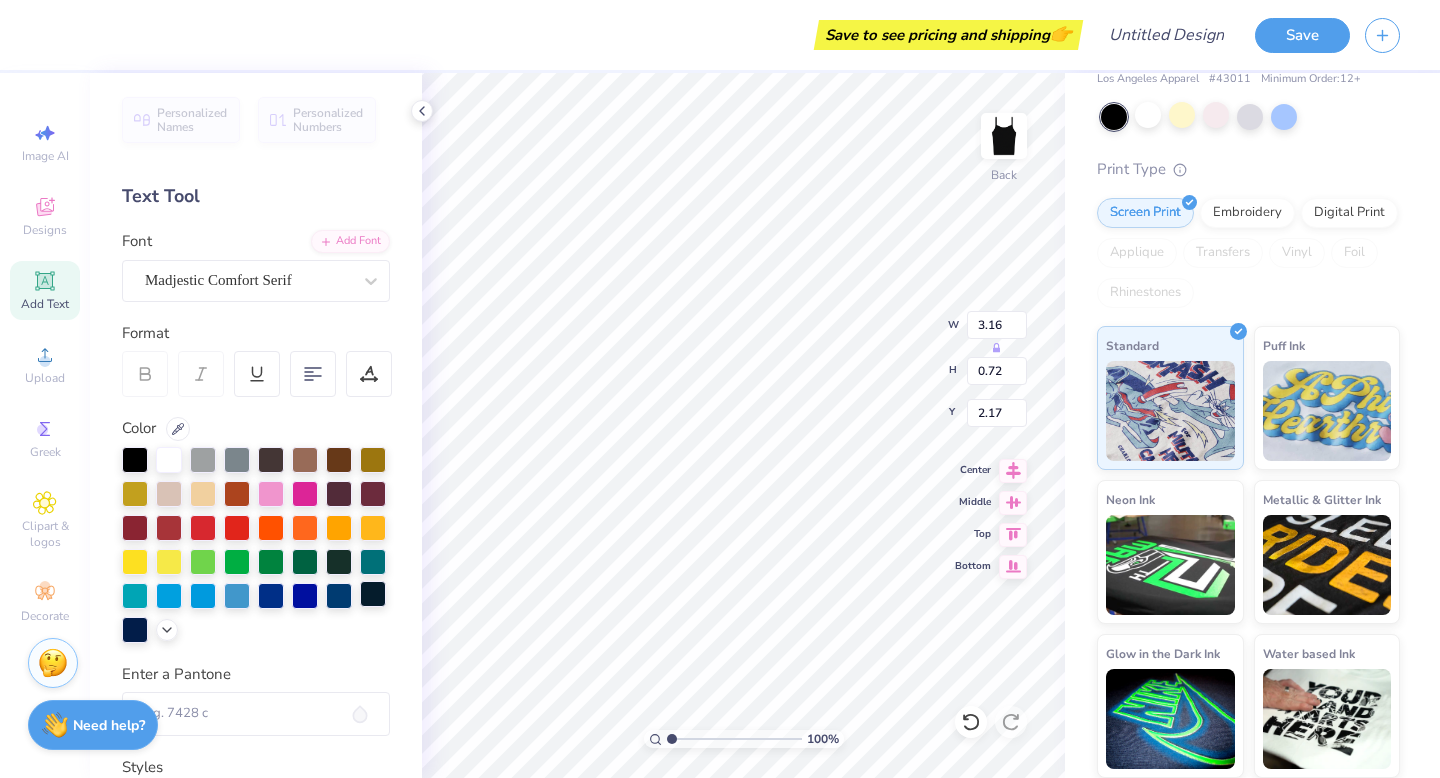 click at bounding box center (373, 594) 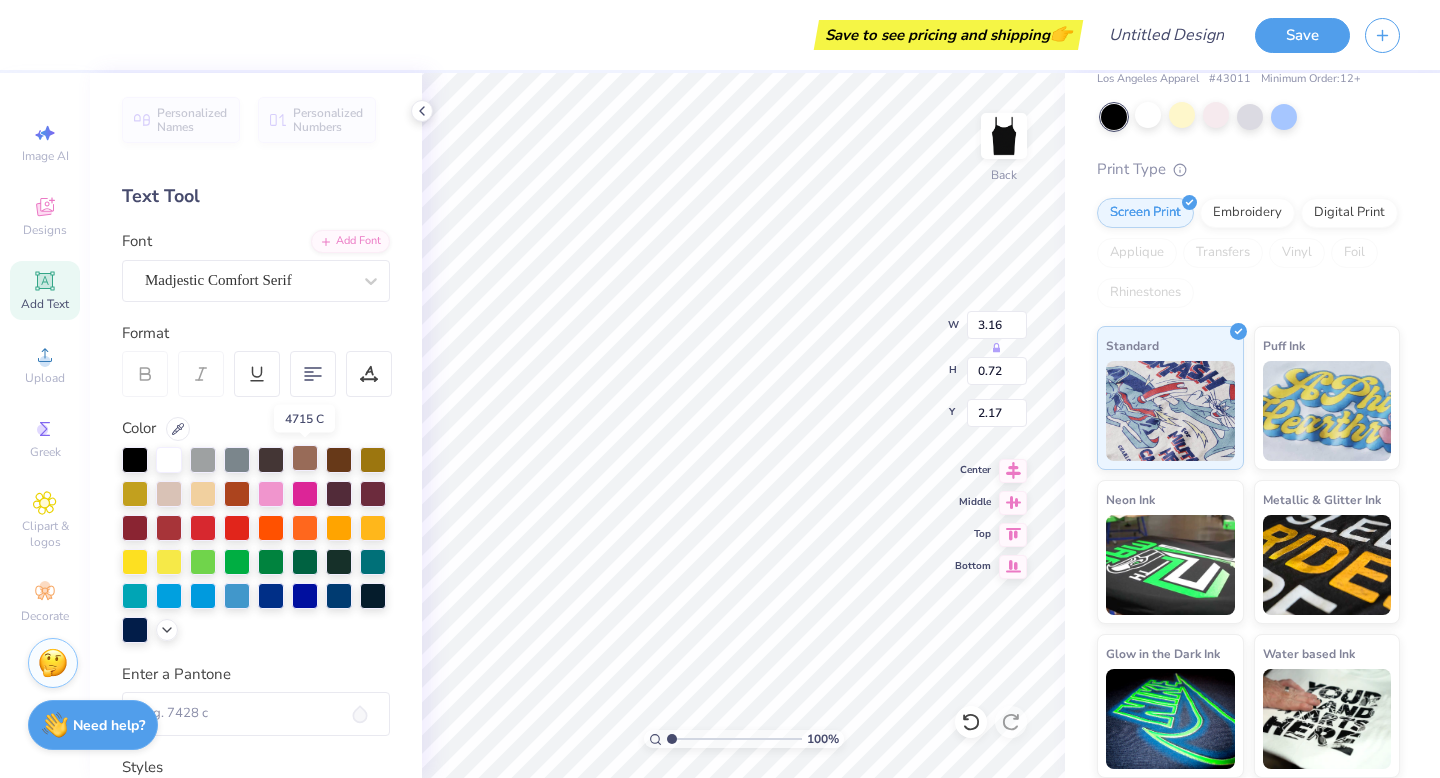 click at bounding box center [305, 458] 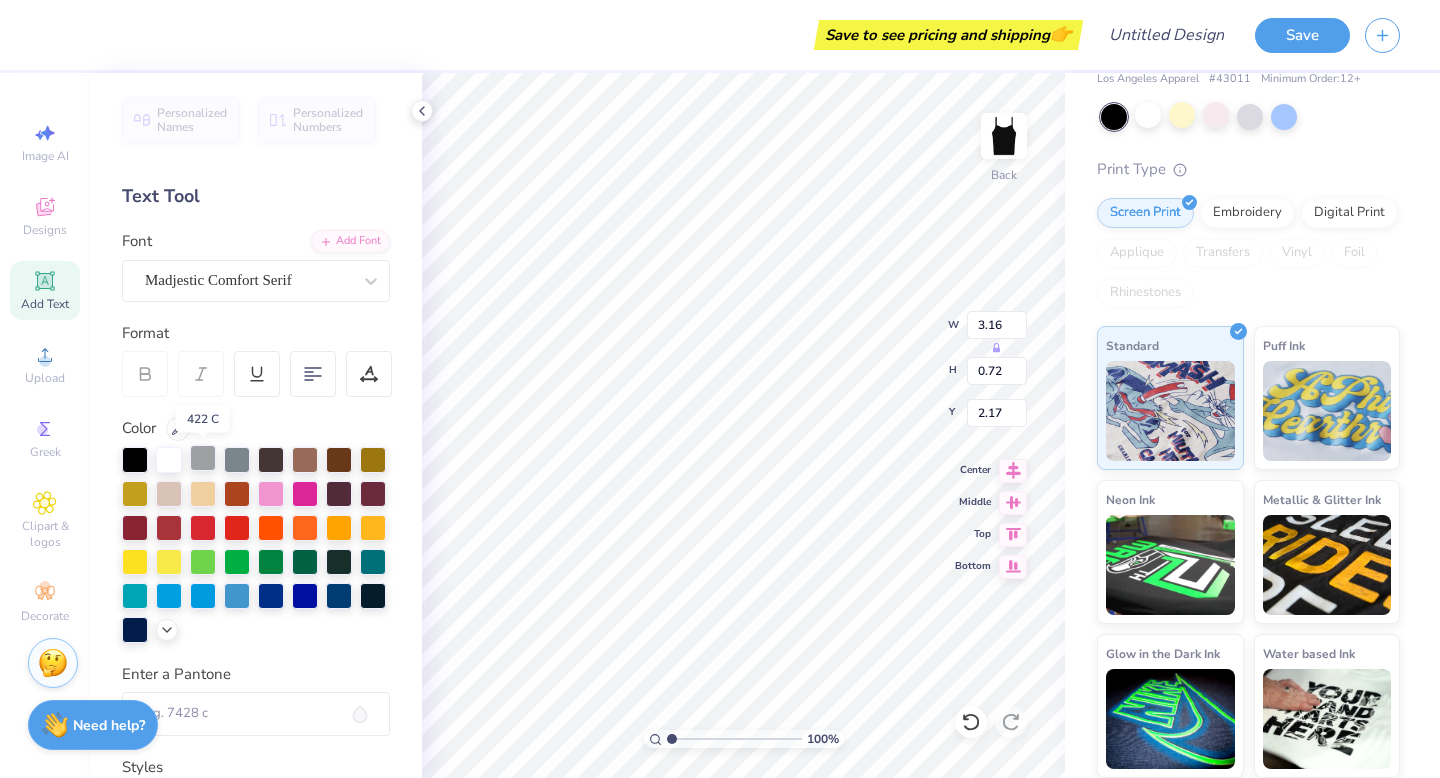 click at bounding box center [203, 458] 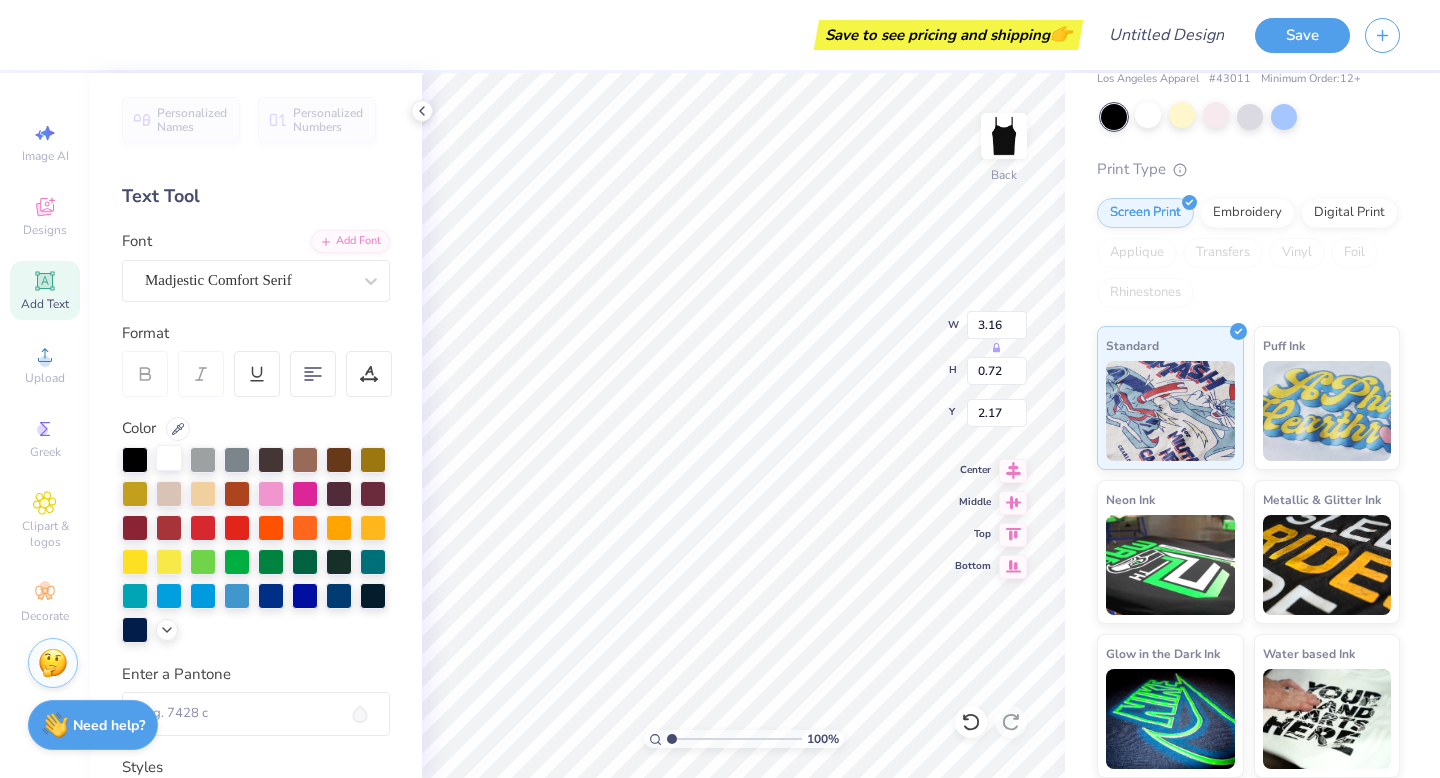 click at bounding box center (169, 458) 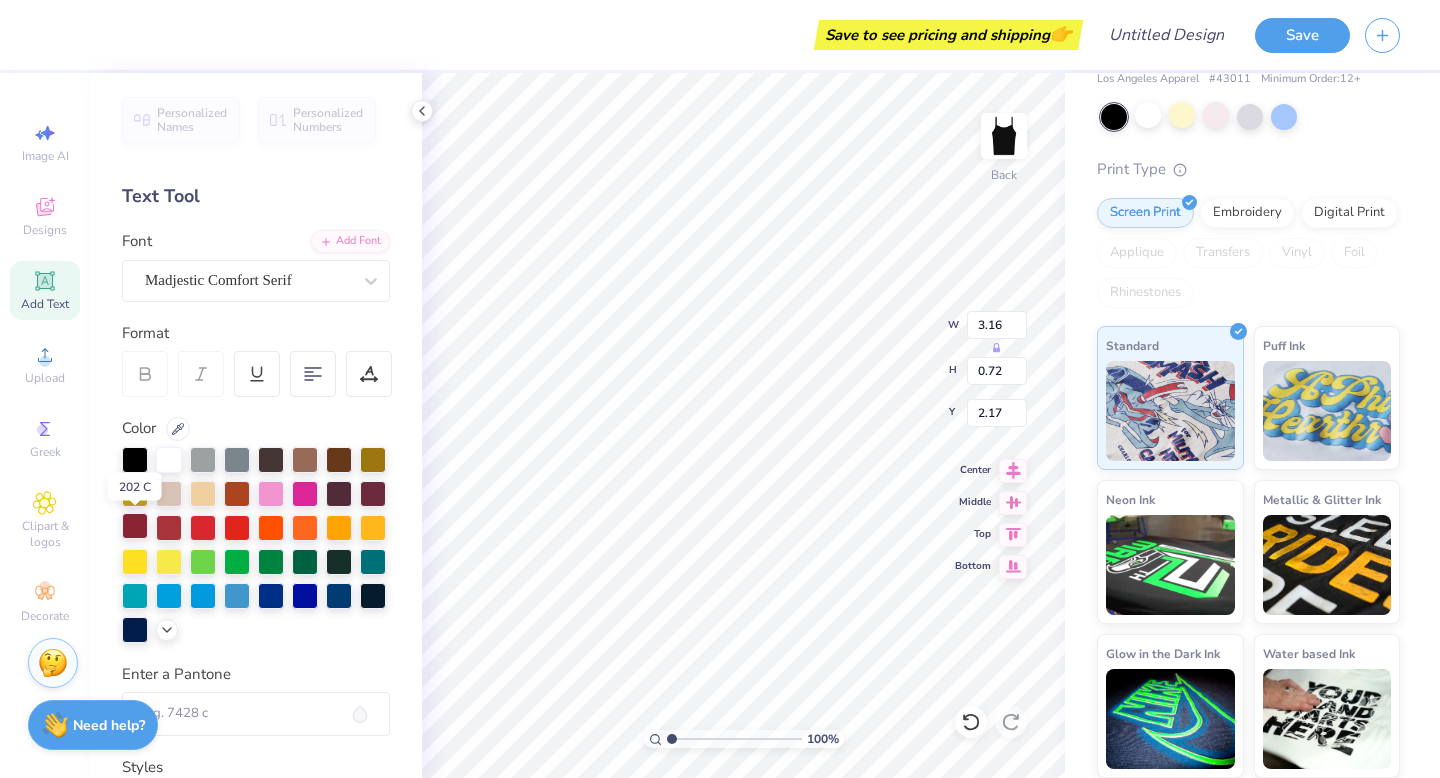 click at bounding box center (135, 526) 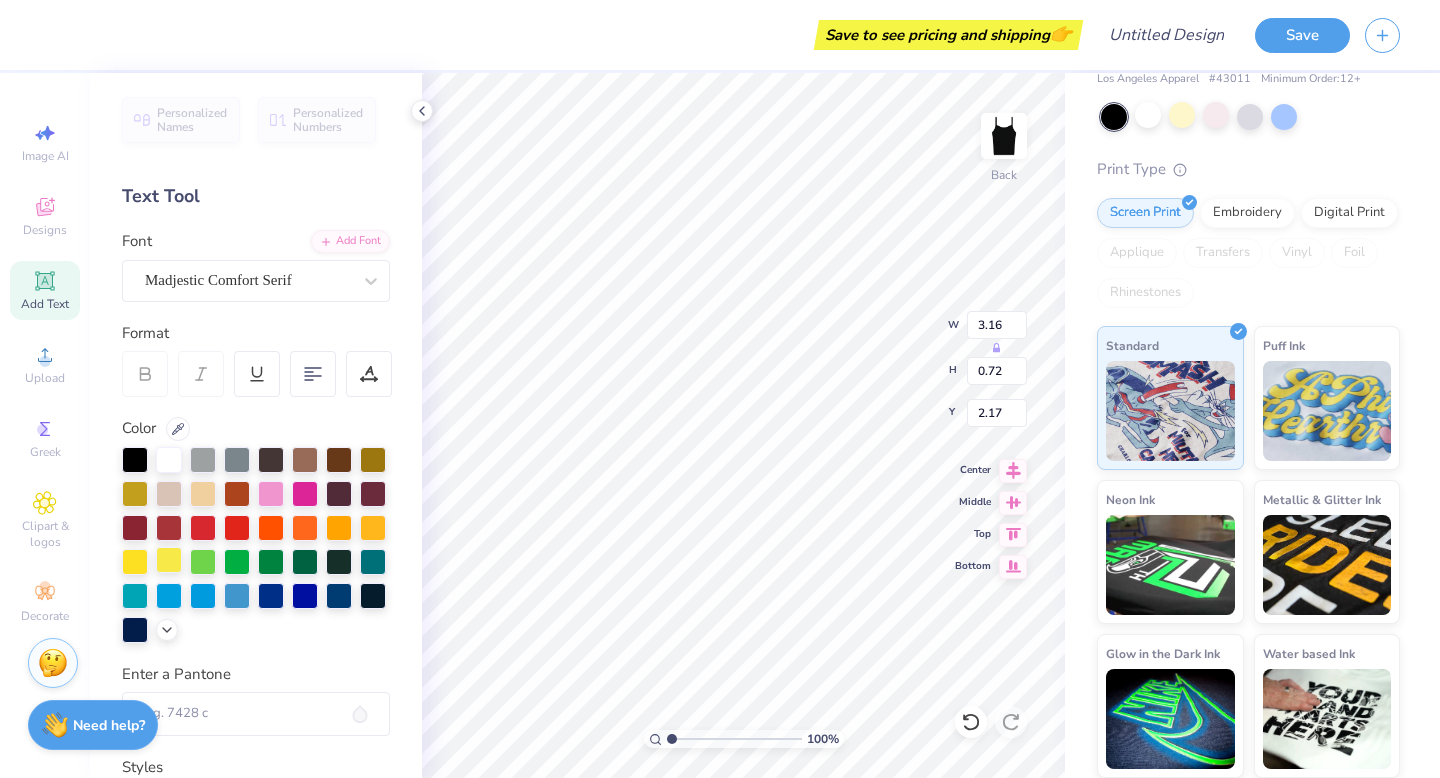 click at bounding box center (169, 560) 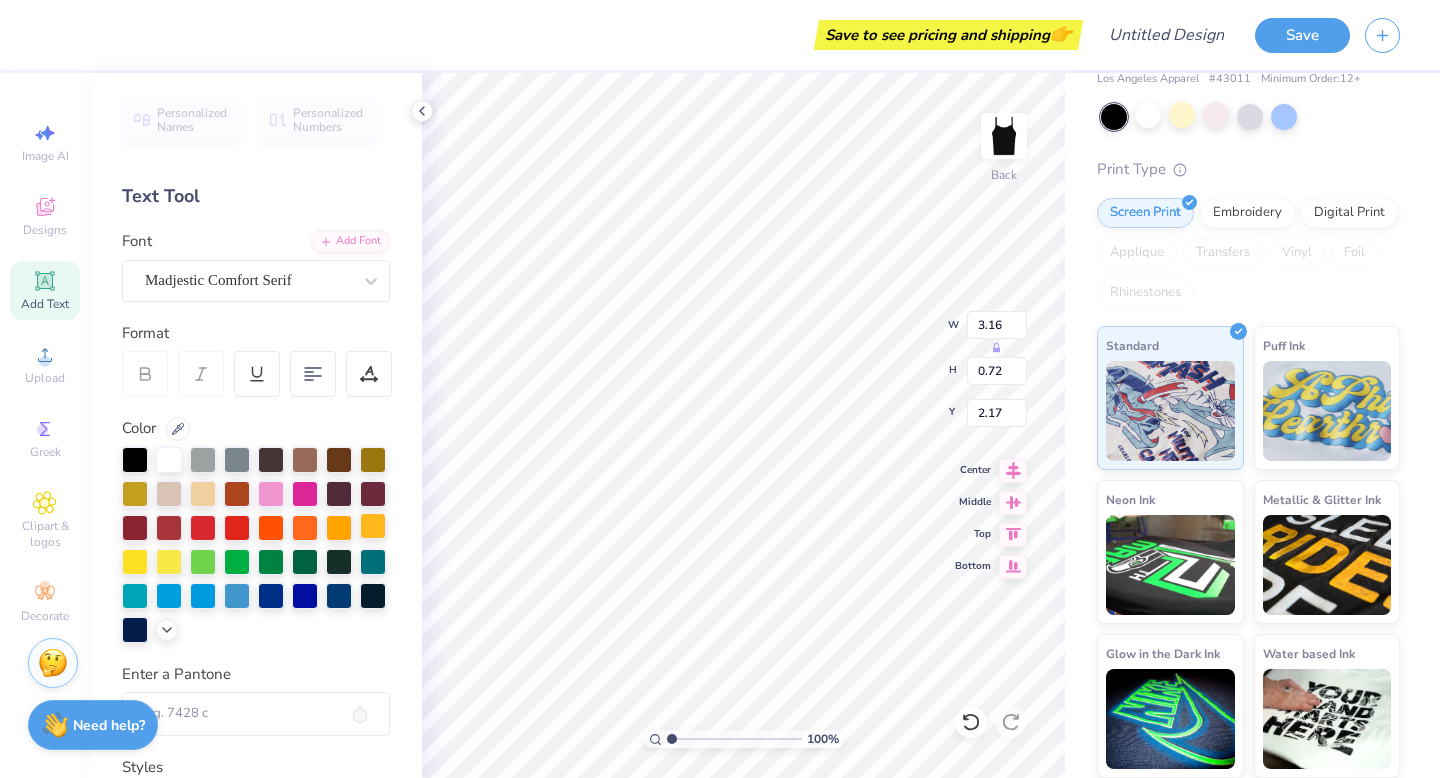 click at bounding box center [256, 545] 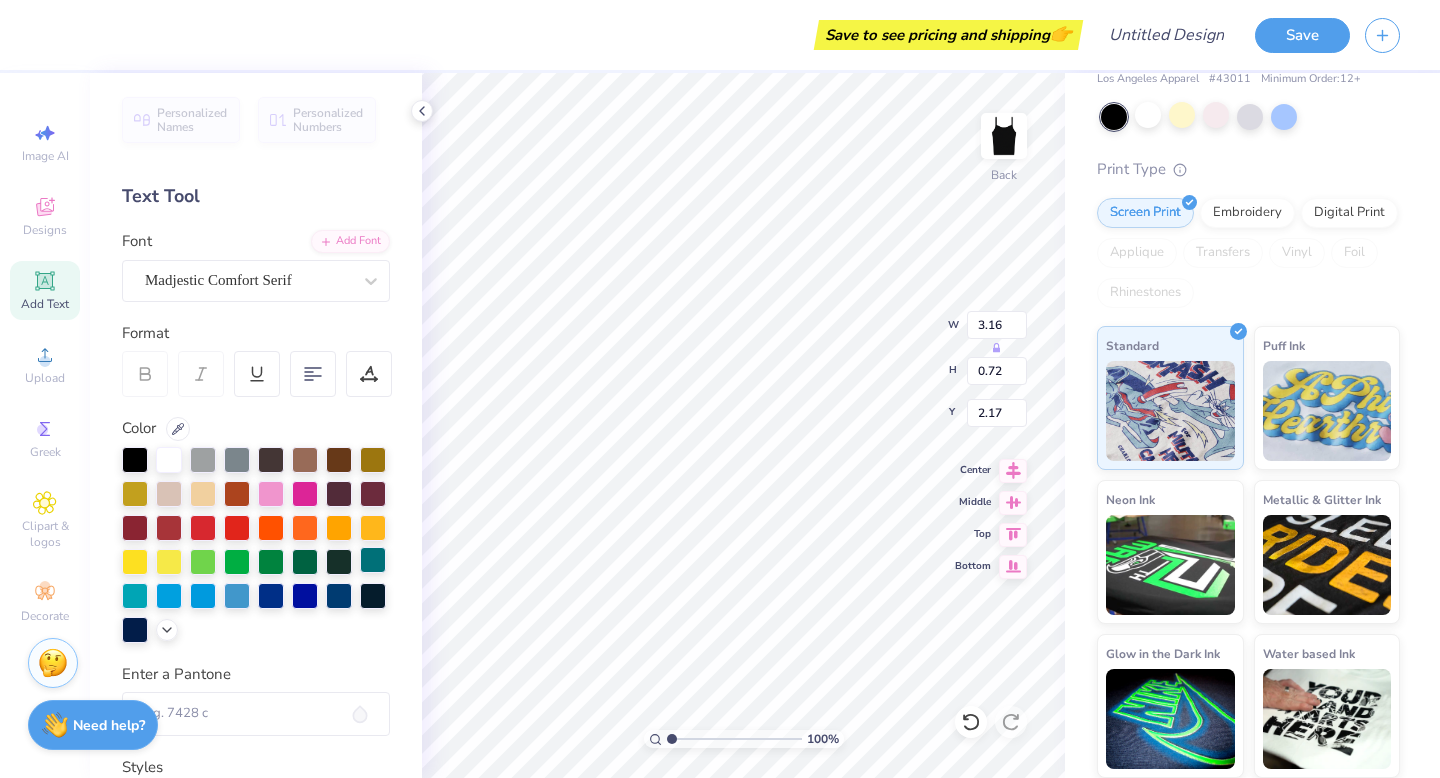 click at bounding box center [373, 560] 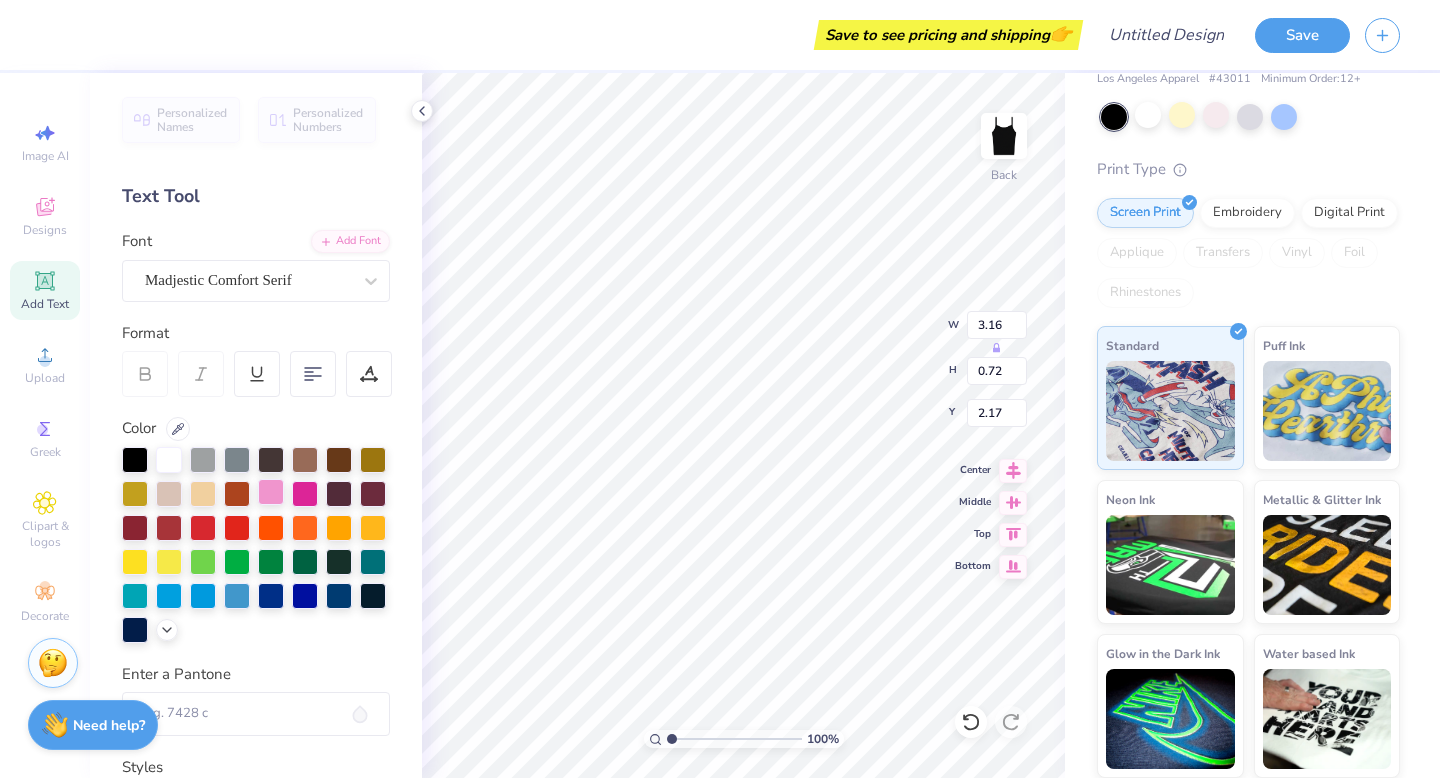 click at bounding box center (271, 492) 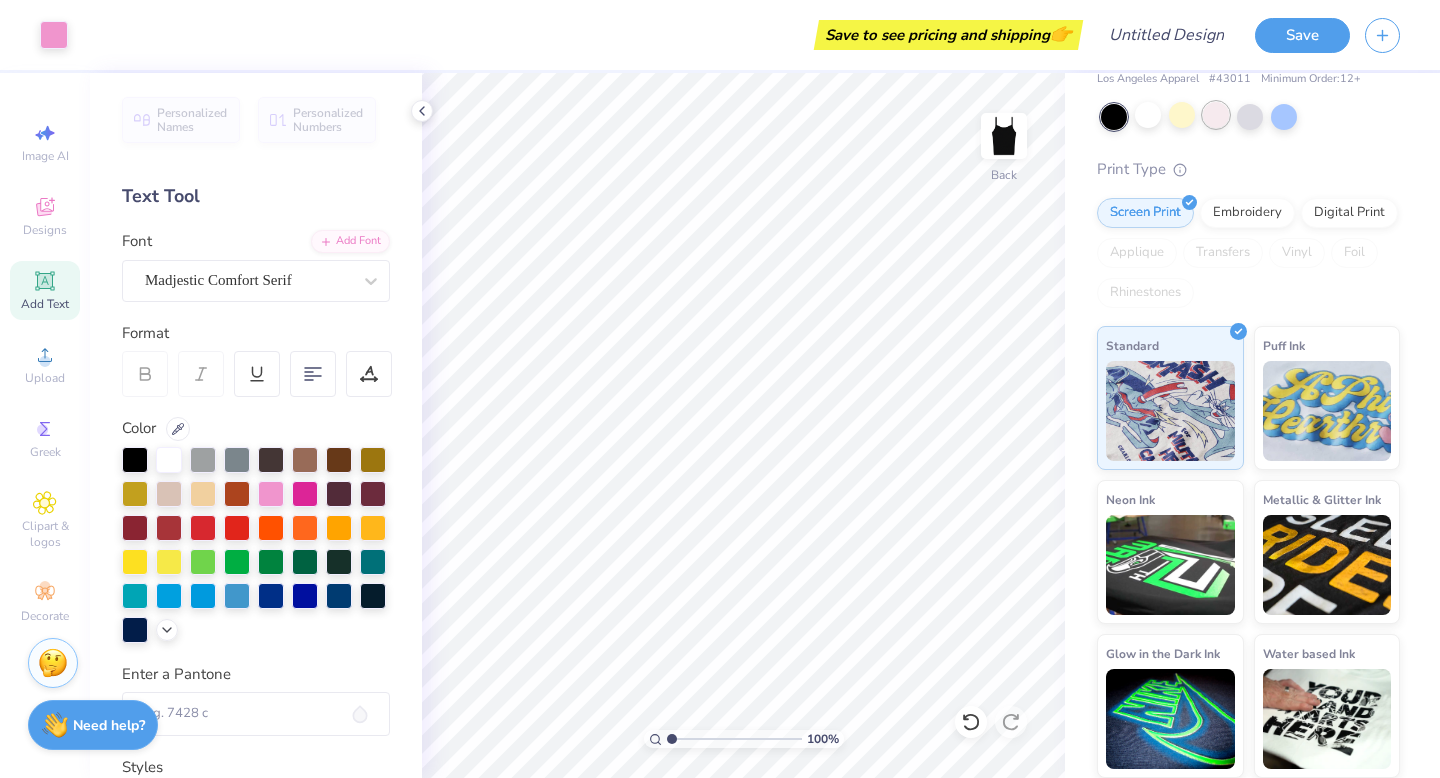 click at bounding box center [1216, 115] 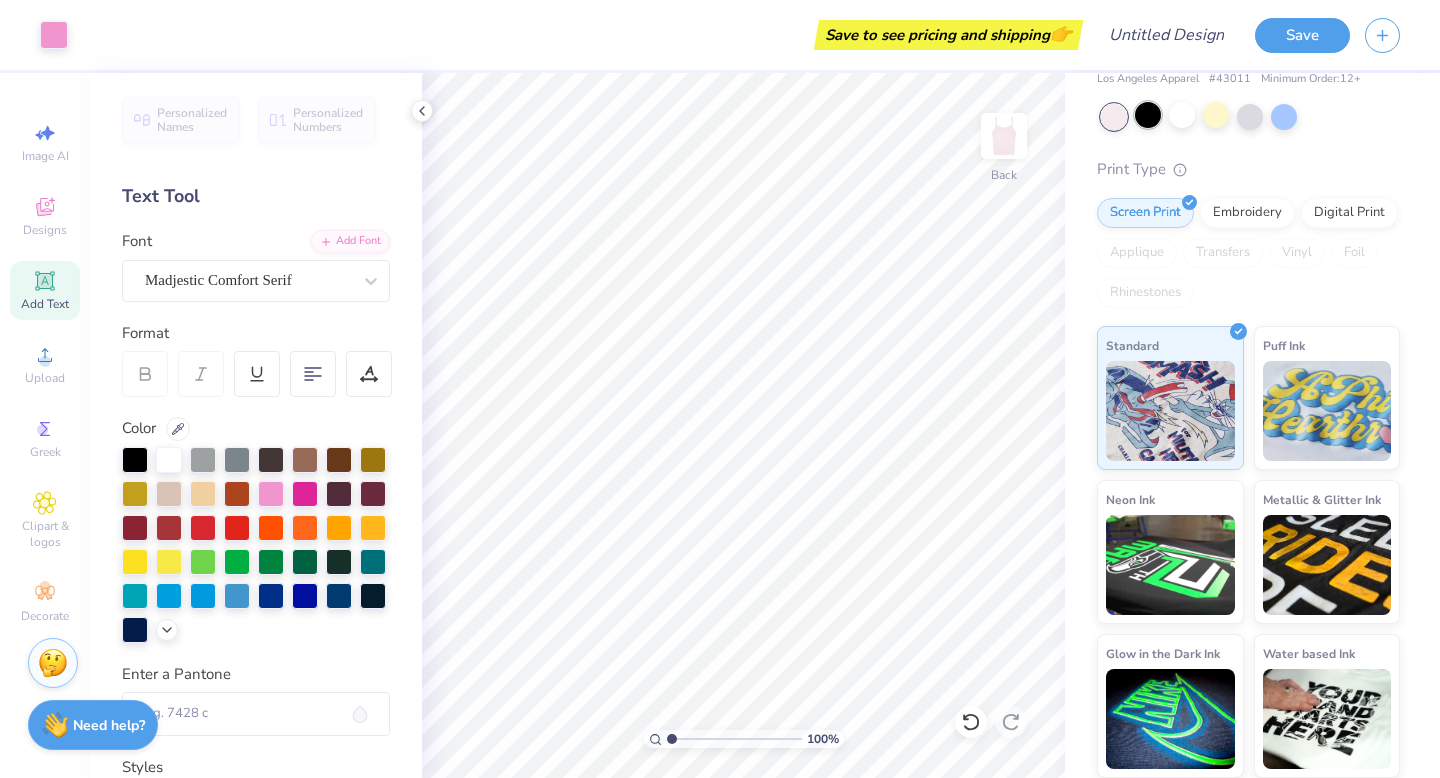 click at bounding box center [1148, 115] 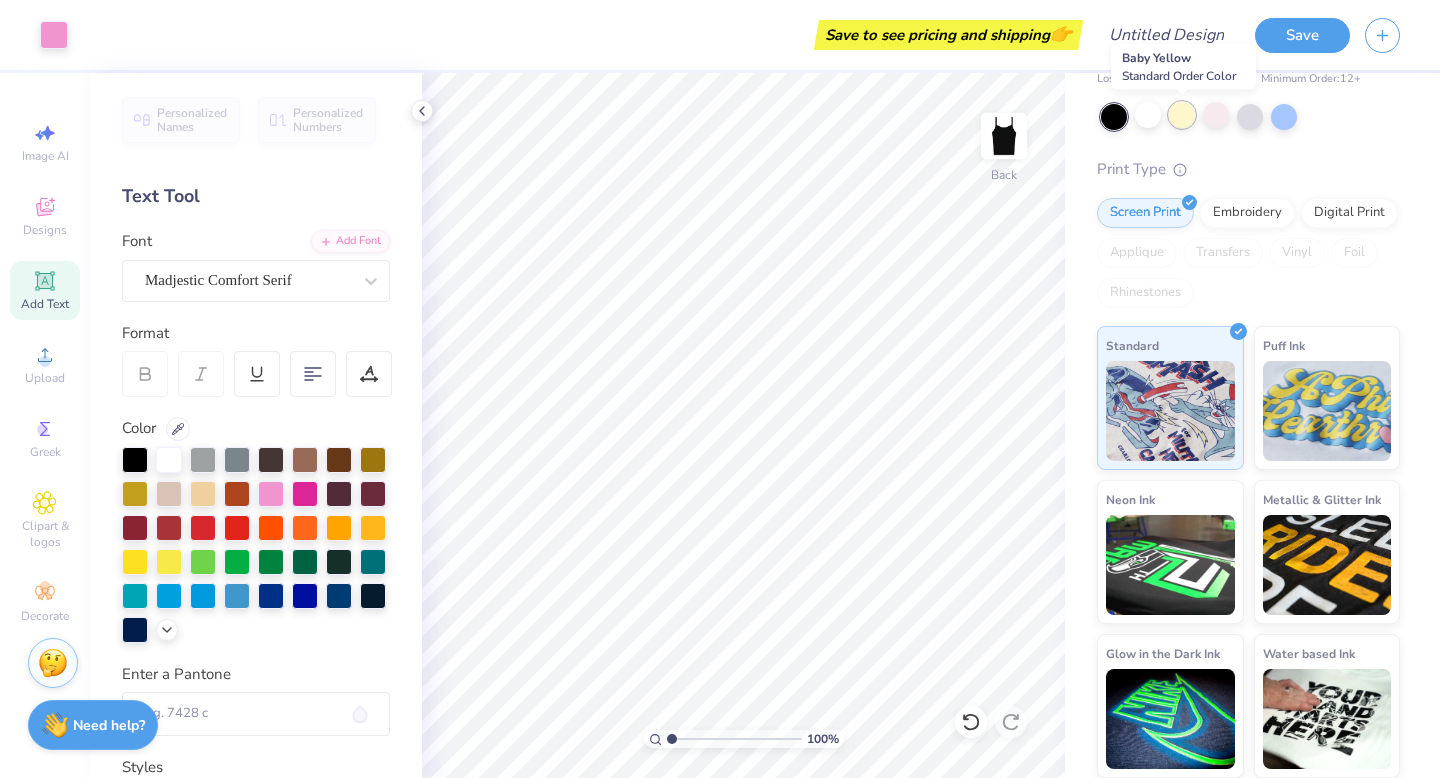 click at bounding box center (1182, 115) 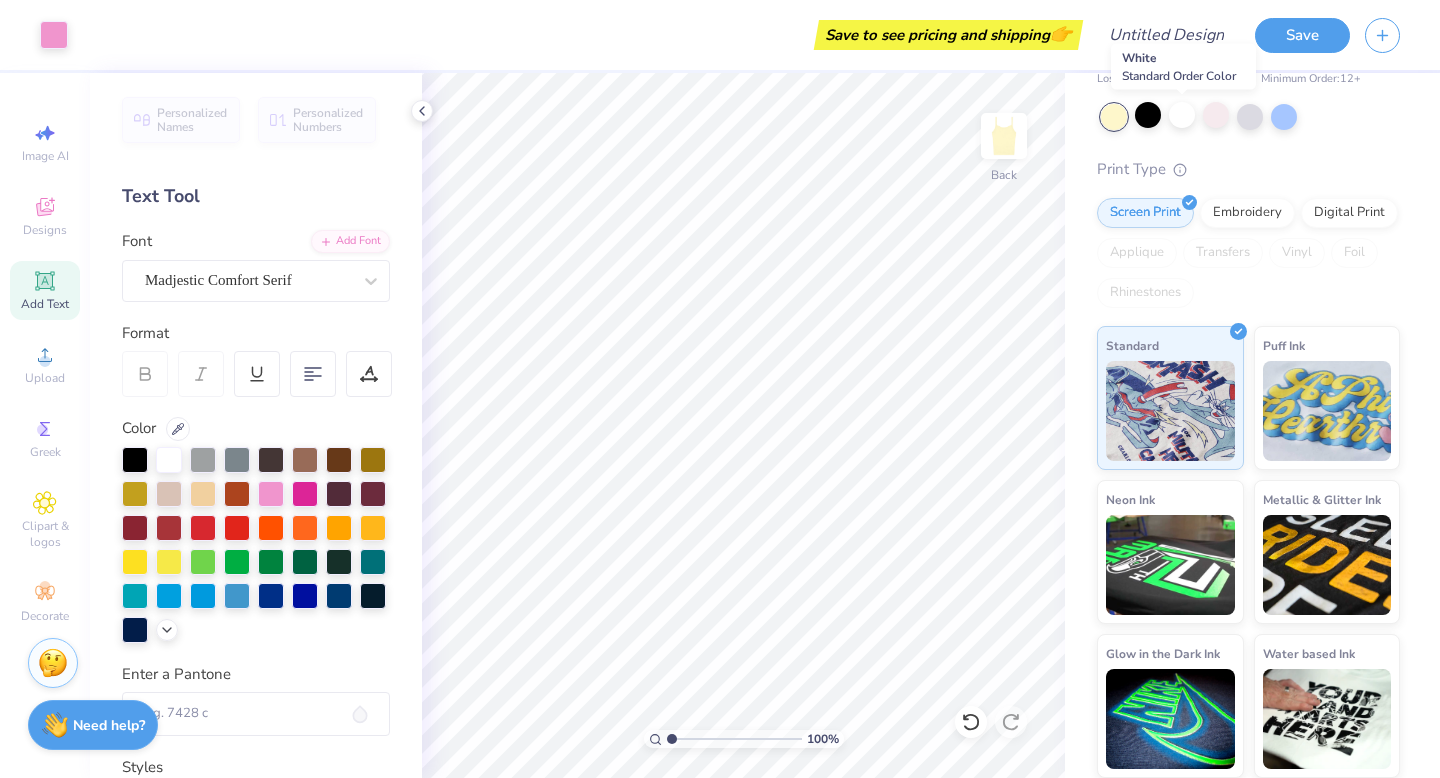 click at bounding box center [1199, 117] 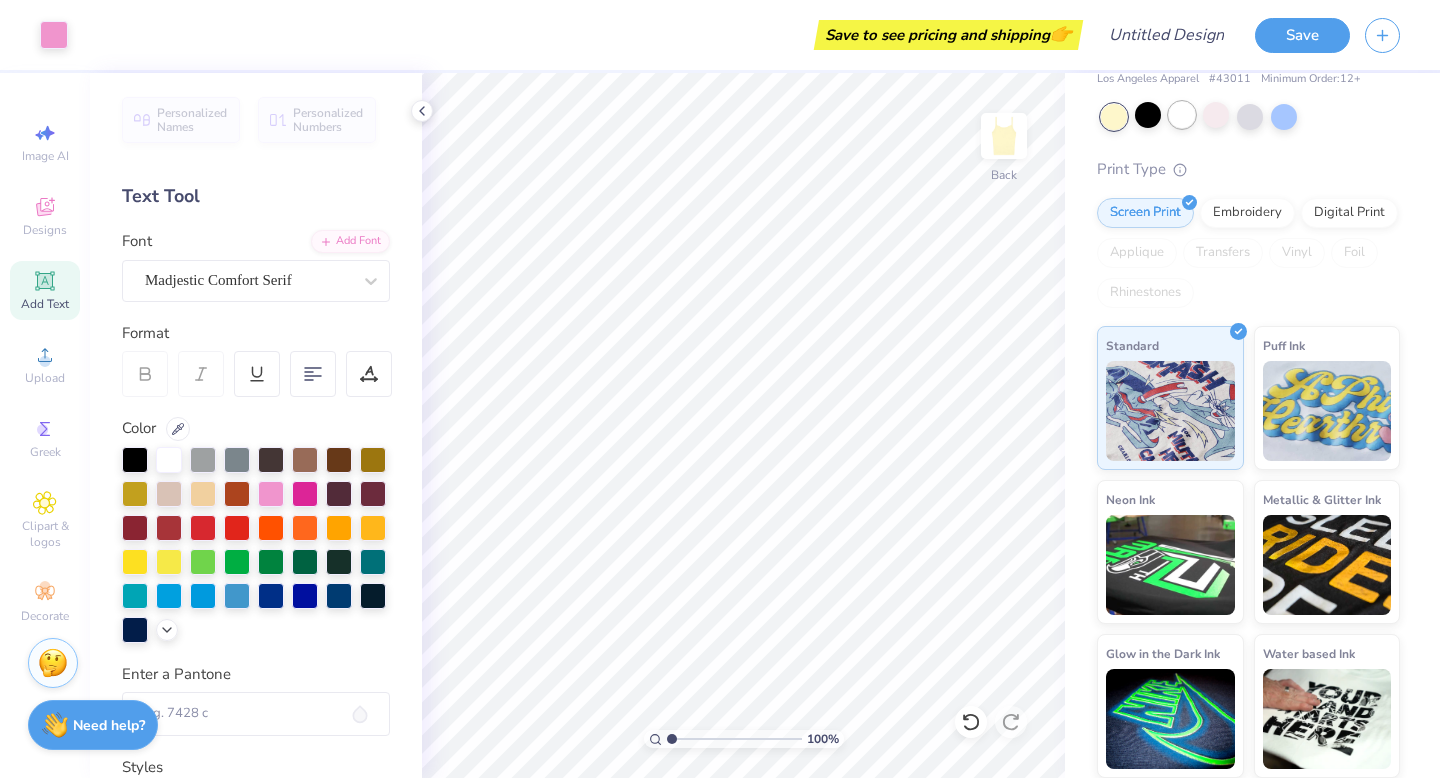 click at bounding box center (1182, 115) 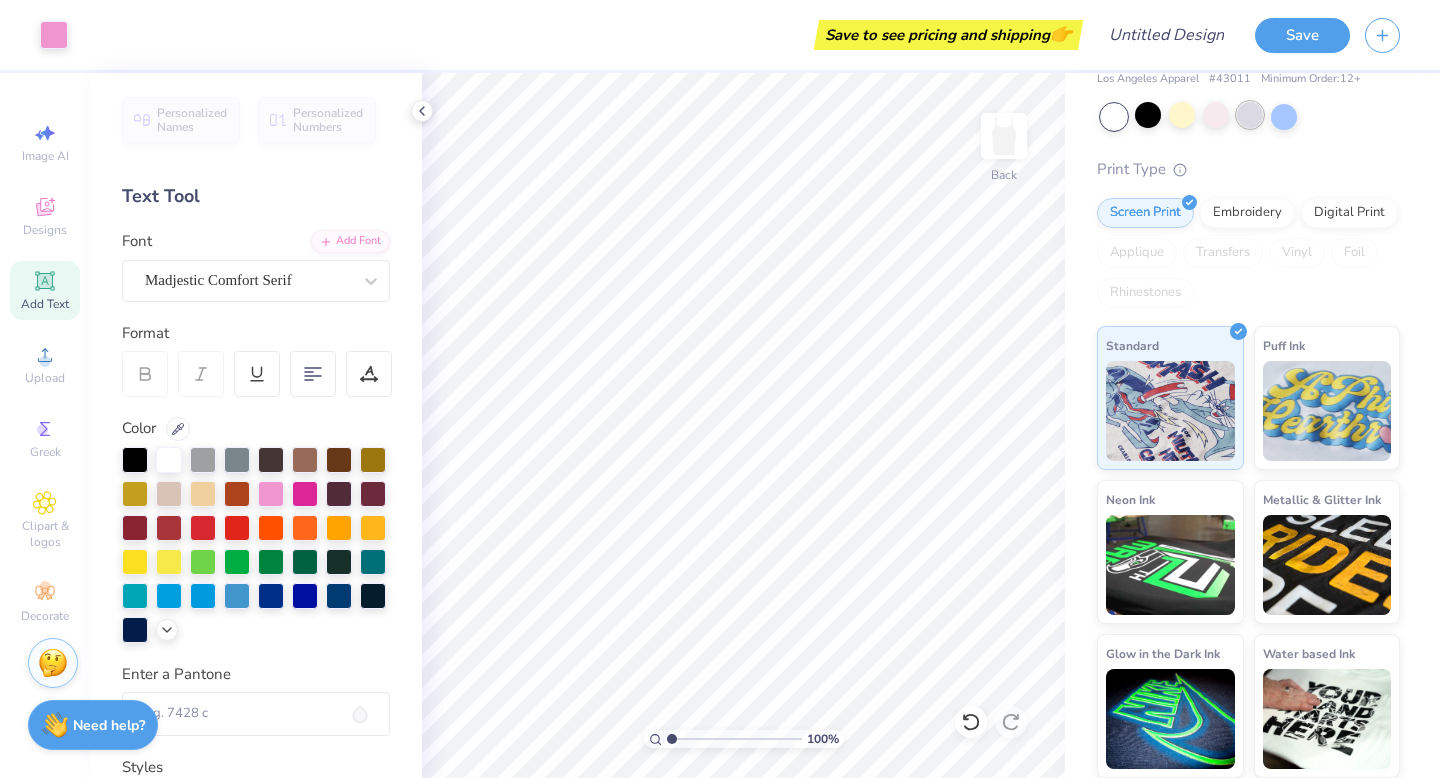 click at bounding box center (1250, 115) 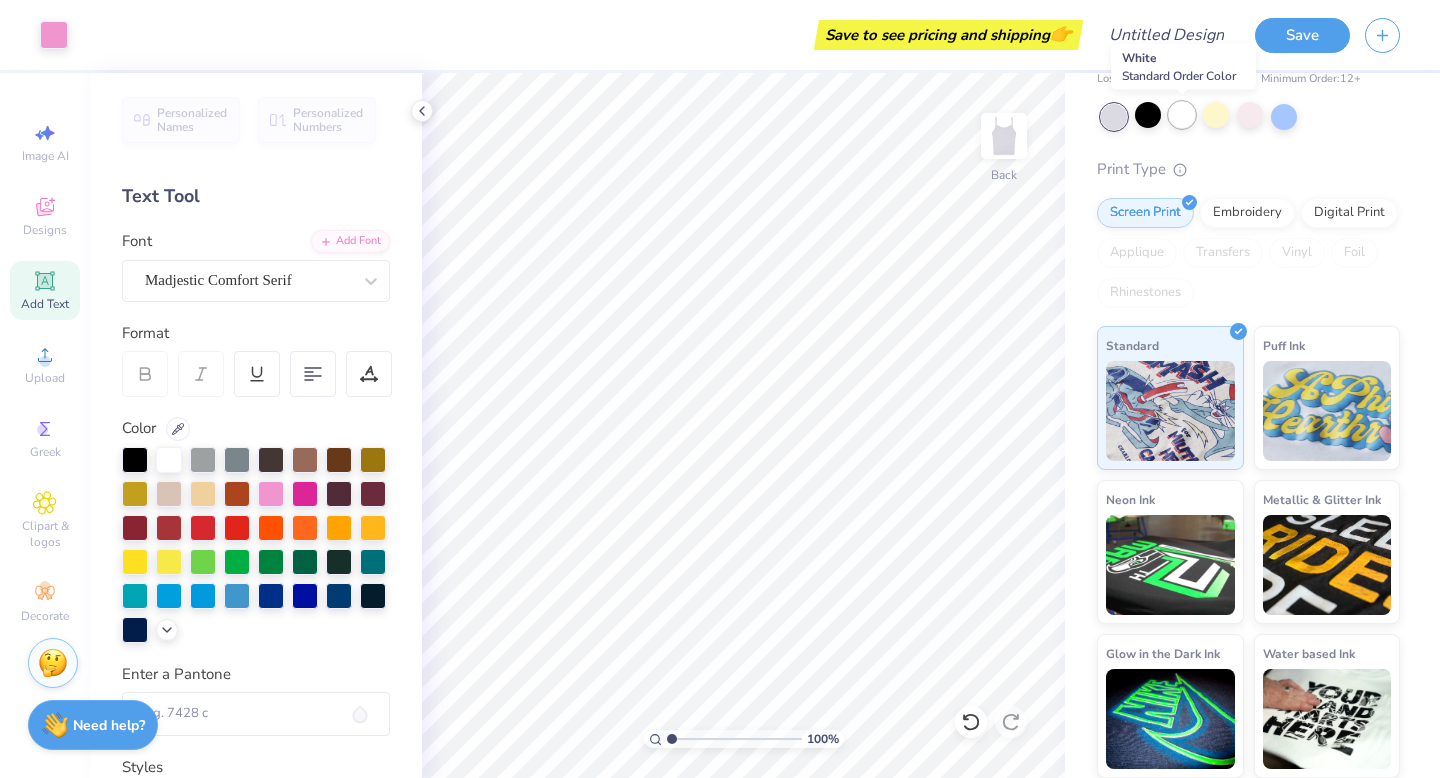 click at bounding box center [1182, 115] 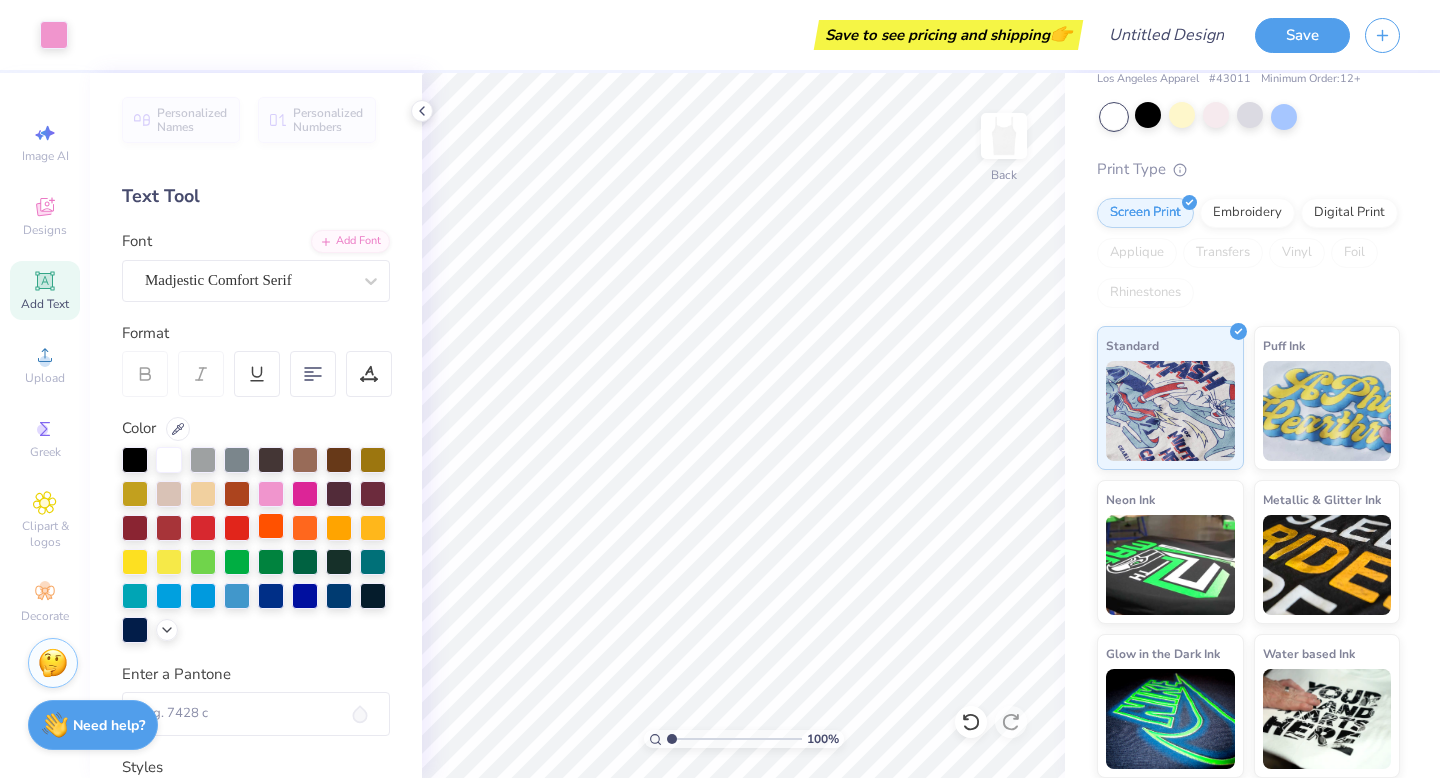 click at bounding box center [271, 526] 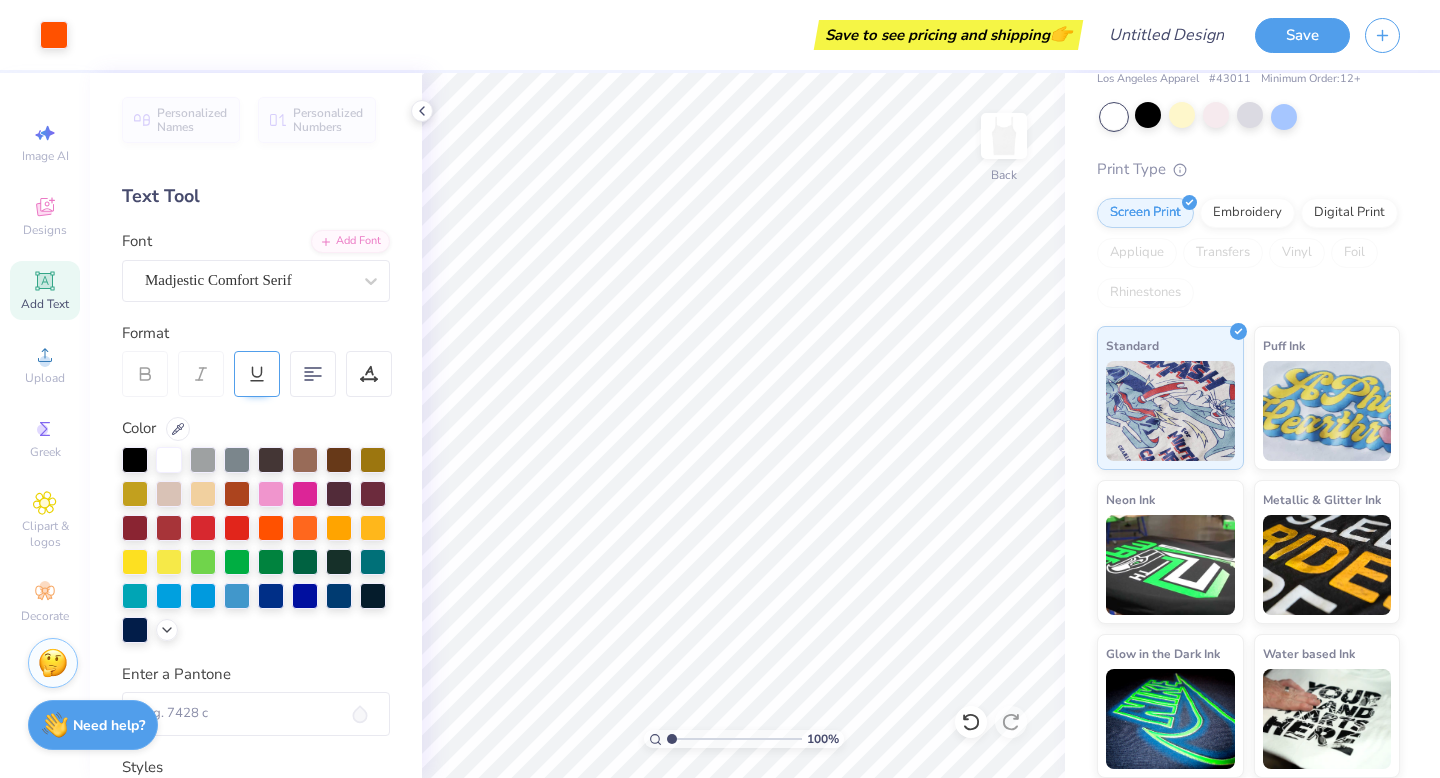 click at bounding box center [257, 374] 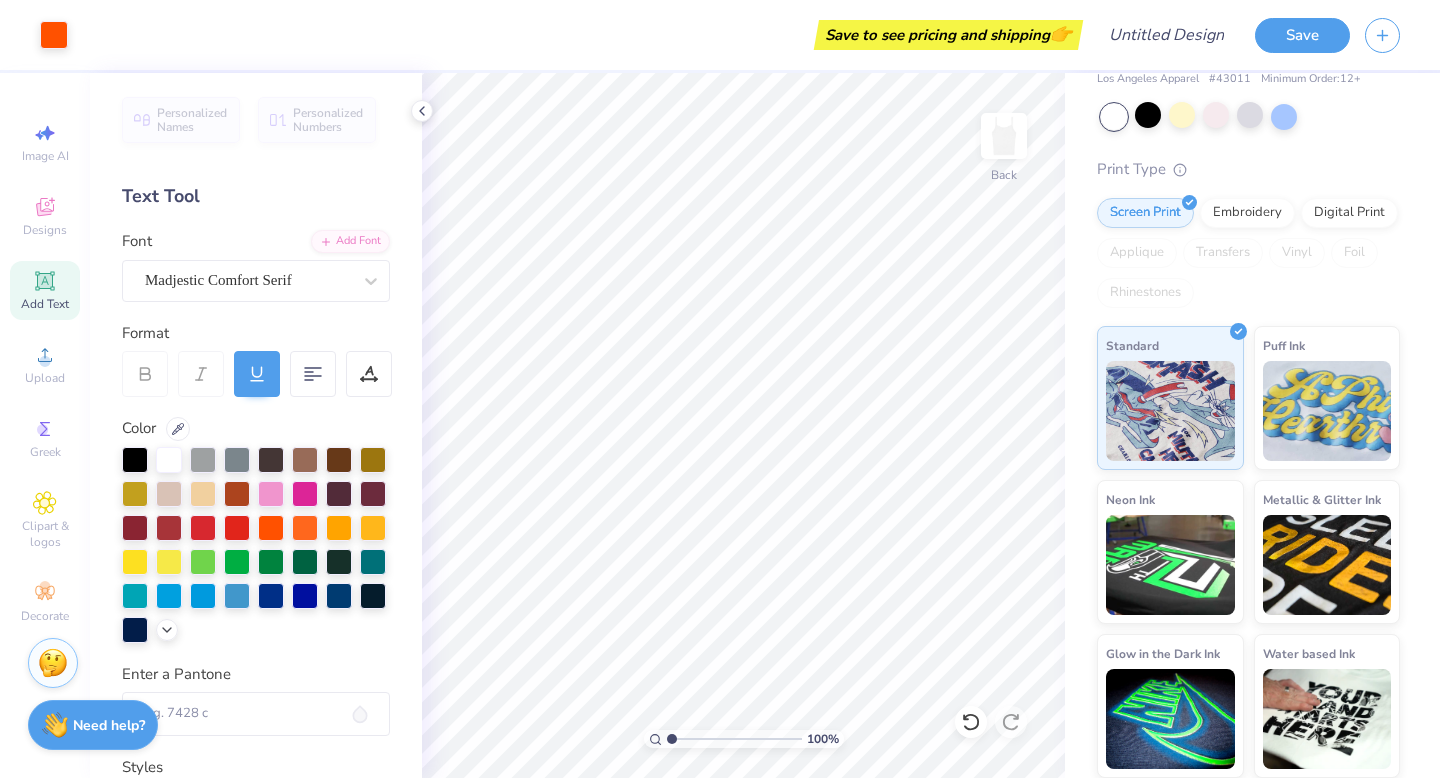 click at bounding box center [257, 374] 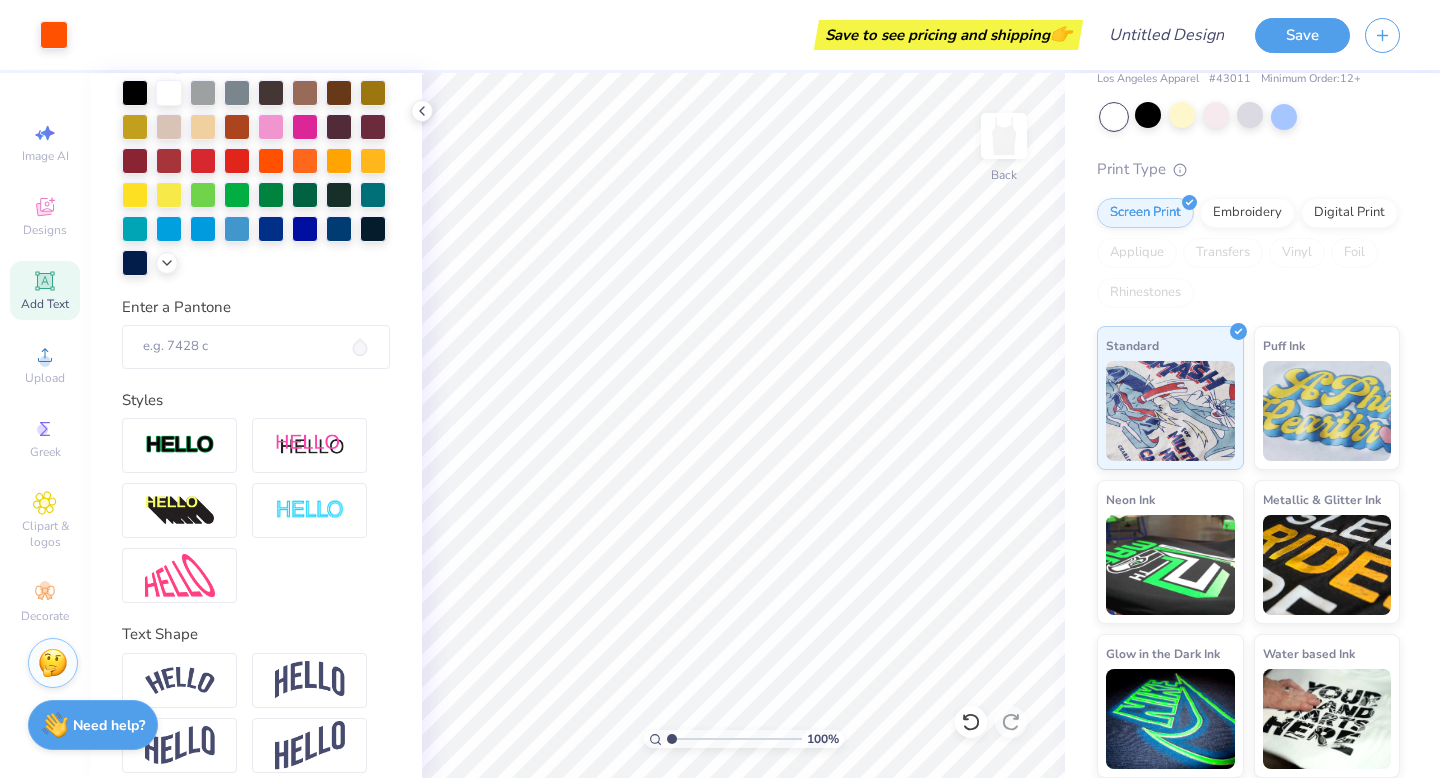 scroll, scrollTop: 374, scrollLeft: 0, axis: vertical 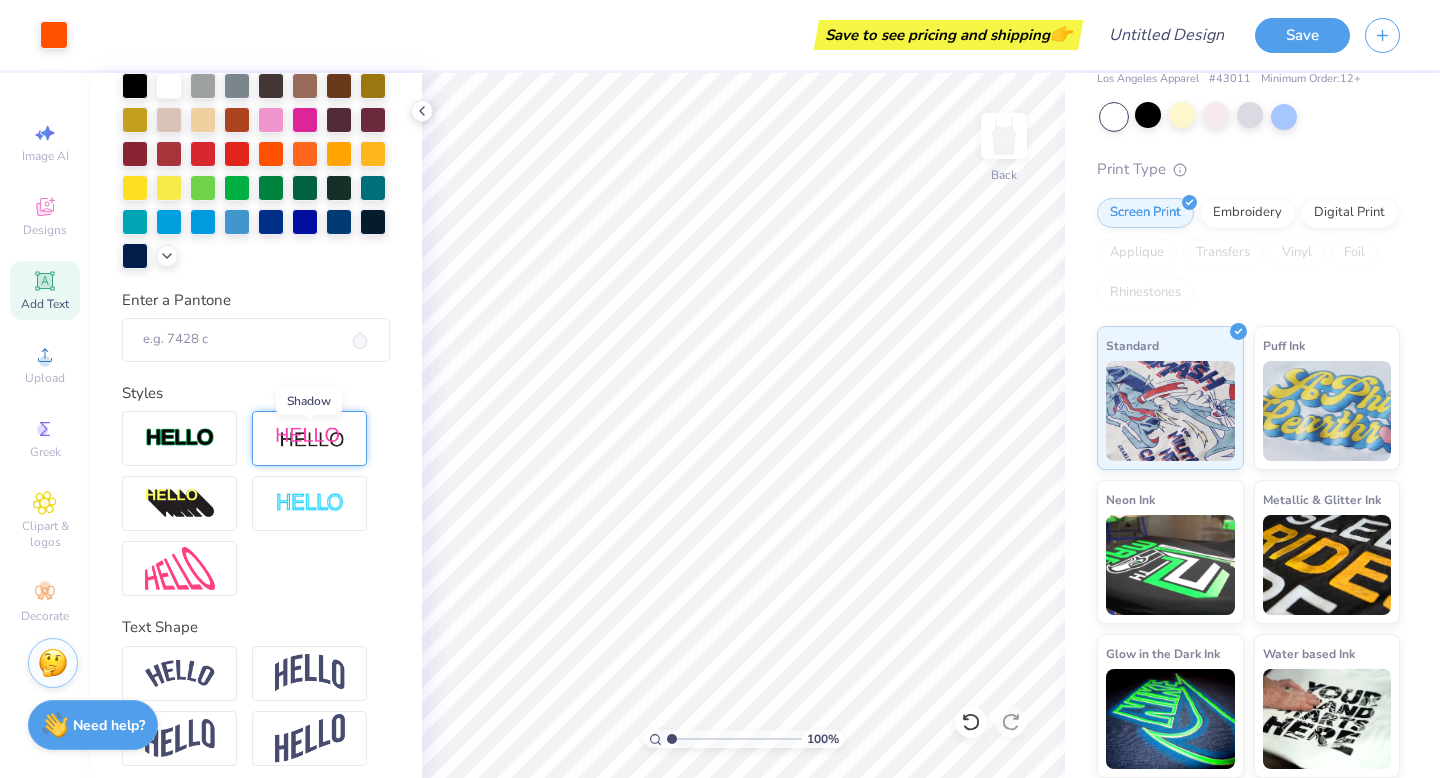 click at bounding box center (310, 438) 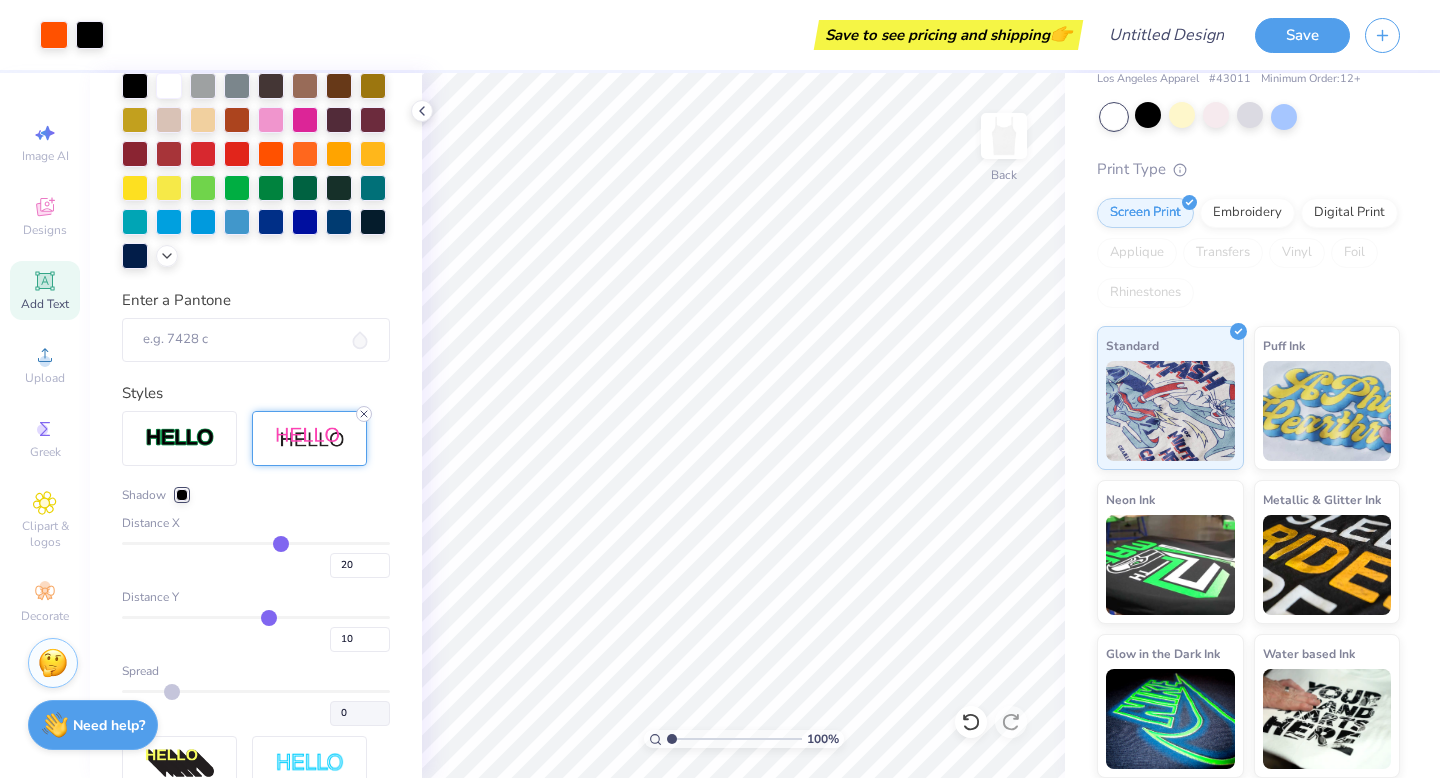click 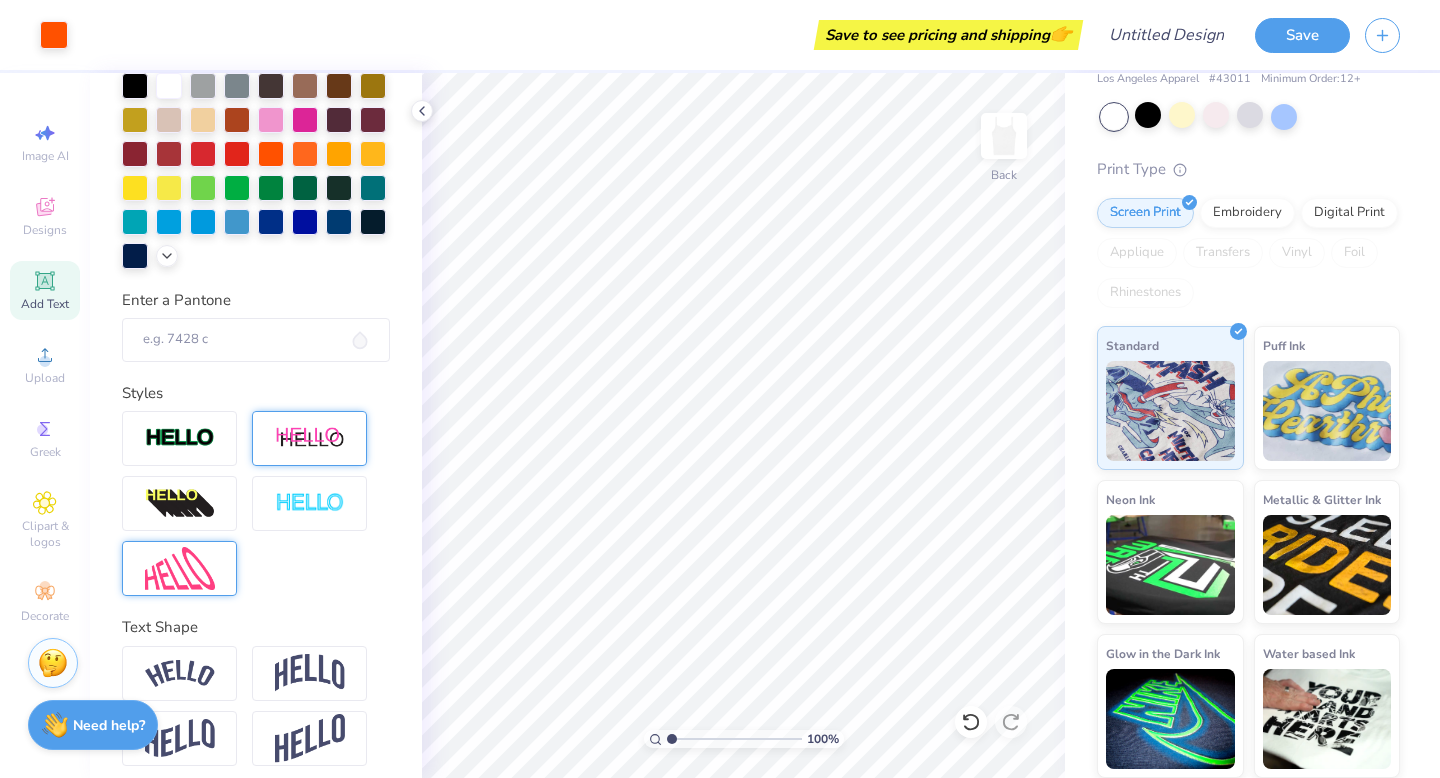 click at bounding box center [180, 568] 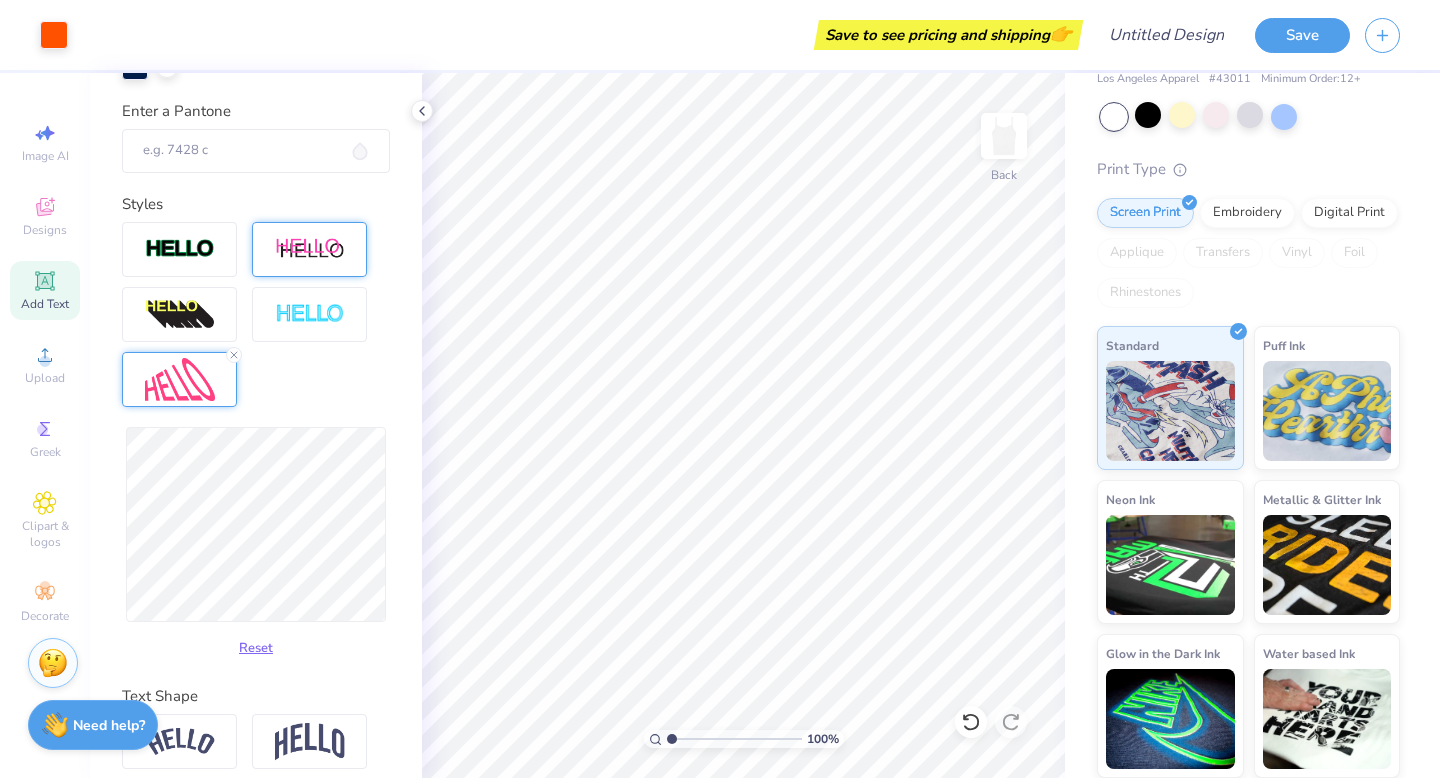 scroll, scrollTop: 569, scrollLeft: 0, axis: vertical 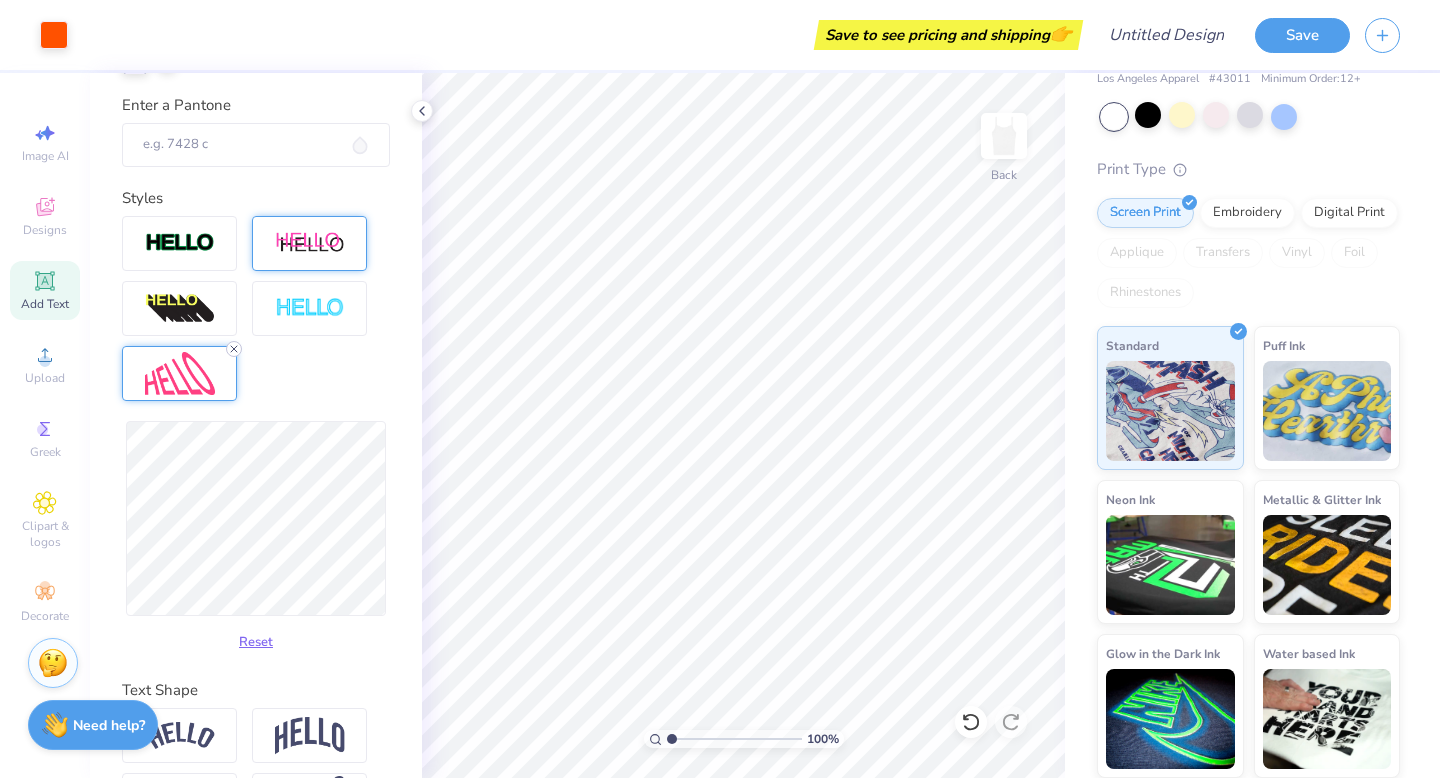 click 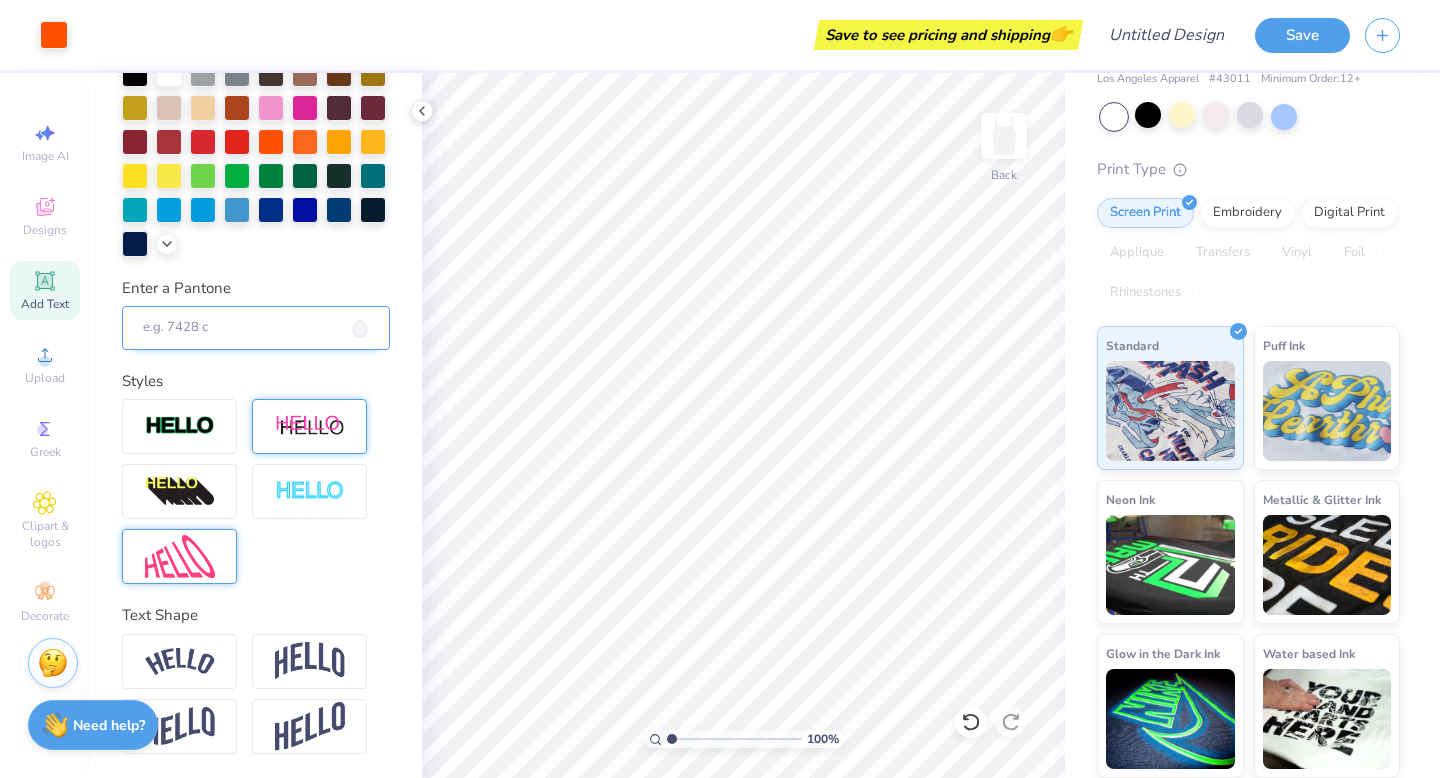 scroll, scrollTop: 385, scrollLeft: 0, axis: vertical 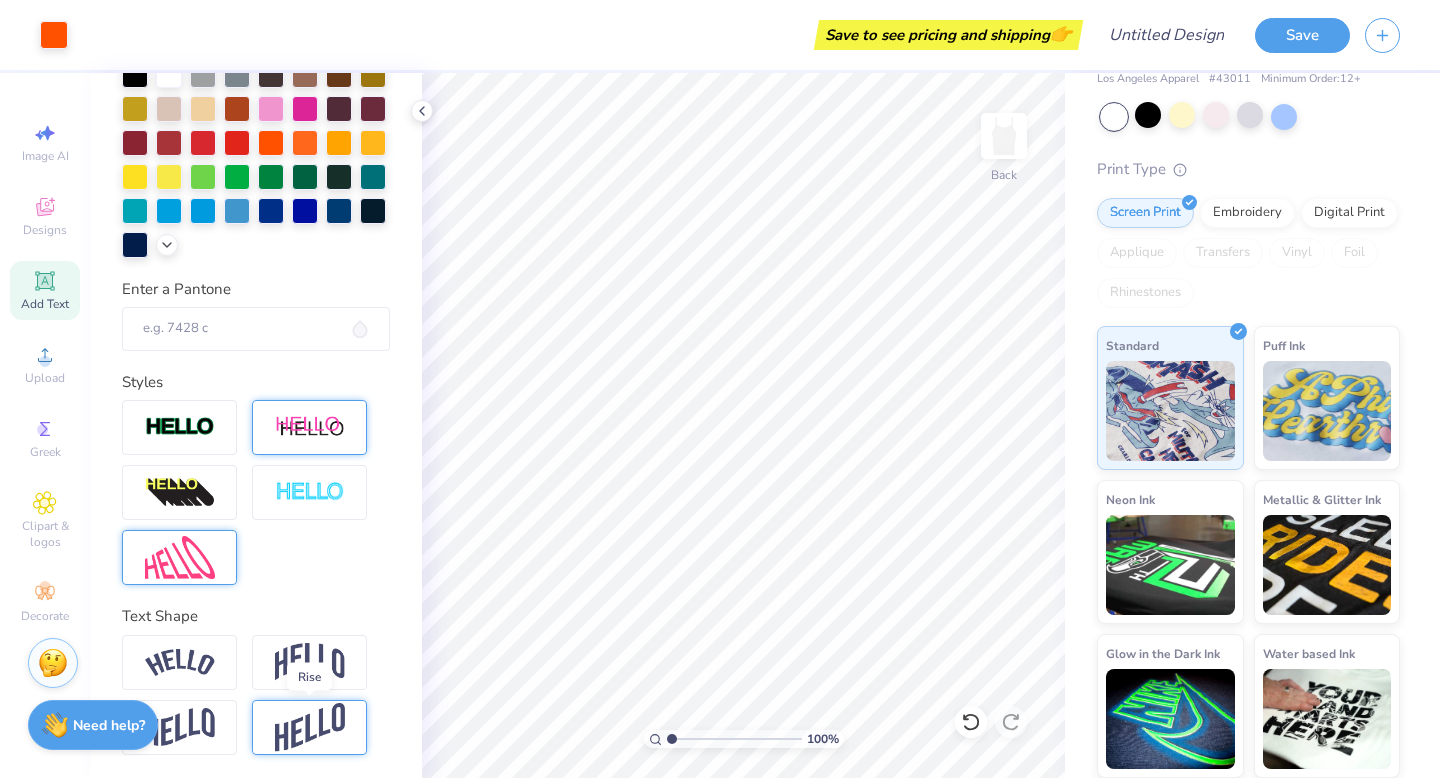 click at bounding box center (310, 727) 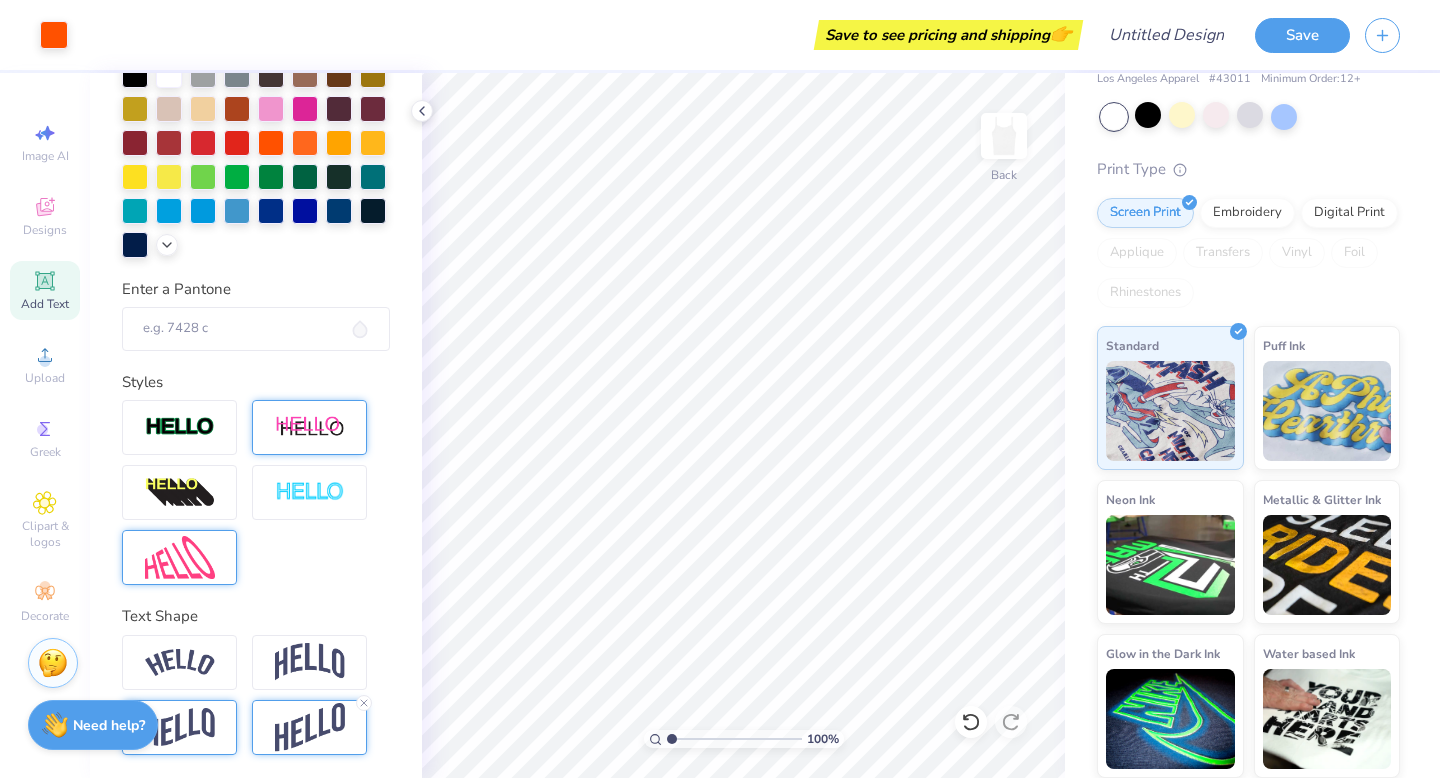 click at bounding box center (180, 727) 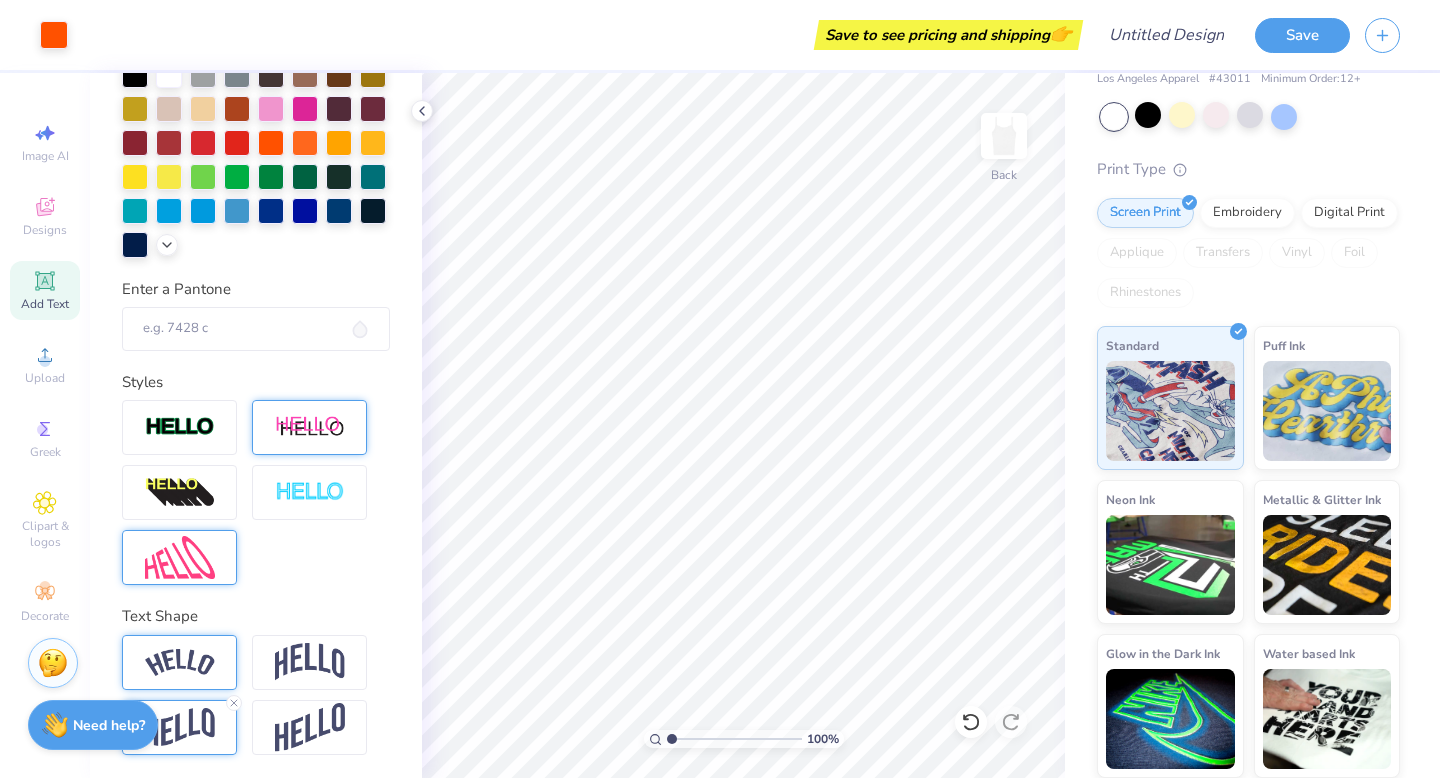 click at bounding box center [179, 662] 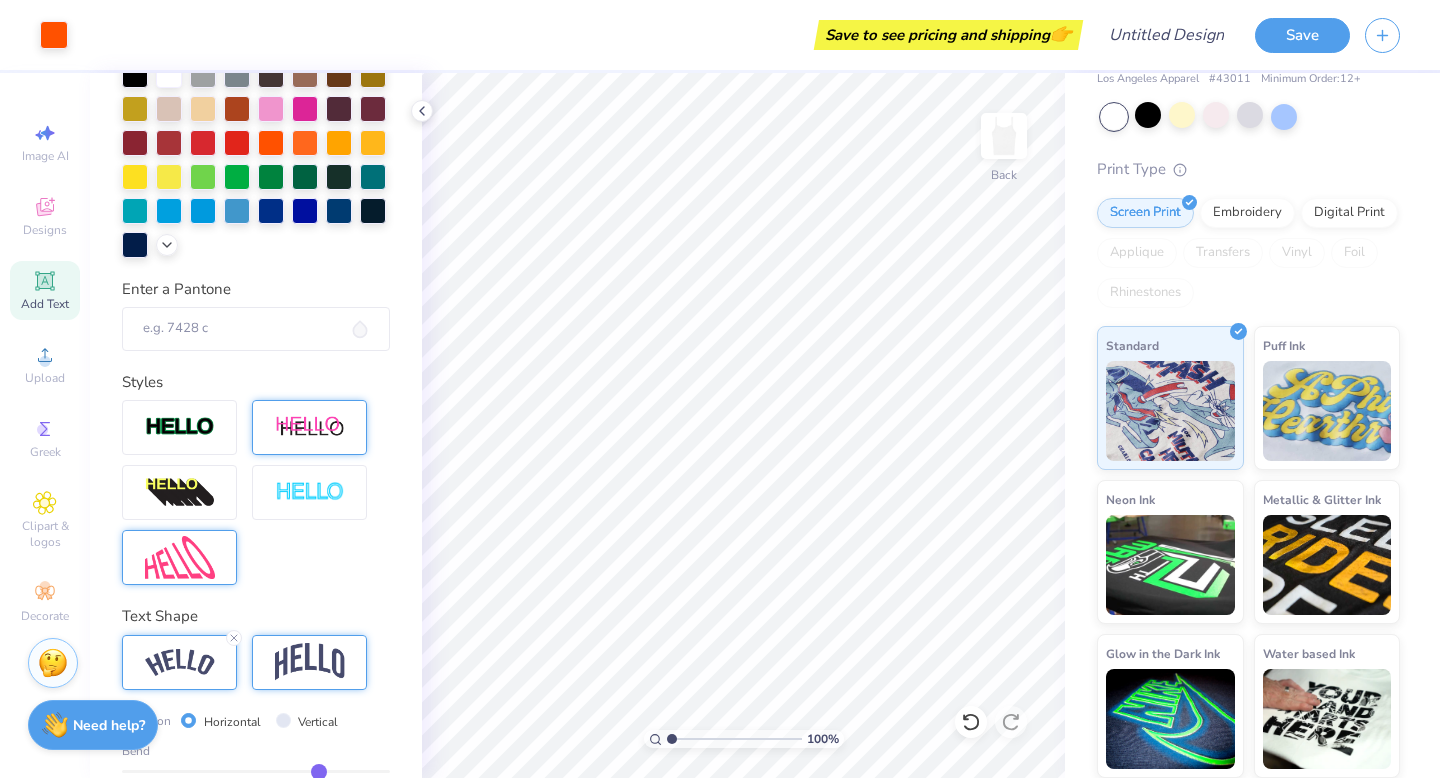 click at bounding box center [310, 662] 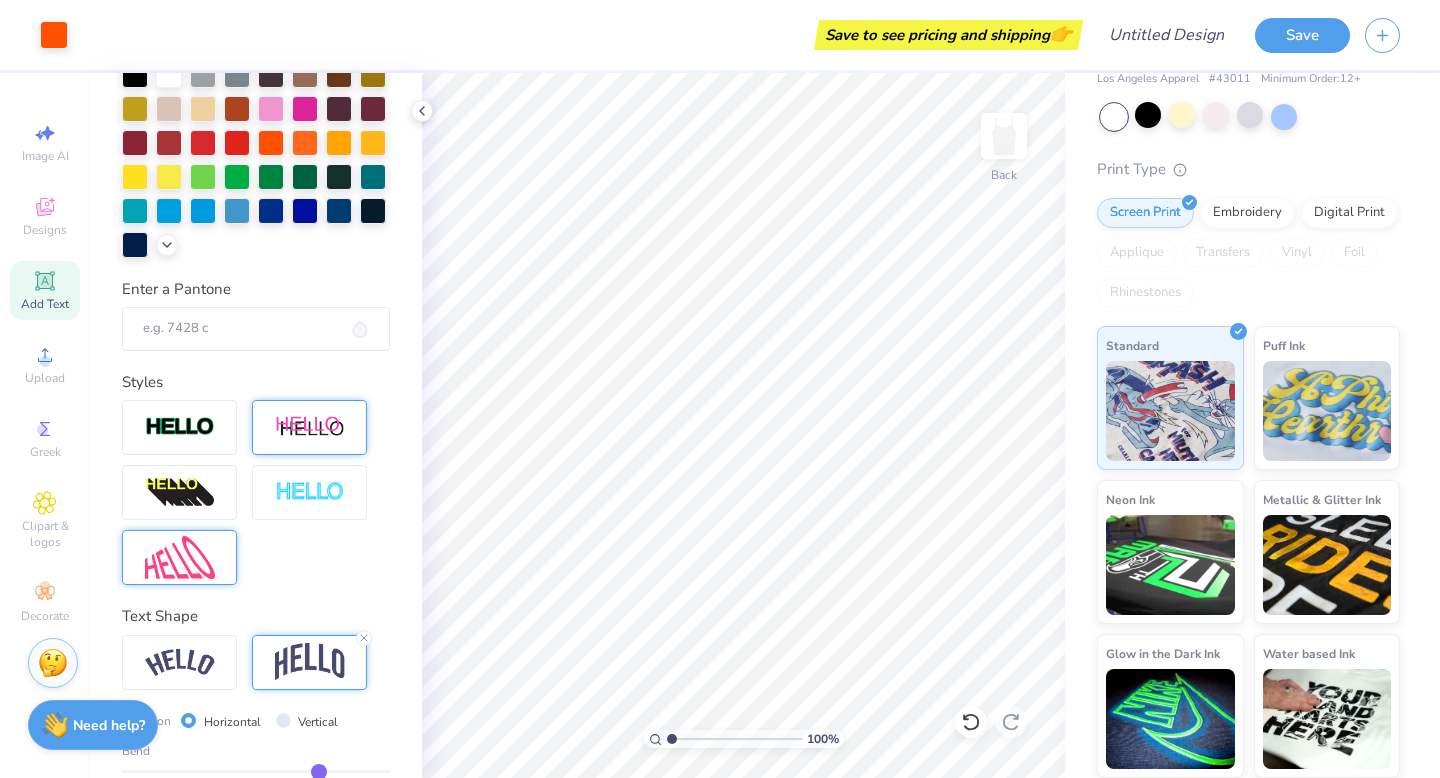 click at bounding box center [179, 662] 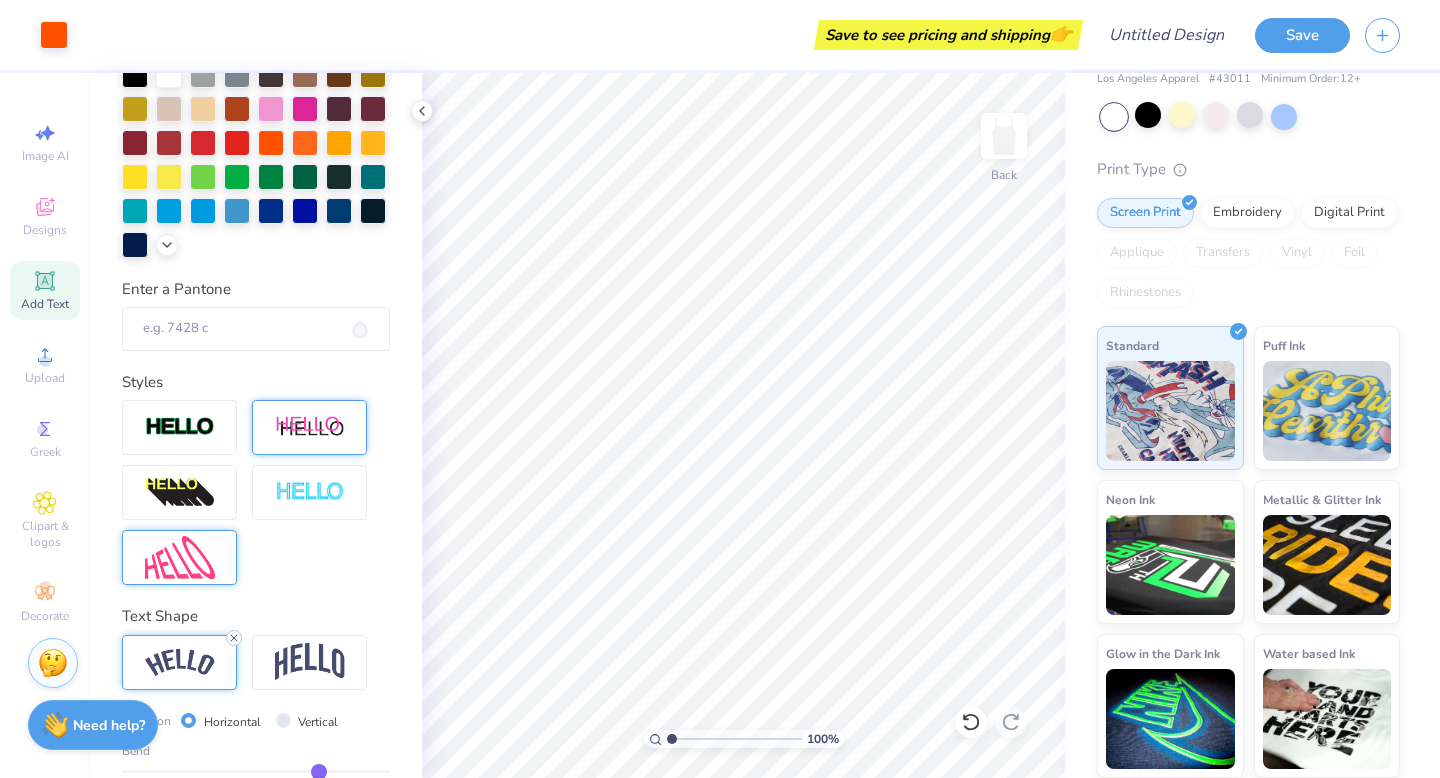 click 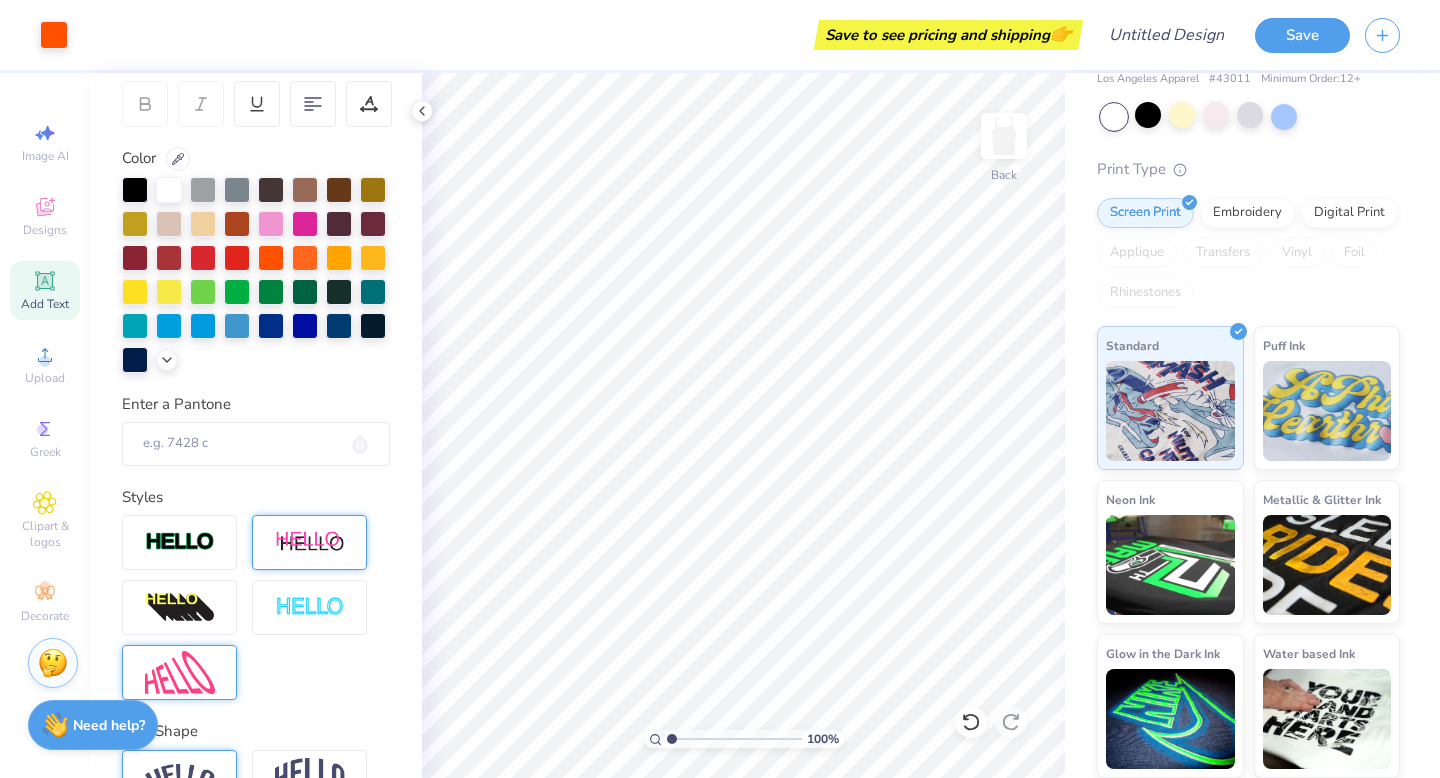 scroll, scrollTop: 385, scrollLeft: 0, axis: vertical 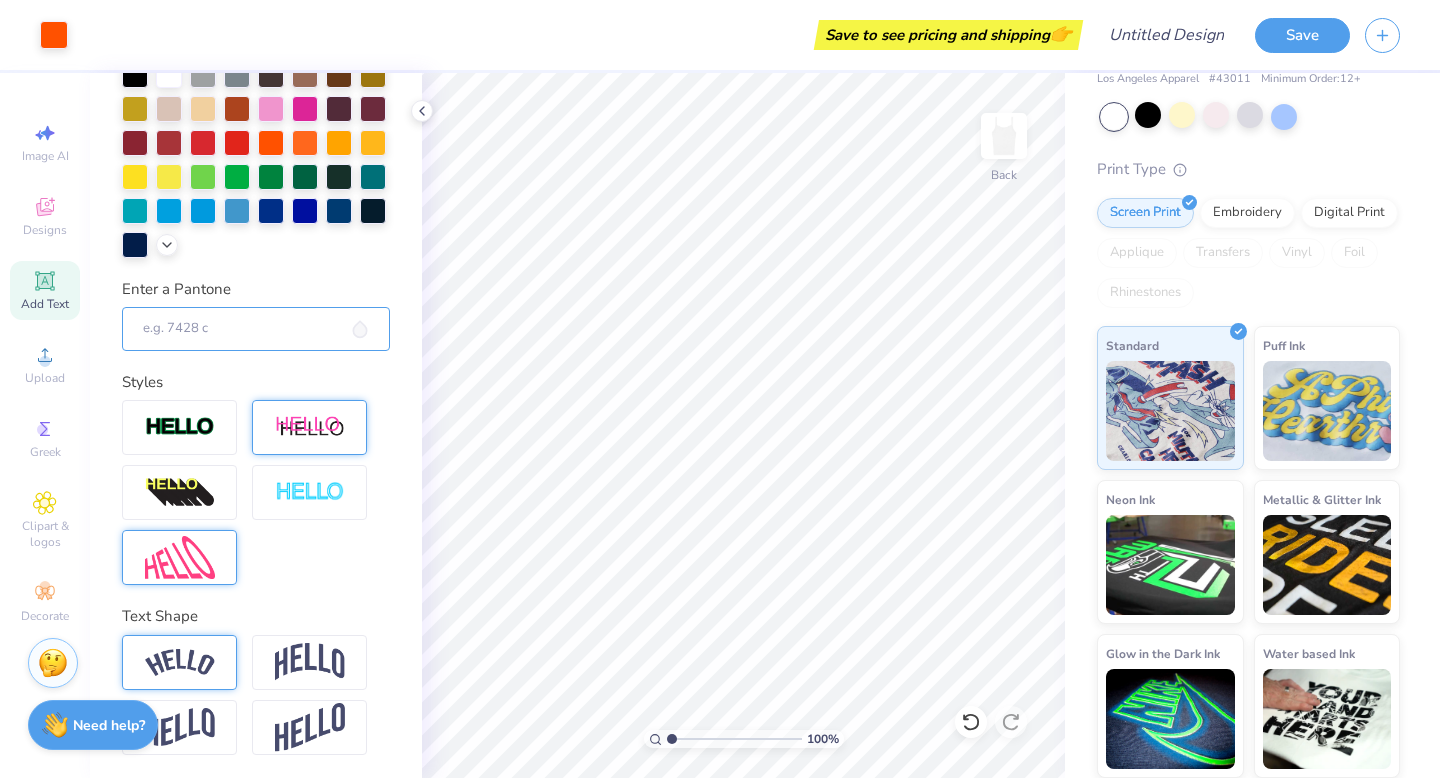 click on "Personalized Names Personalized Numbers Text Tool  Add Font Font Madjestic Comfort Serif Format Color Enter a Pantone Styles Text Shape" at bounding box center (256, 425) 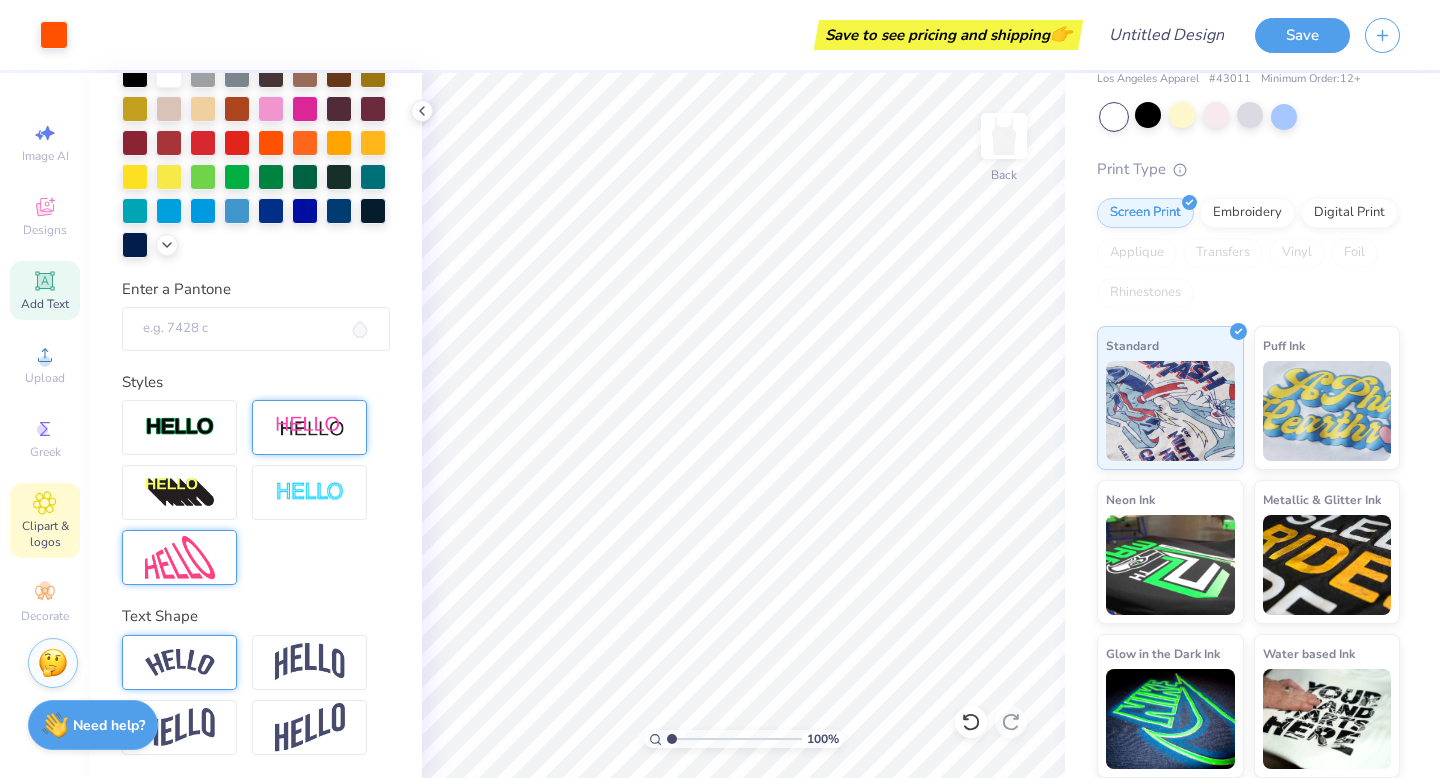 click on "Clipart & logos" at bounding box center [45, 520] 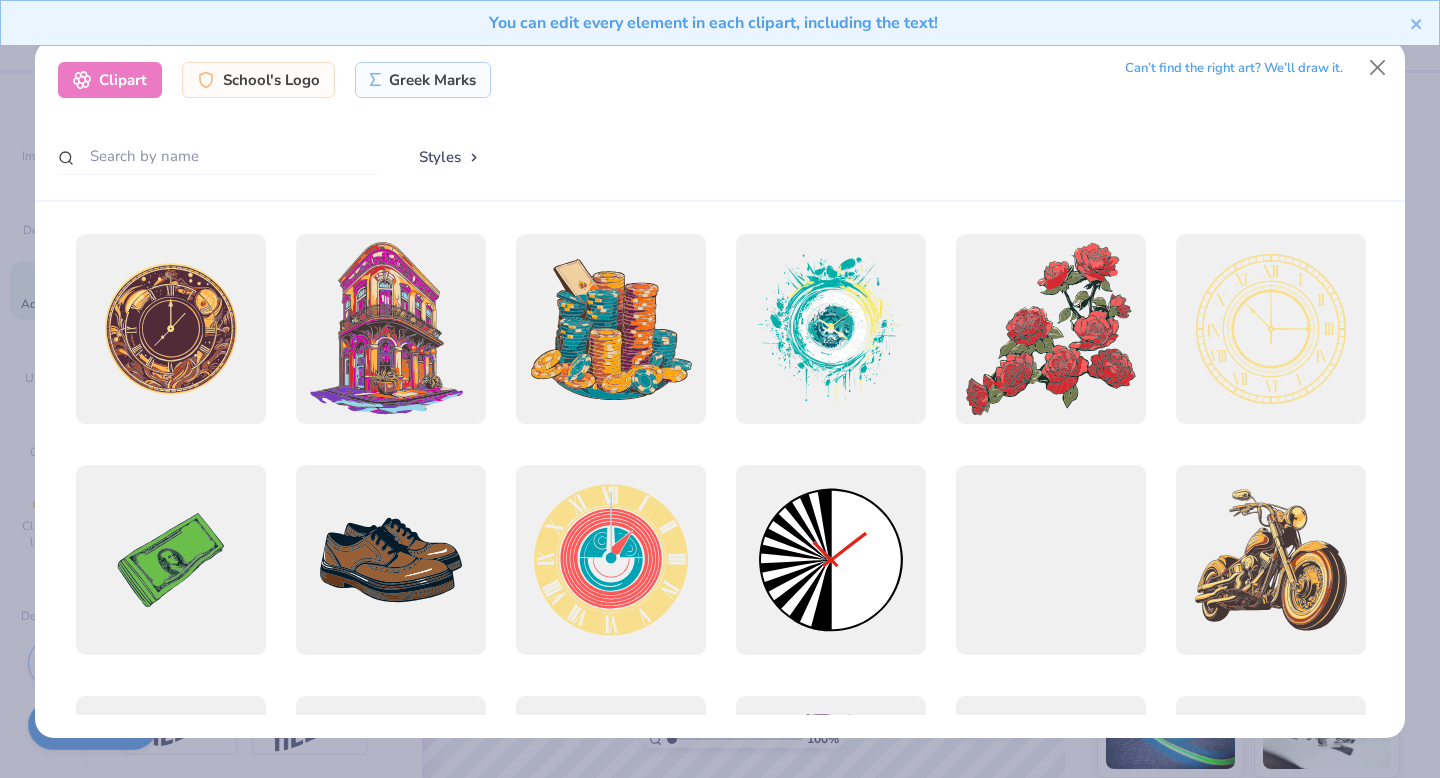 click on "Clipart School's Logo Greek Marks Can’t find the right art? We’ll draw it. Styles" at bounding box center [720, 121] 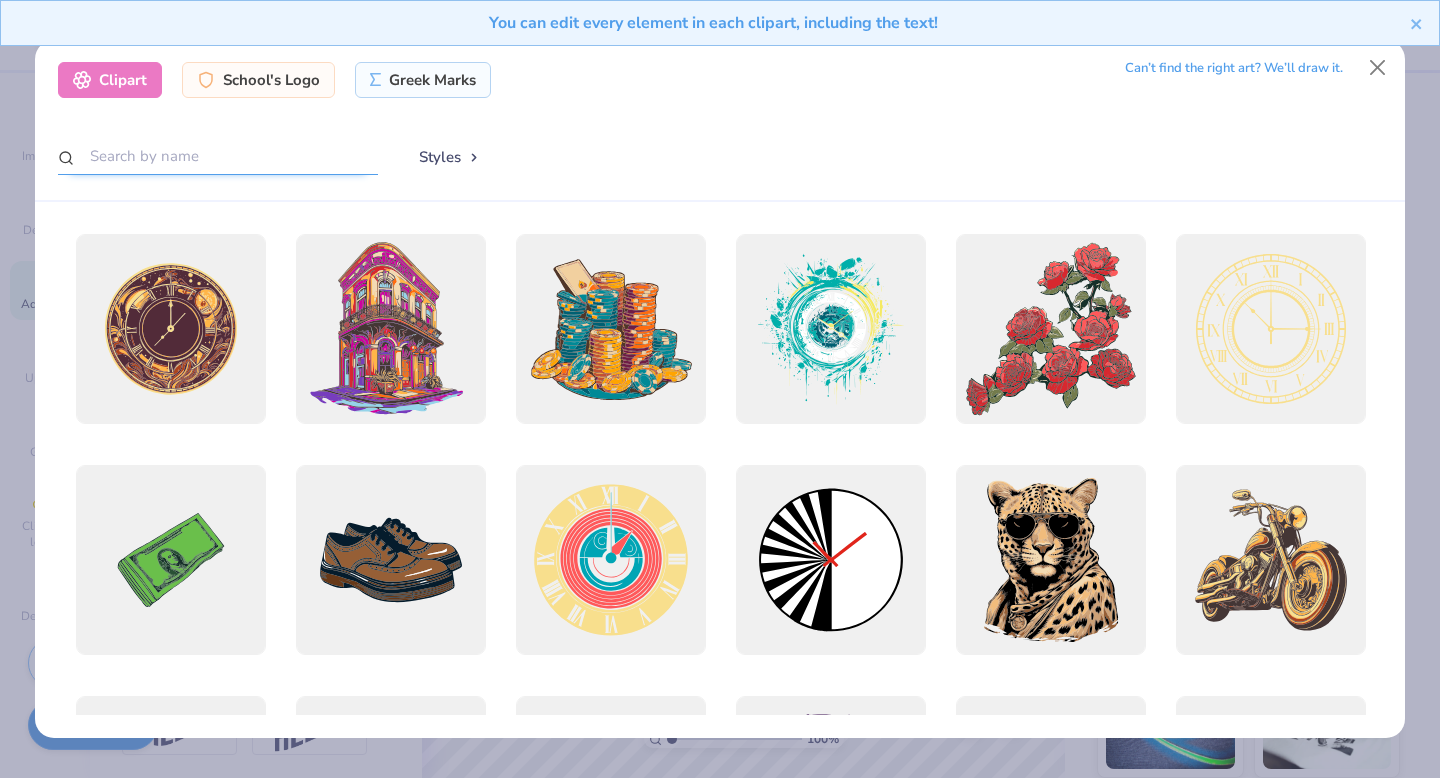 click at bounding box center [218, 156] 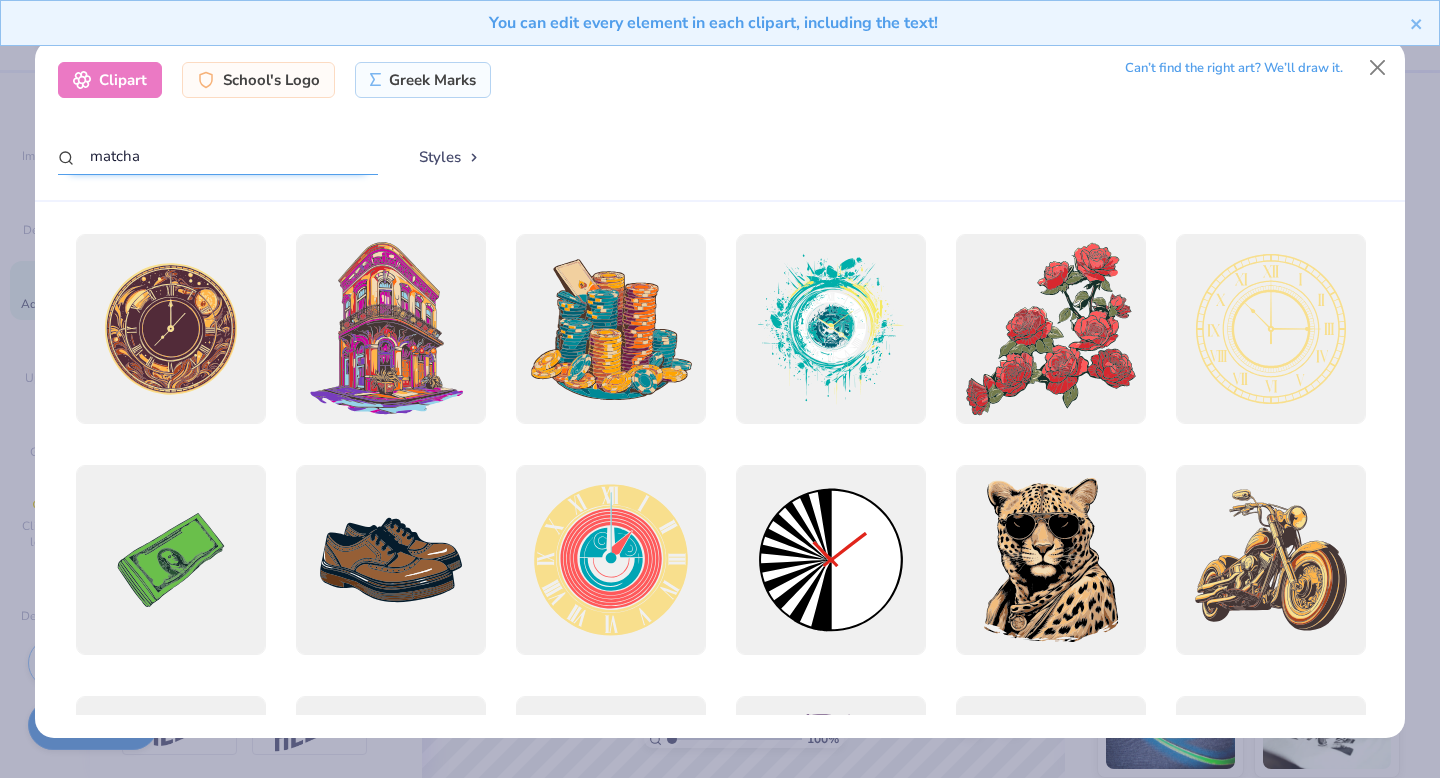 type on "matcha" 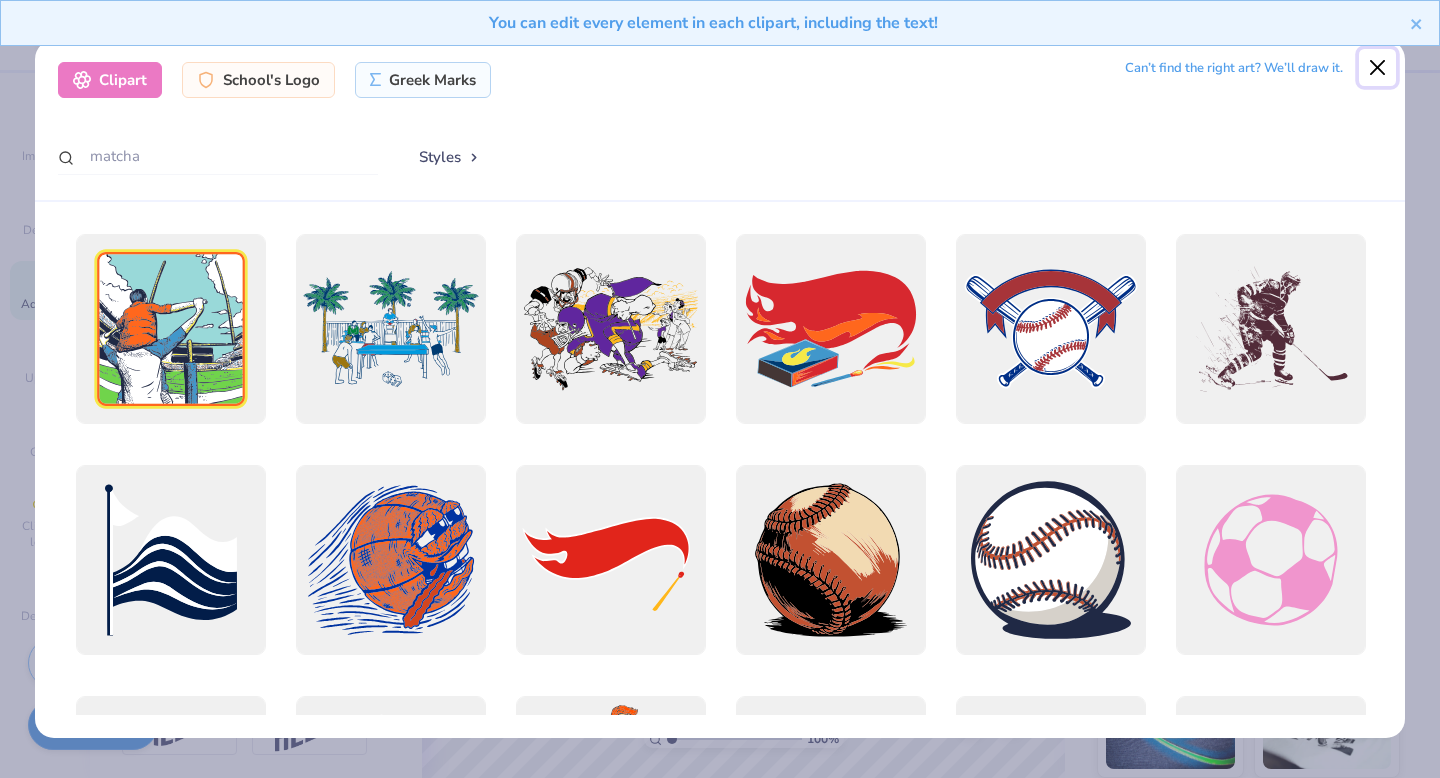 click at bounding box center (1378, 68) 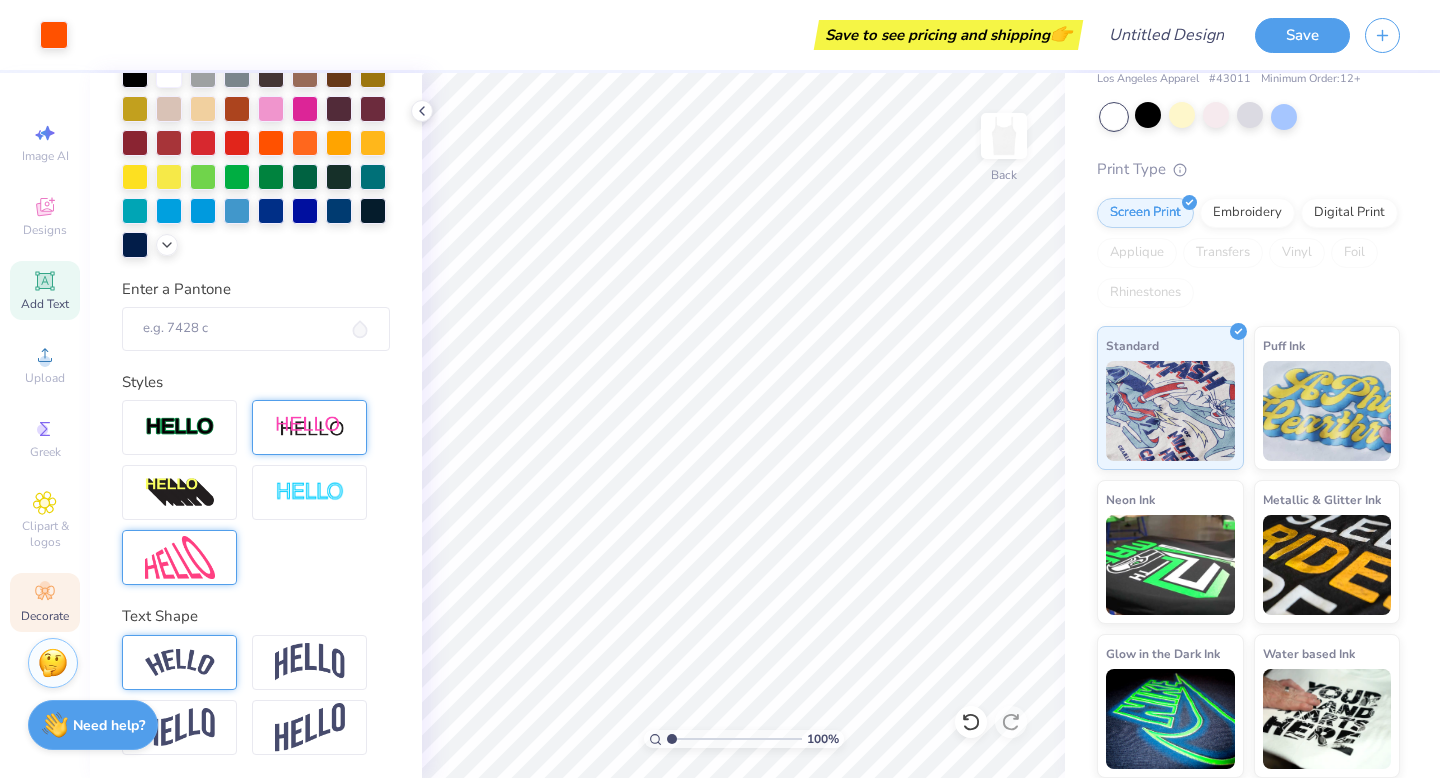 click 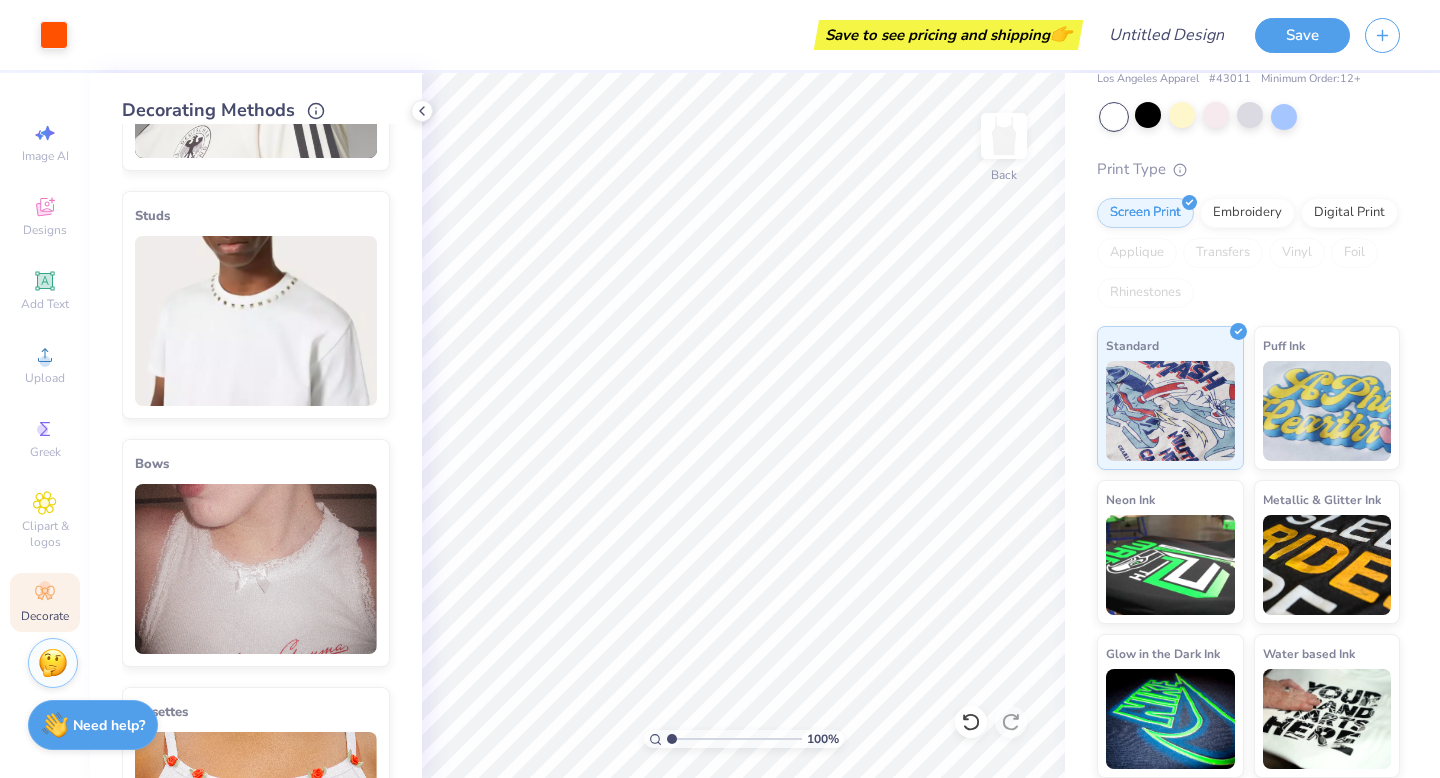 scroll, scrollTop: 0, scrollLeft: 0, axis: both 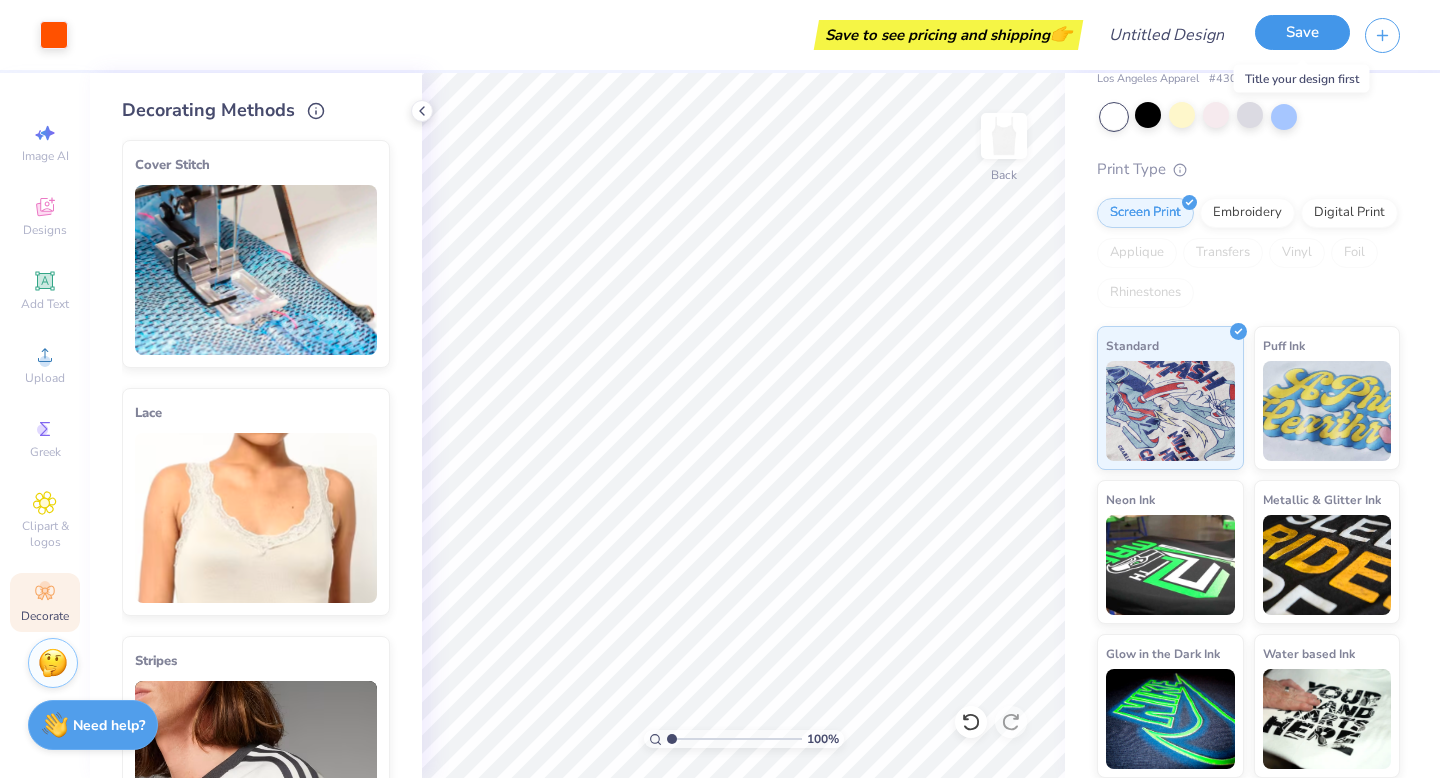 click on "Save" at bounding box center [1302, 32] 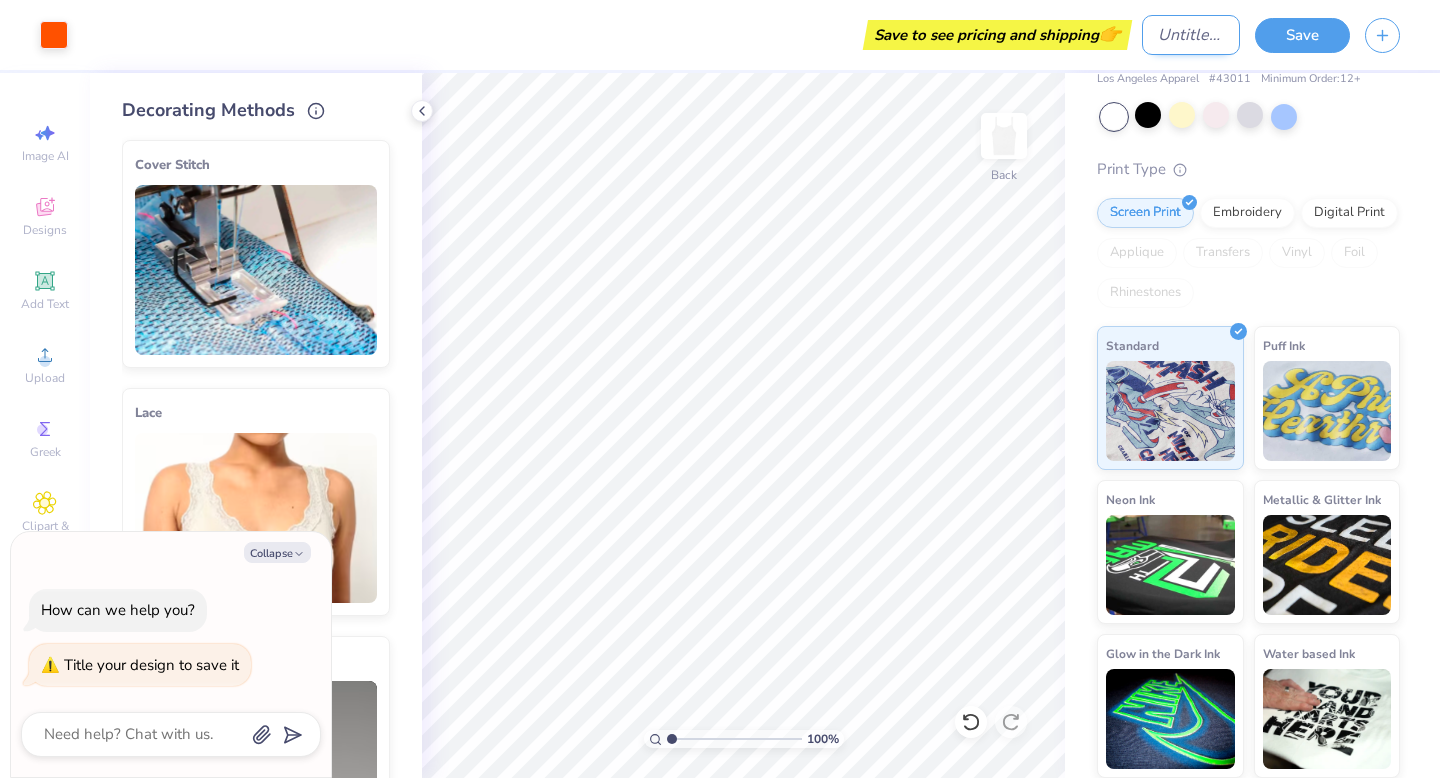 type on "x" 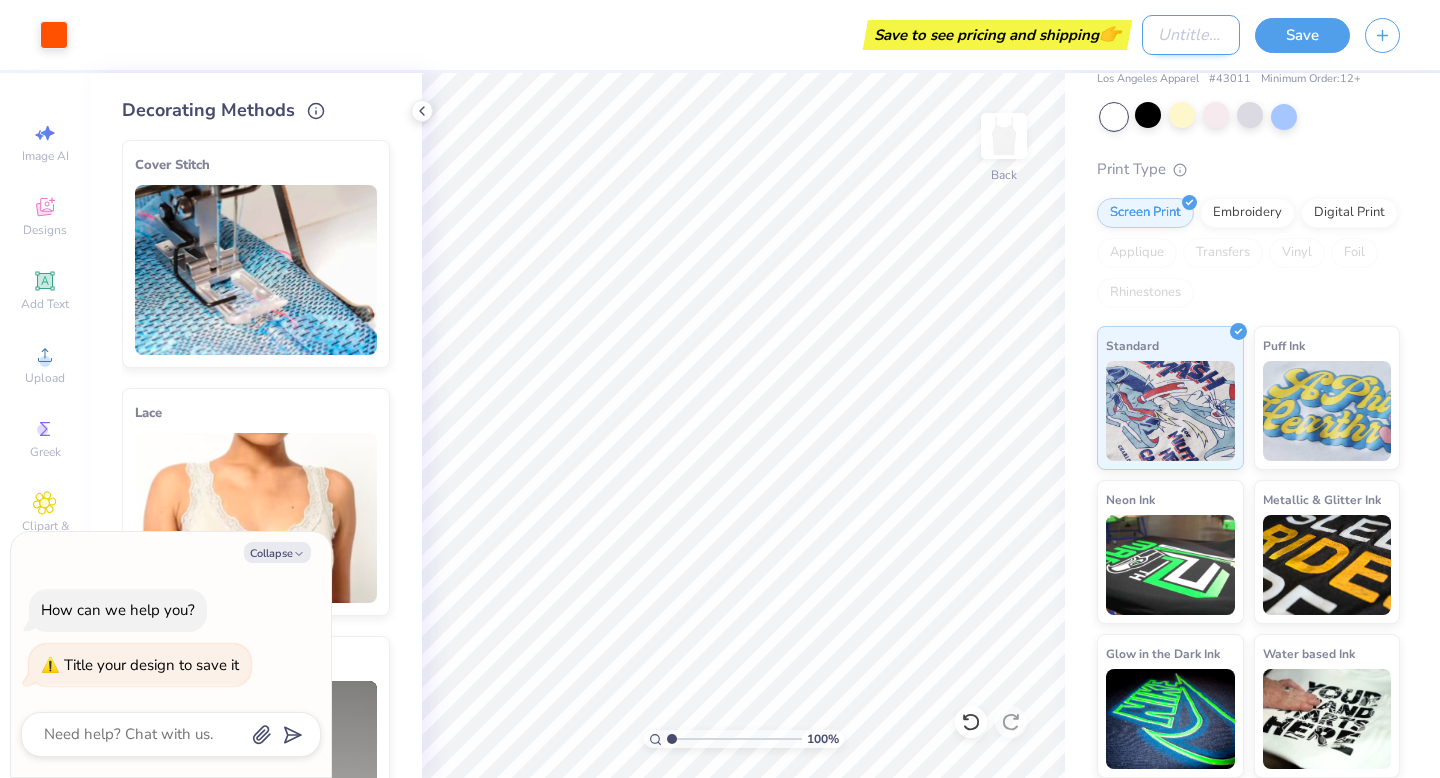 click on "Design Title" at bounding box center [1191, 35] 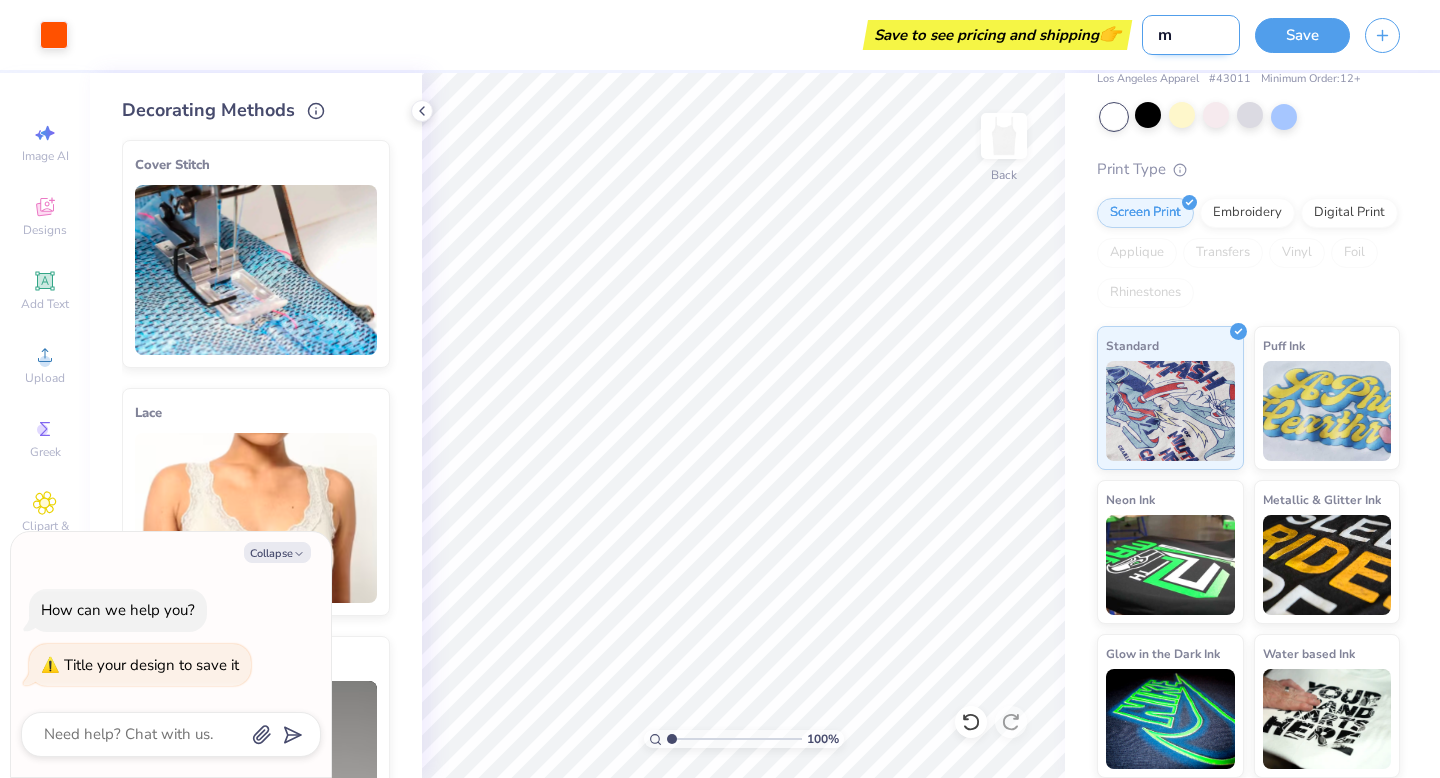 type on "ma" 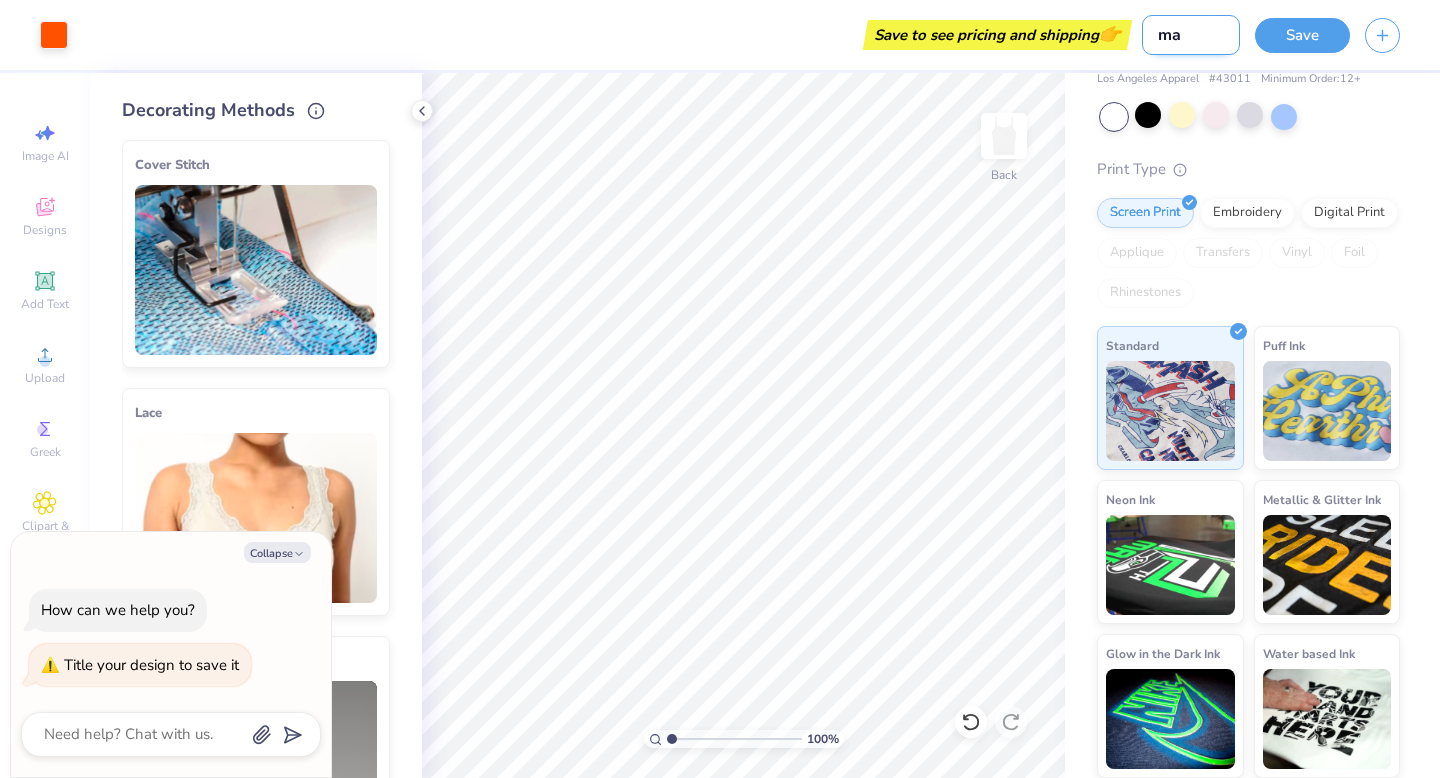 type on "mat" 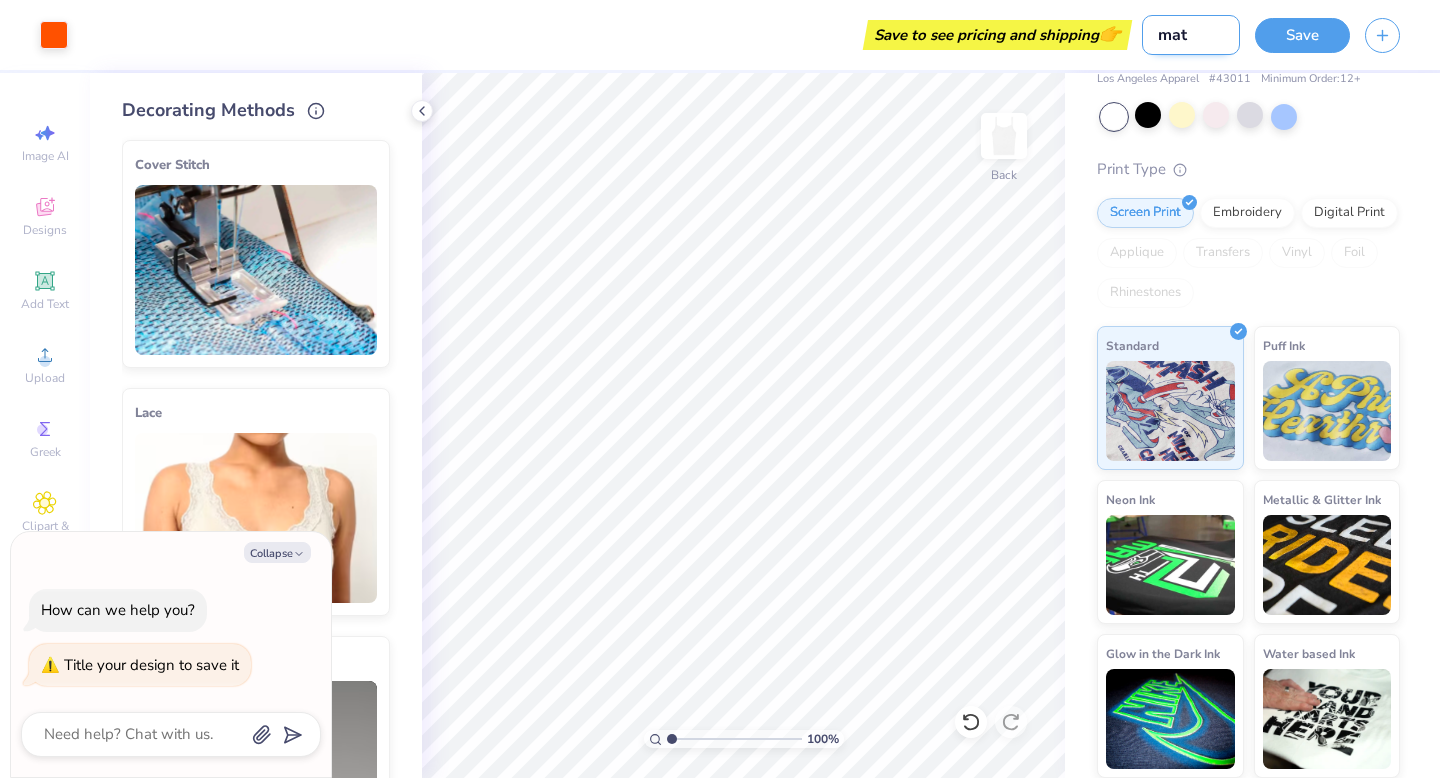type on "matc" 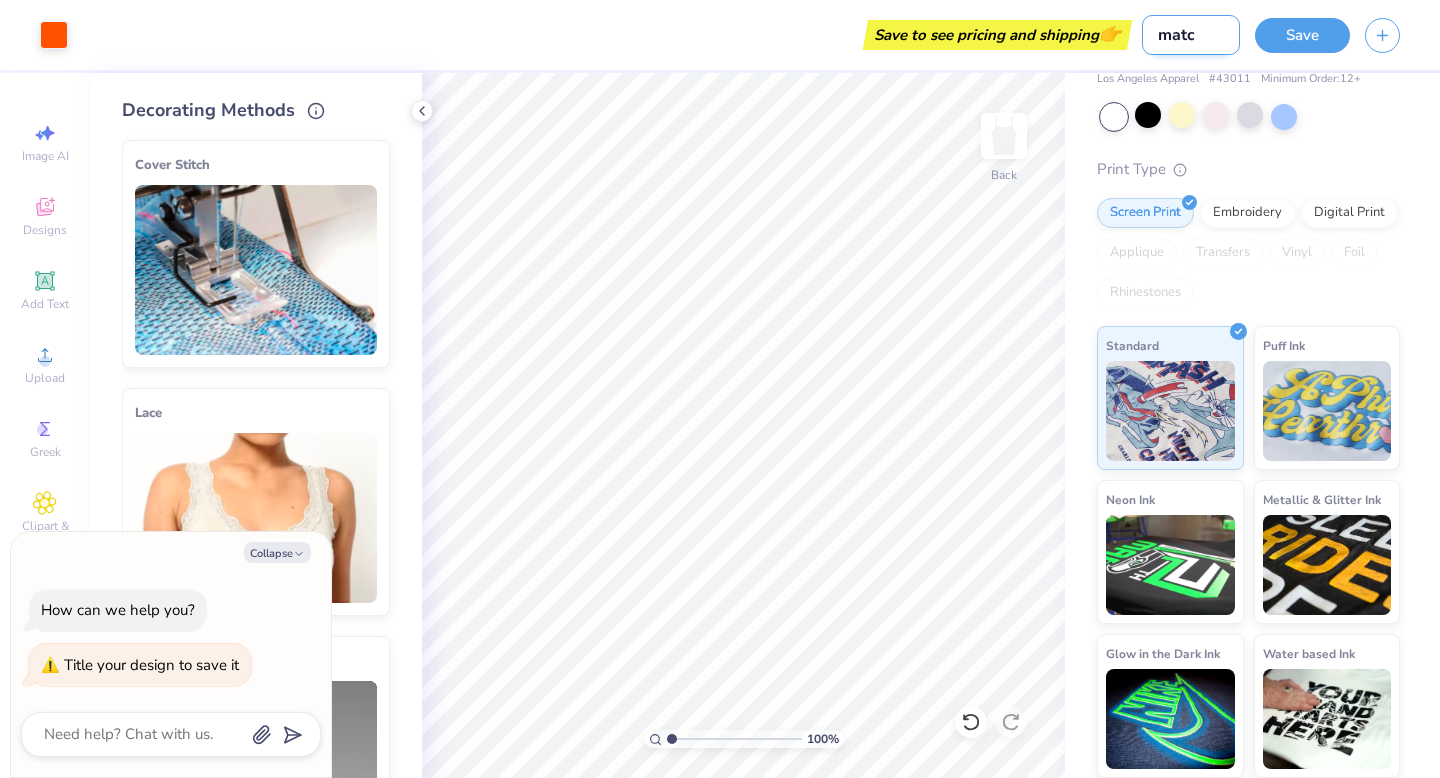 type on "matcz" 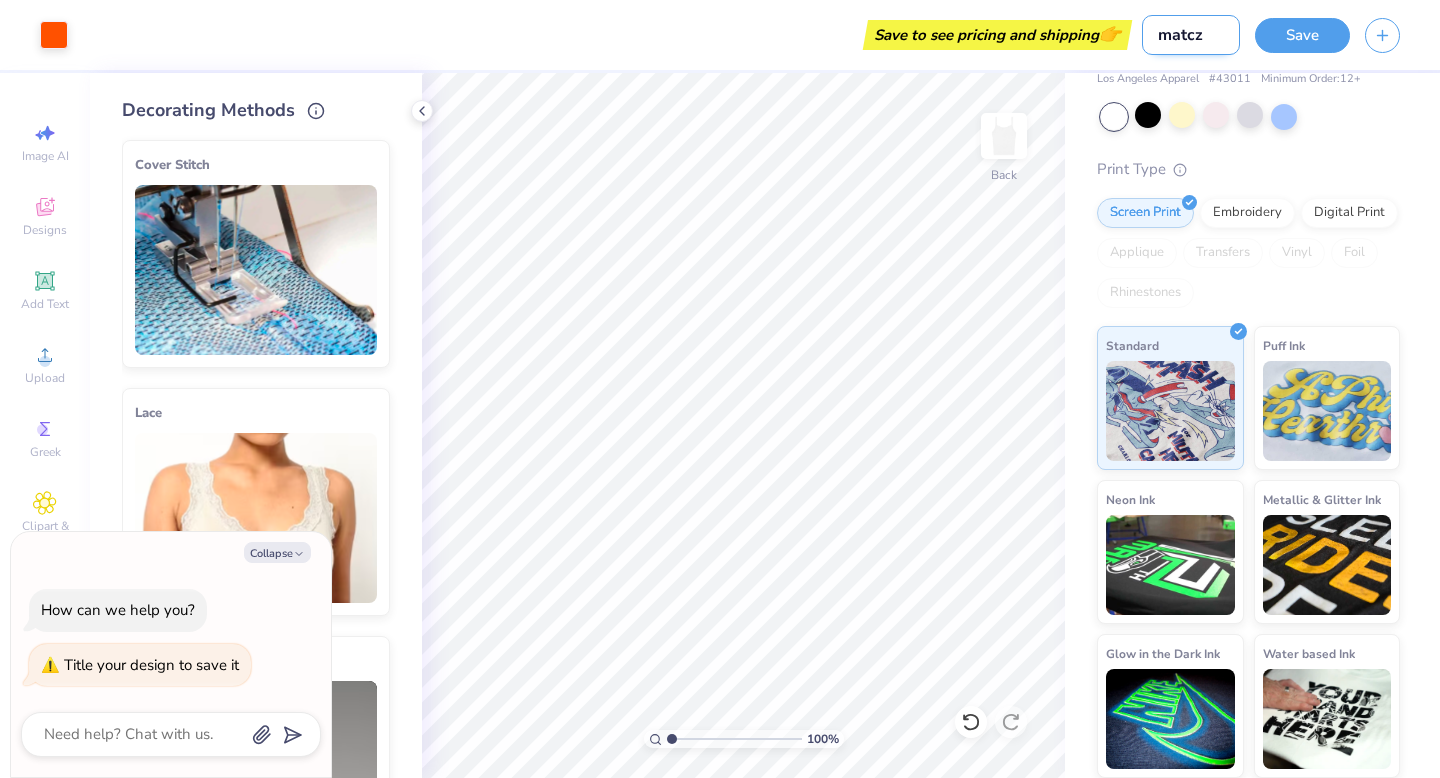 type on "matcza" 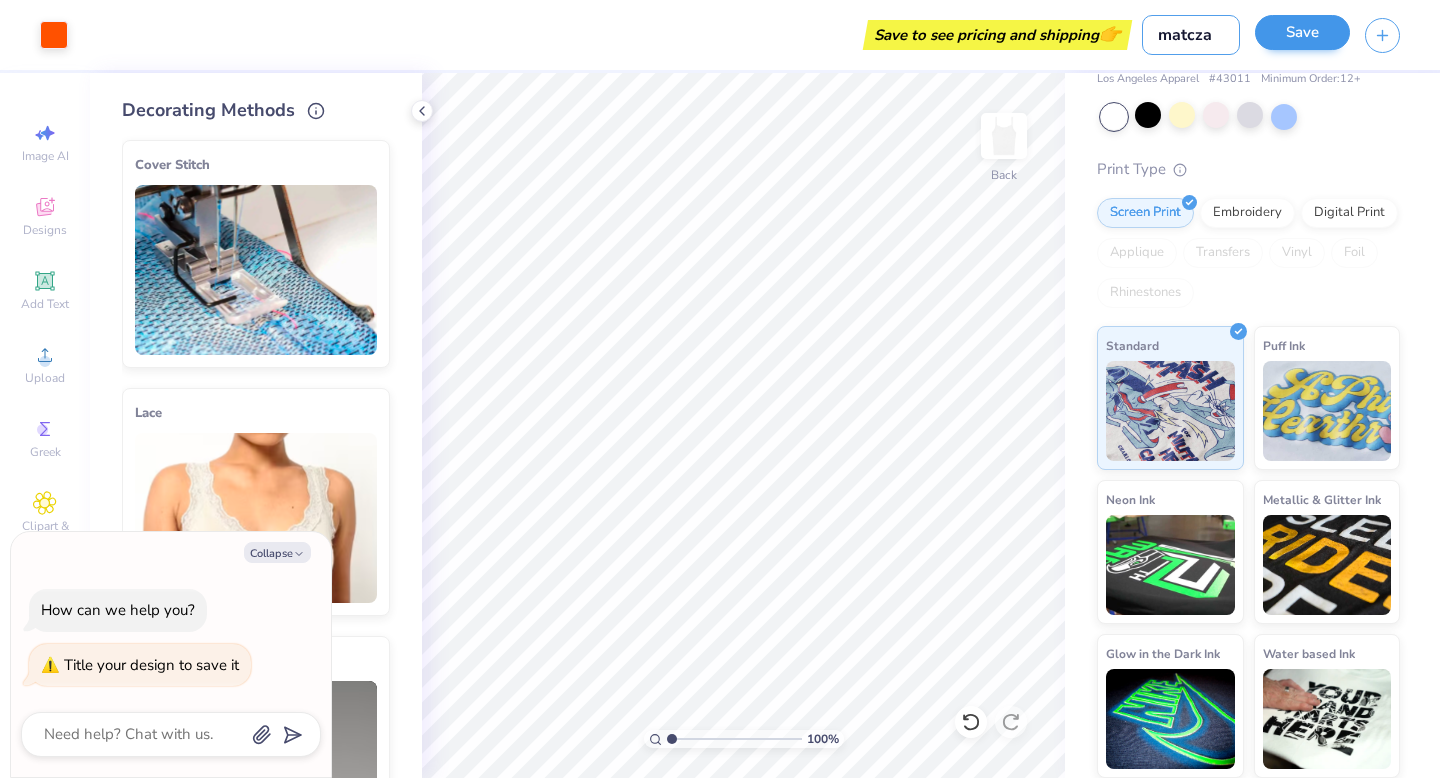 type on "matcza" 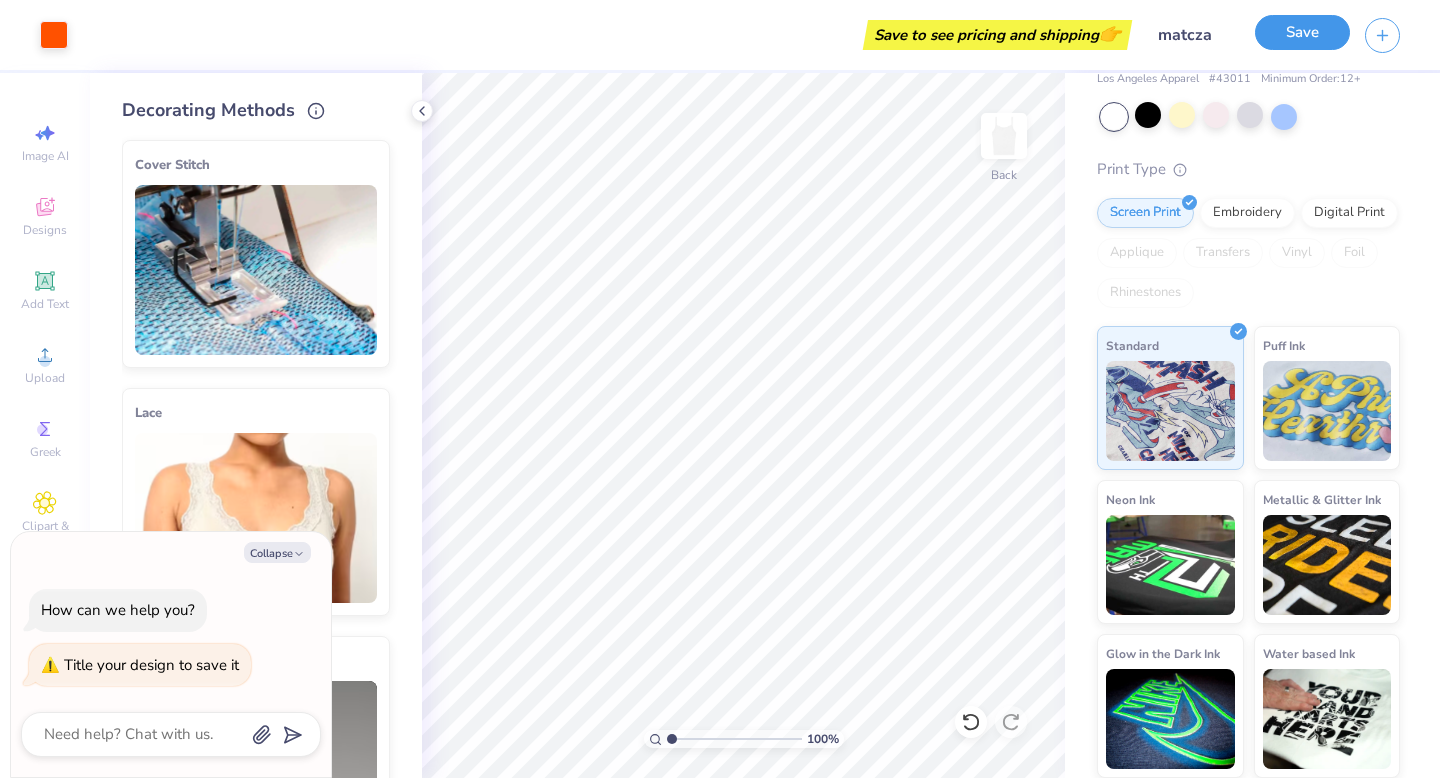 click on "Save" at bounding box center (1302, 32) 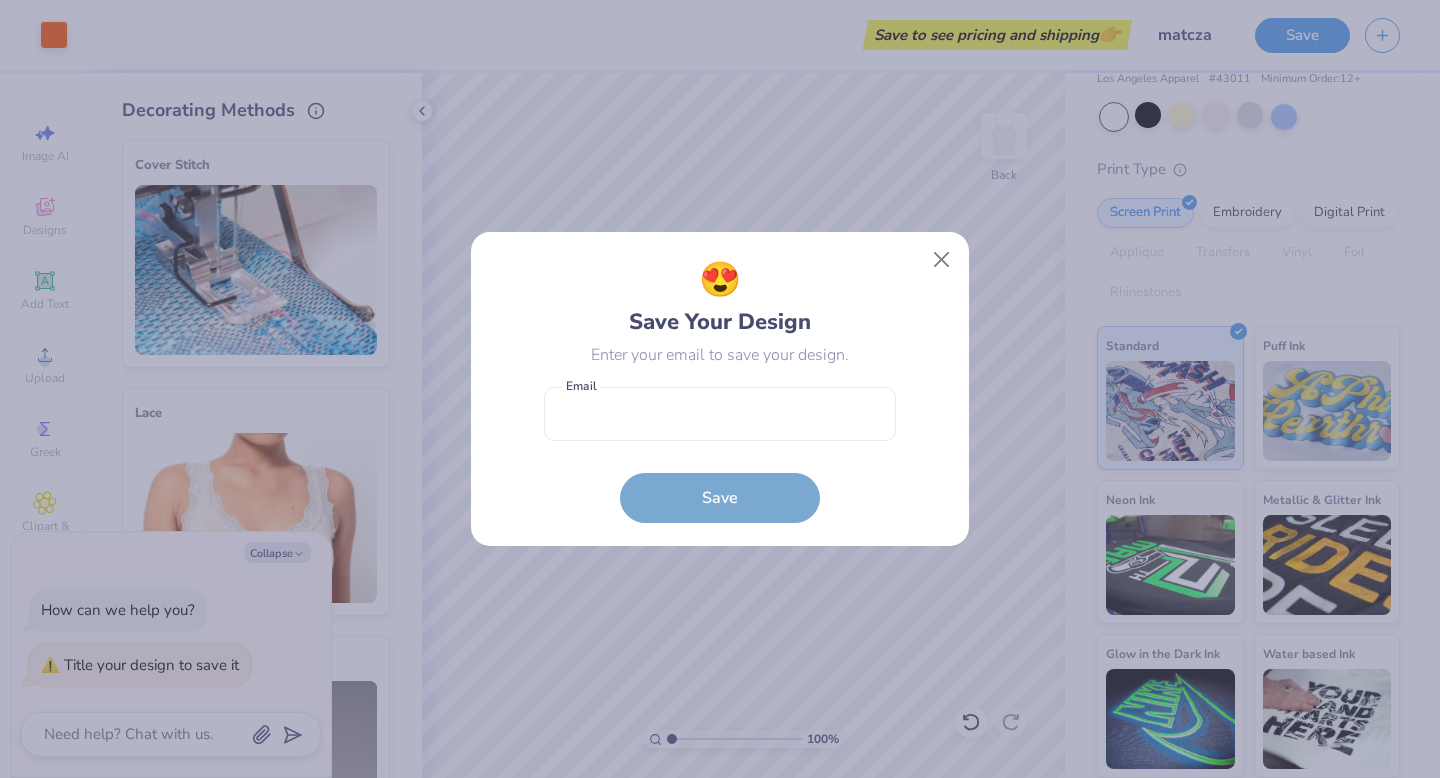 click on "Email is a required field Email Save" at bounding box center (720, 455) 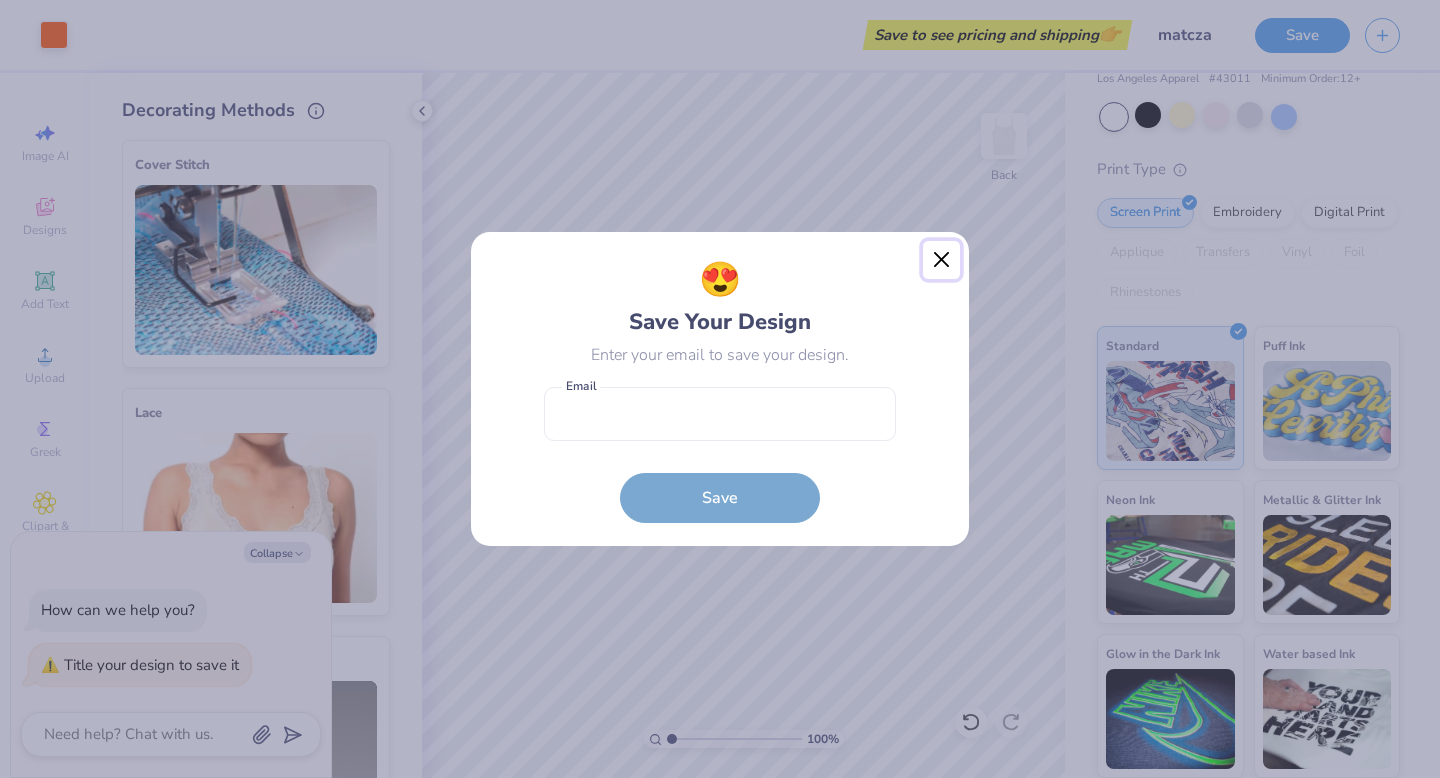 click at bounding box center [942, 260] 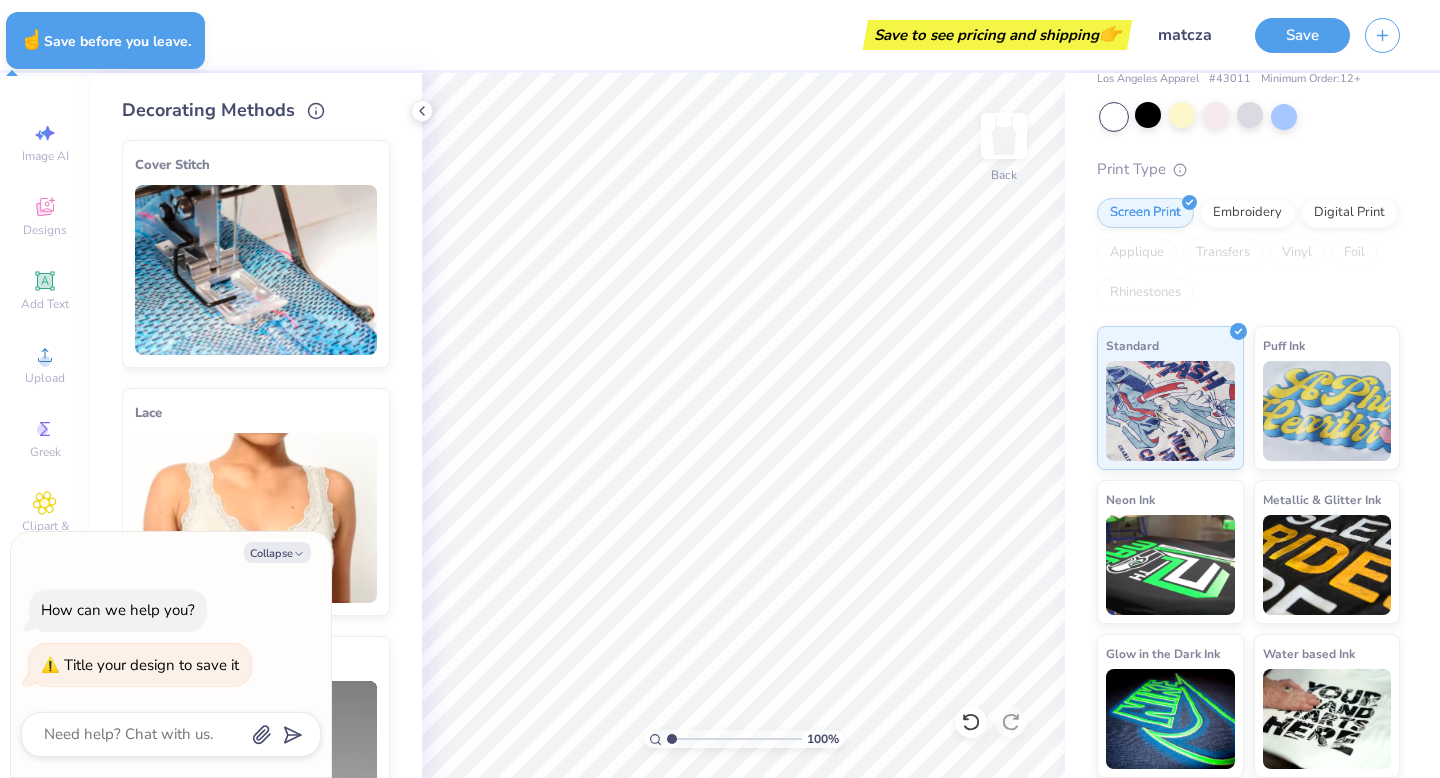 type on "x" 